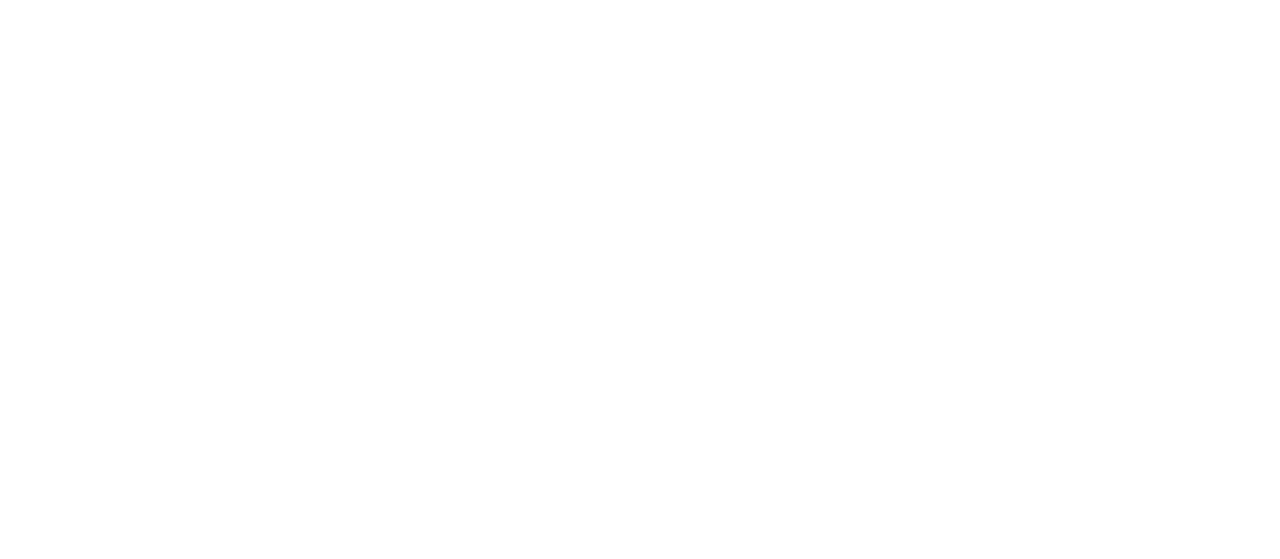 scroll, scrollTop: 0, scrollLeft: 0, axis: both 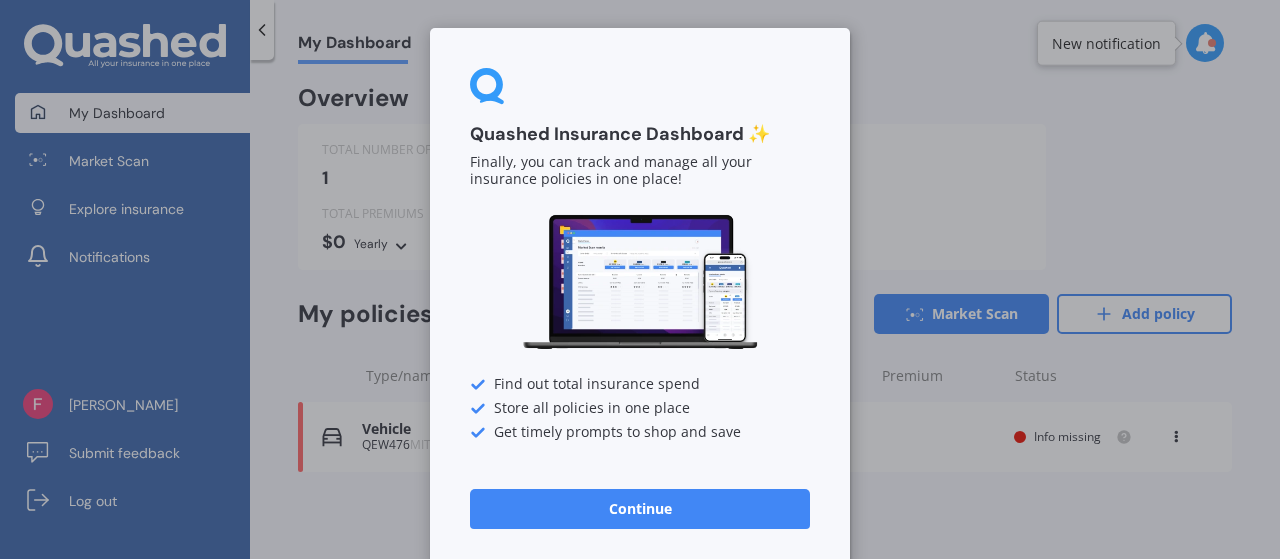 click on "Continue" at bounding box center [640, 509] 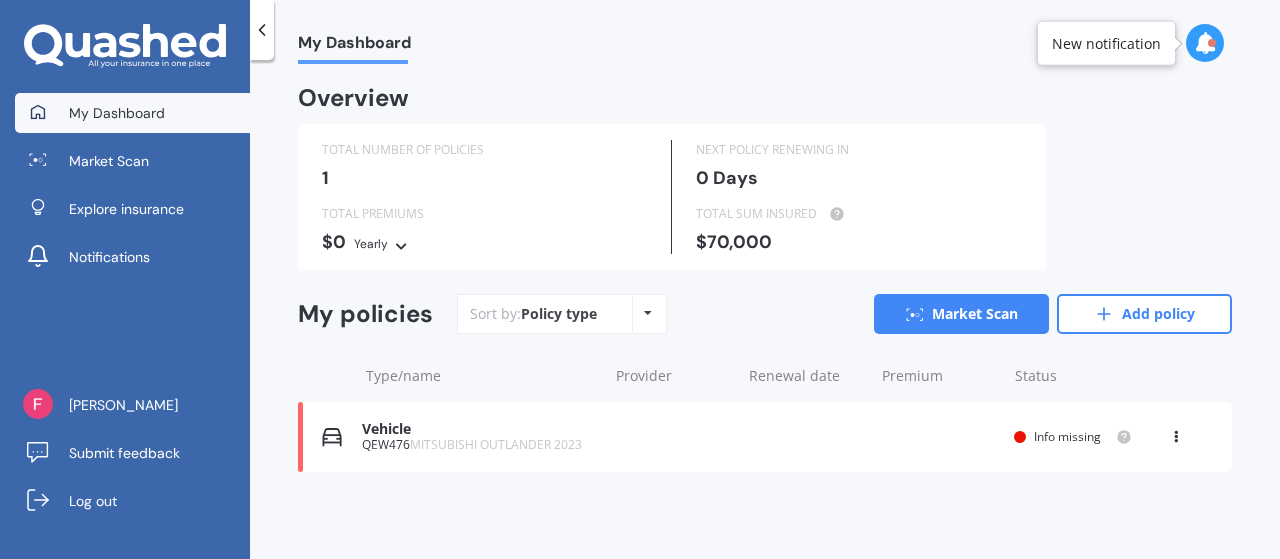 click on "Policy type Alphabetical Date added Renewing next" at bounding box center (647, 314) 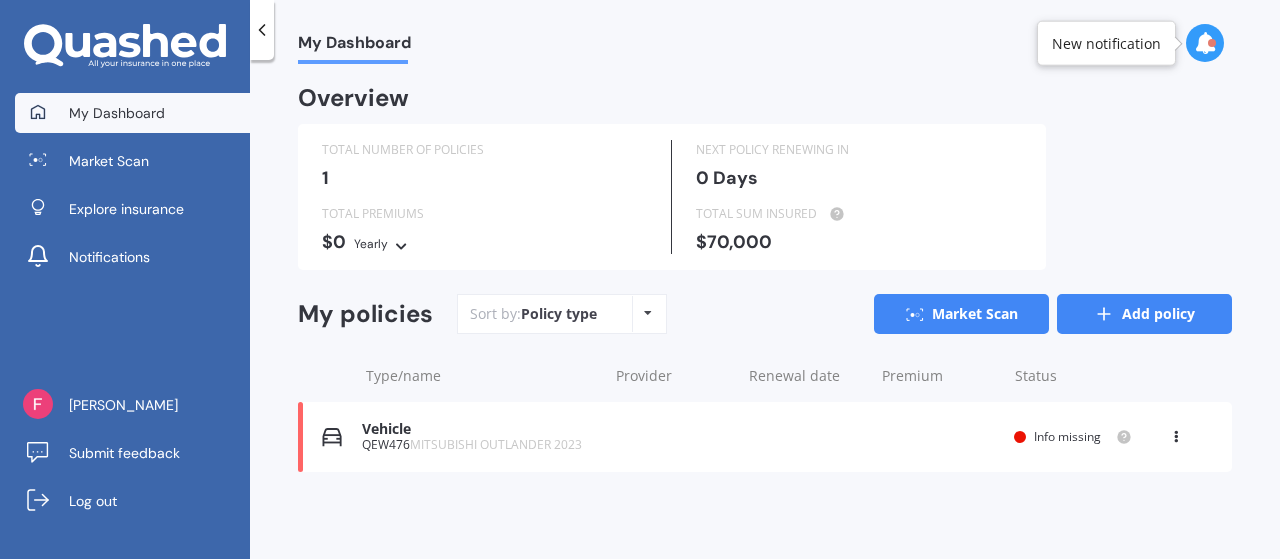 click on "Add policy" at bounding box center [1144, 314] 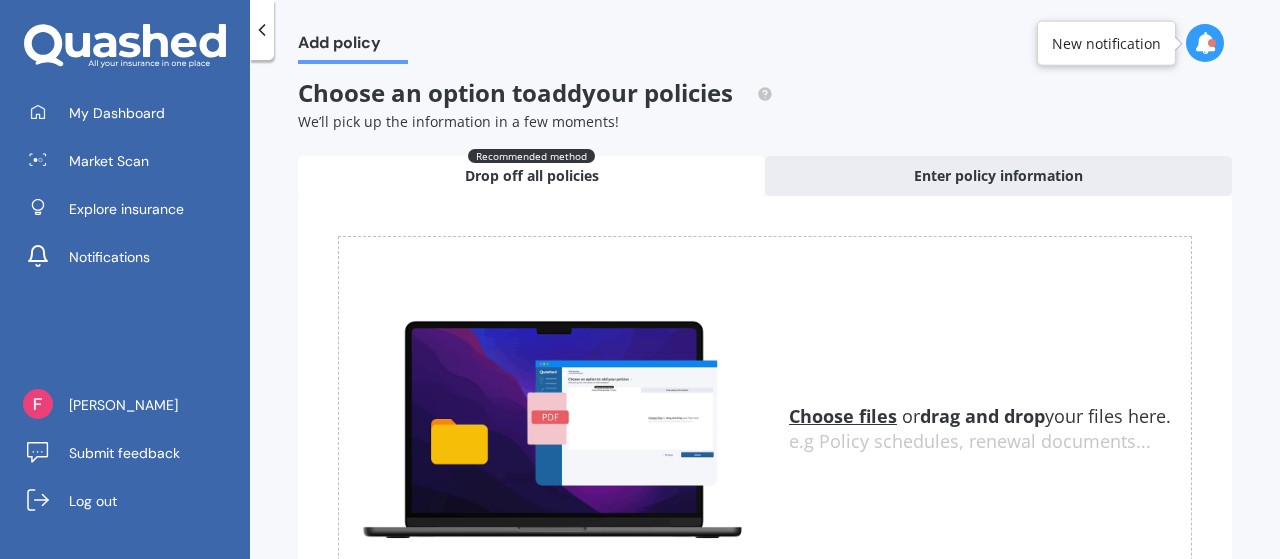 scroll, scrollTop: 0, scrollLeft: 0, axis: both 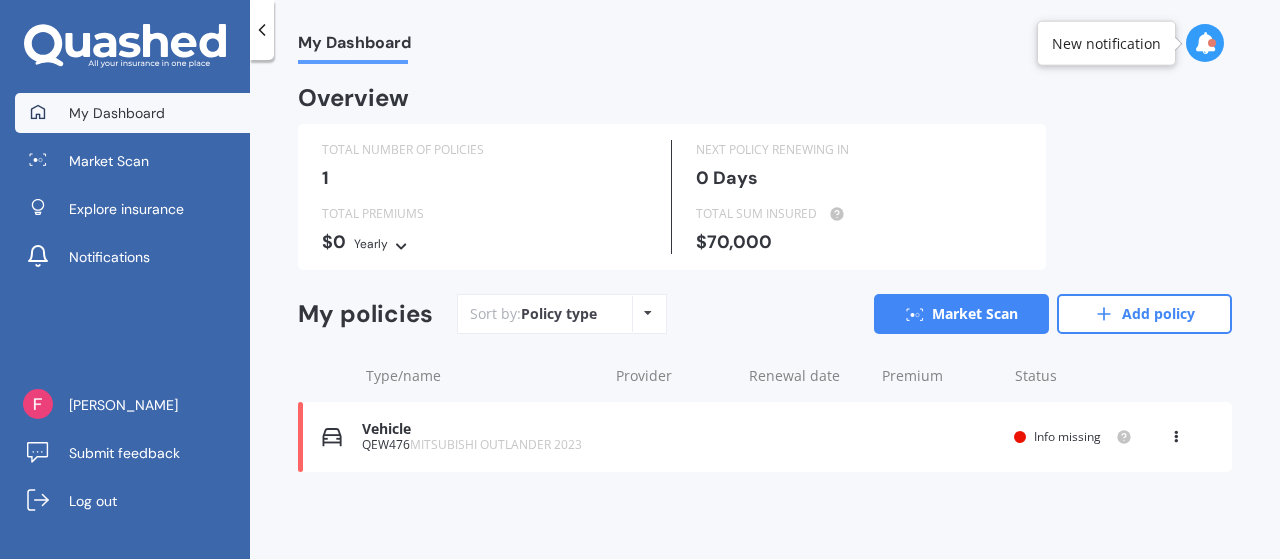 click at bounding box center (1176, 433) 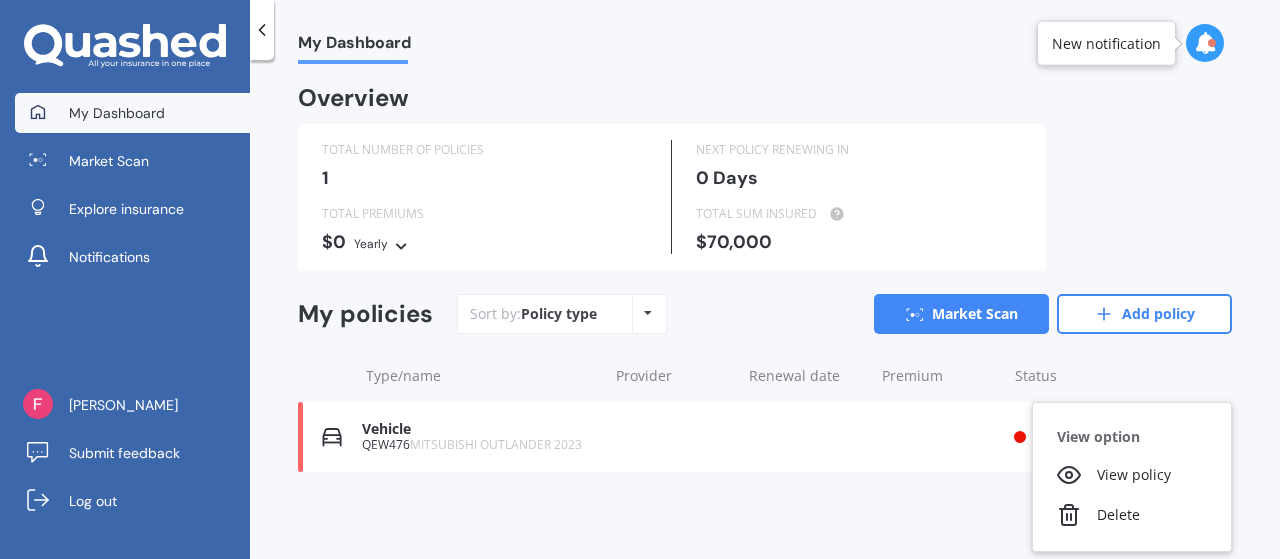 click on "TOTAL NUMBER OF POLICIES 1 NEXT POLICY RENEWING IN 0 Days TOTAL PREMIUMS $0 Yearly Yearly Six-Monthly Quarterly Monthly Fortnightly Weekly TOTAL SUM INSURED $70,000" at bounding box center (765, 197) 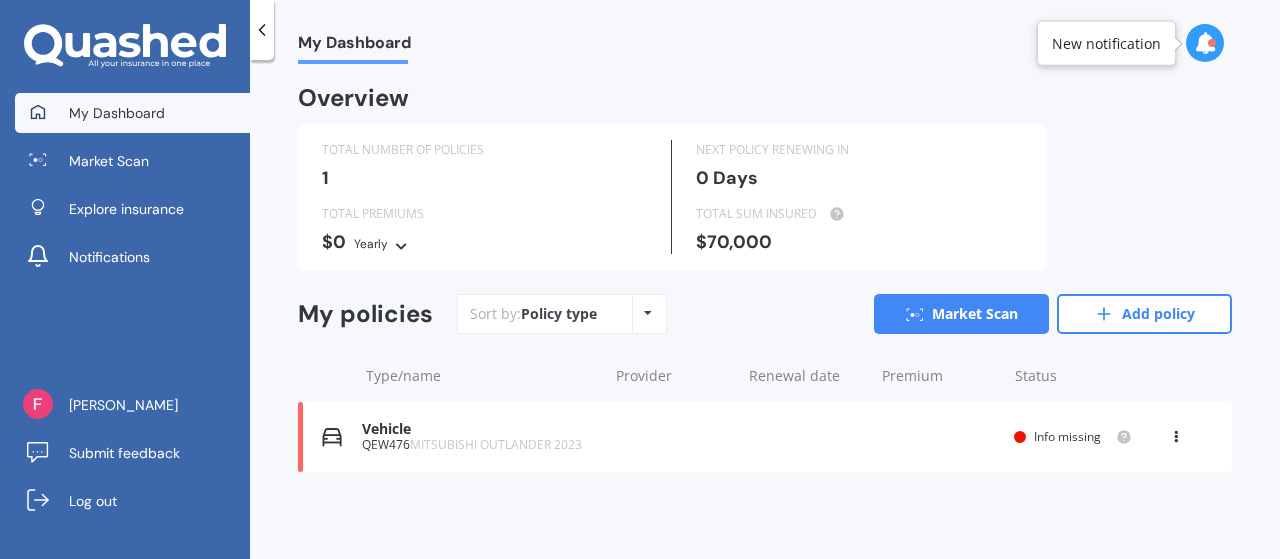 click on "QEW476  MITSUBISHI OUTLANDER 2023" at bounding box center (479, 445) 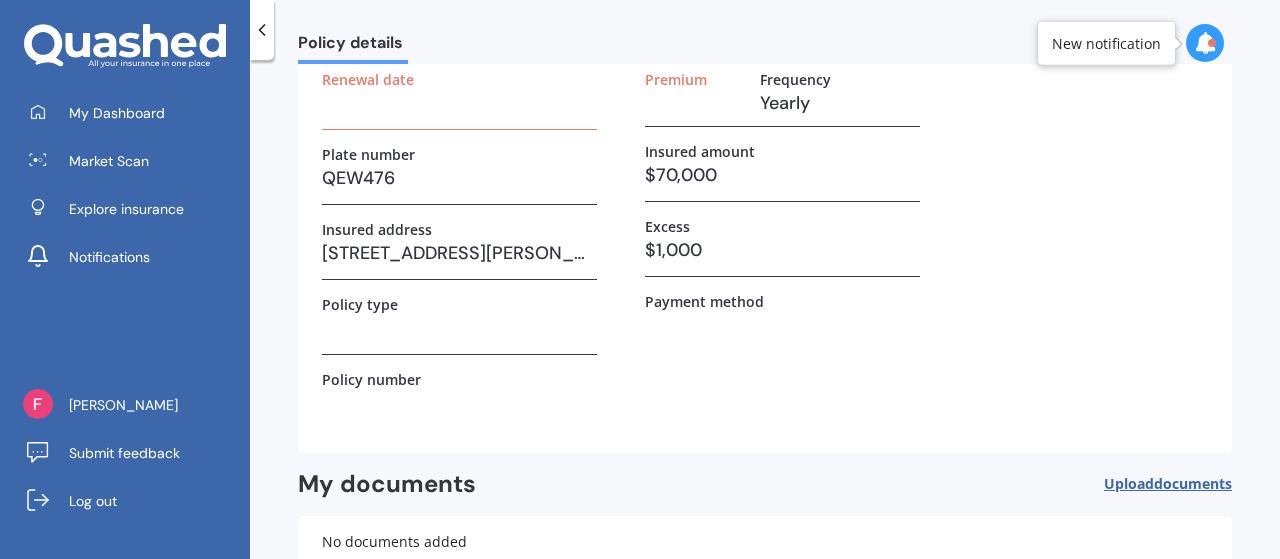 scroll, scrollTop: 0, scrollLeft: 0, axis: both 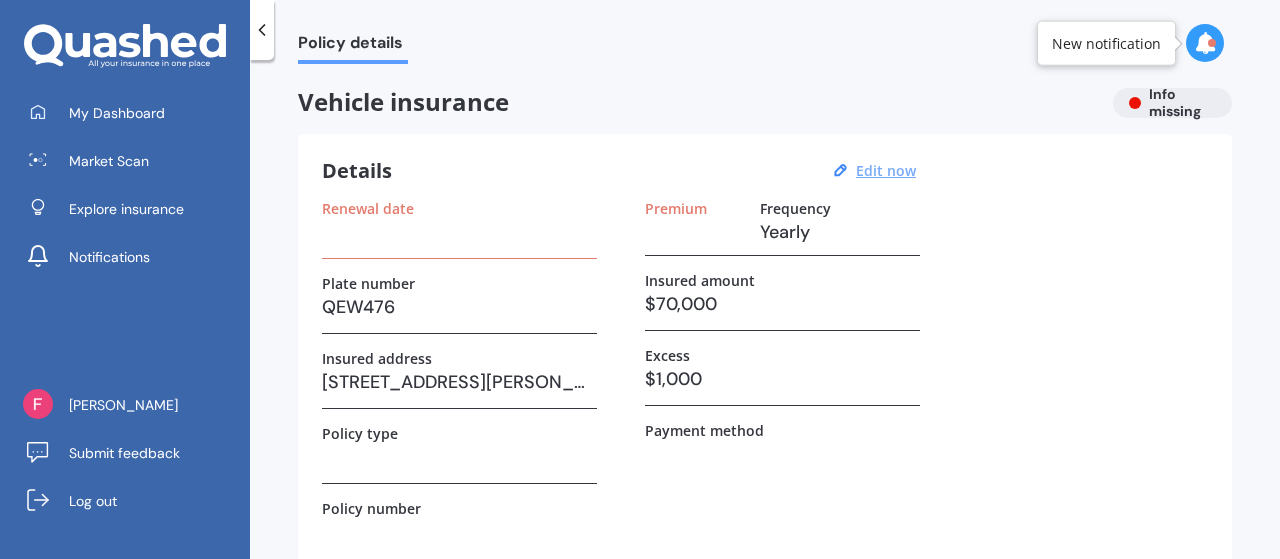 click on "Edit now" at bounding box center [886, 170] 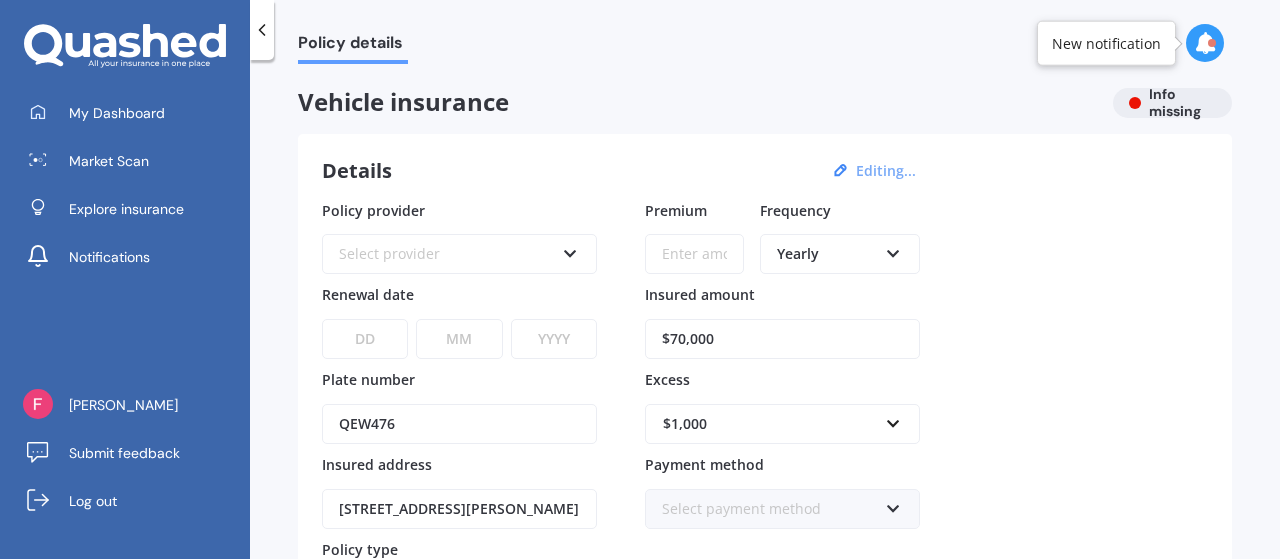 click on "$70,000" at bounding box center [782, 339] 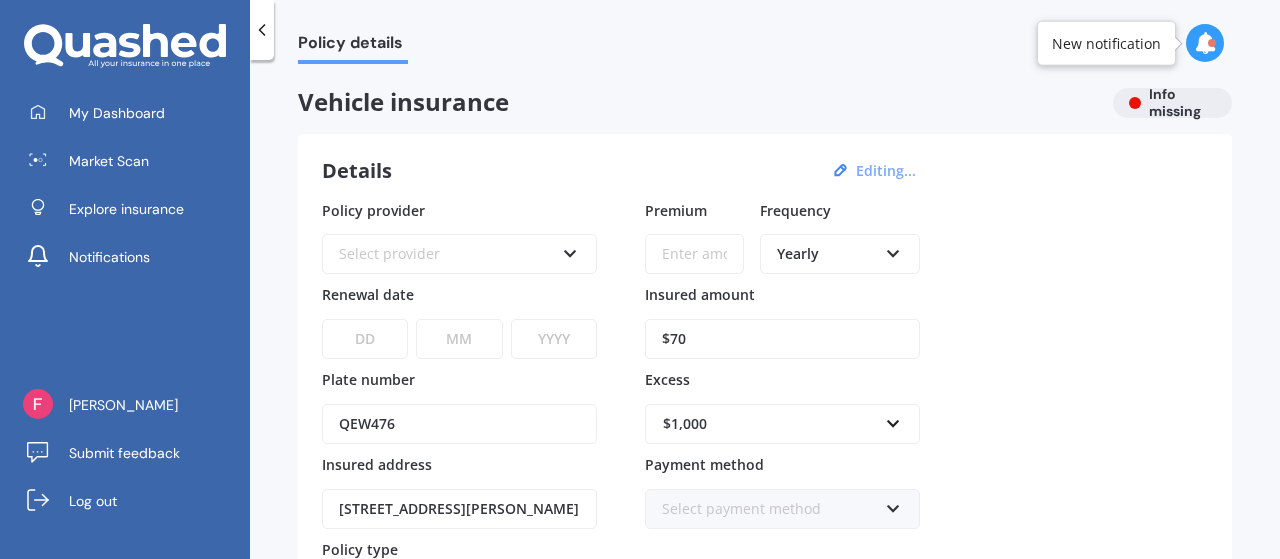 type on "$7" 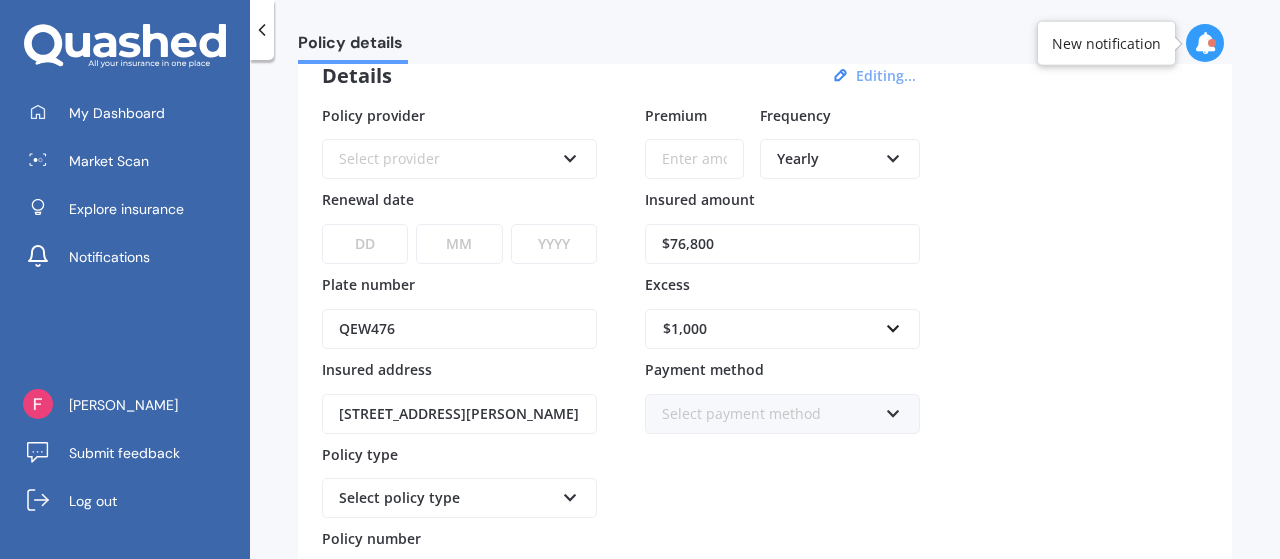 scroll, scrollTop: 100, scrollLeft: 0, axis: vertical 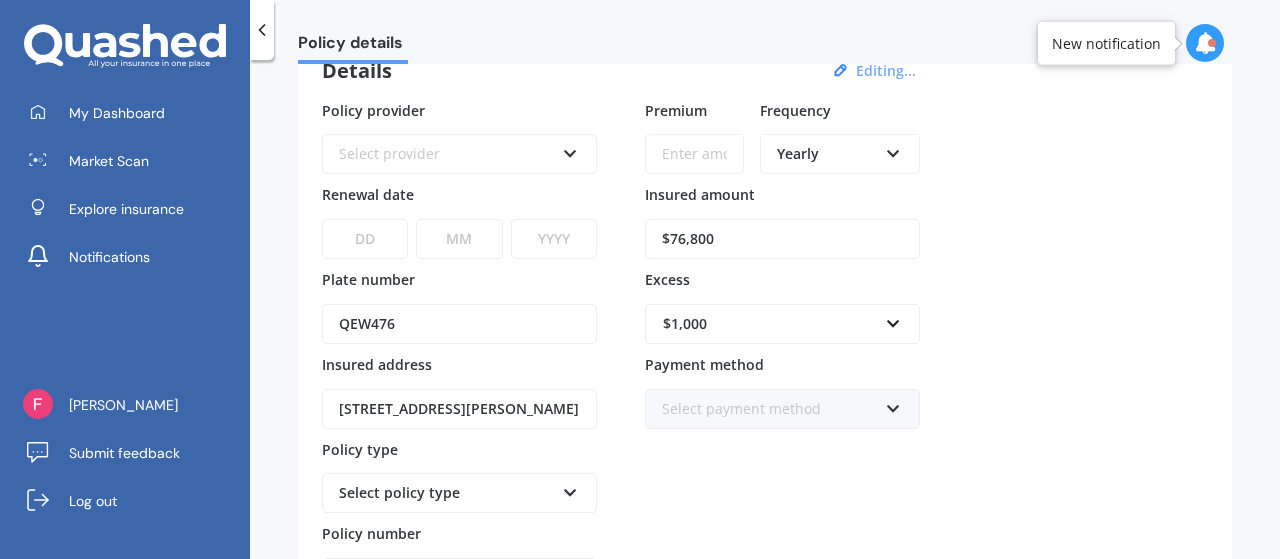 type on "$76,800" 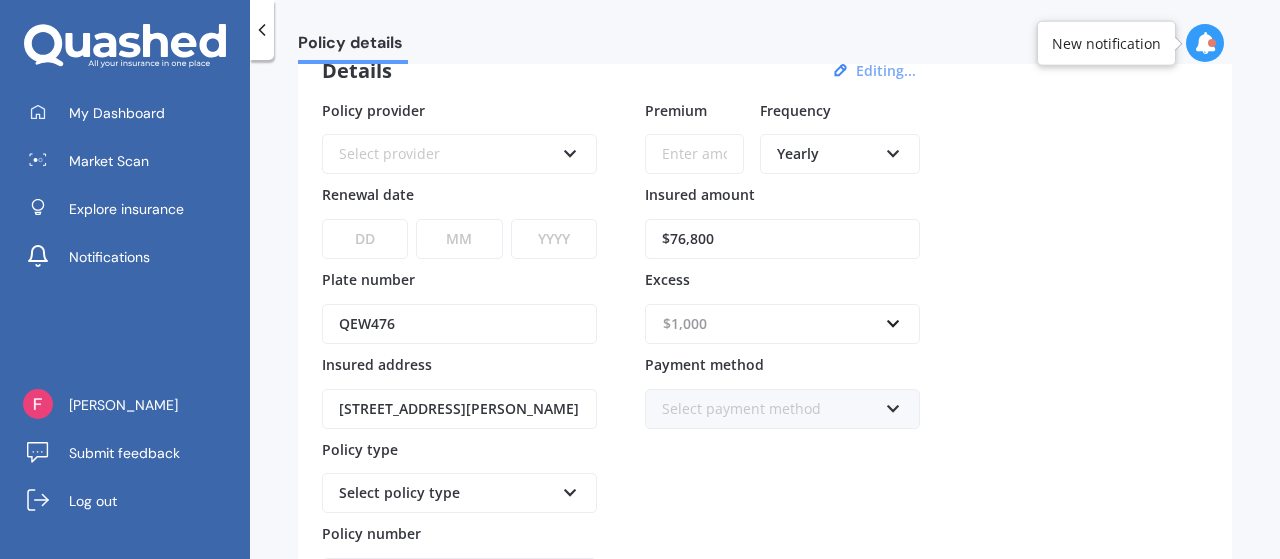 click at bounding box center [775, 324] 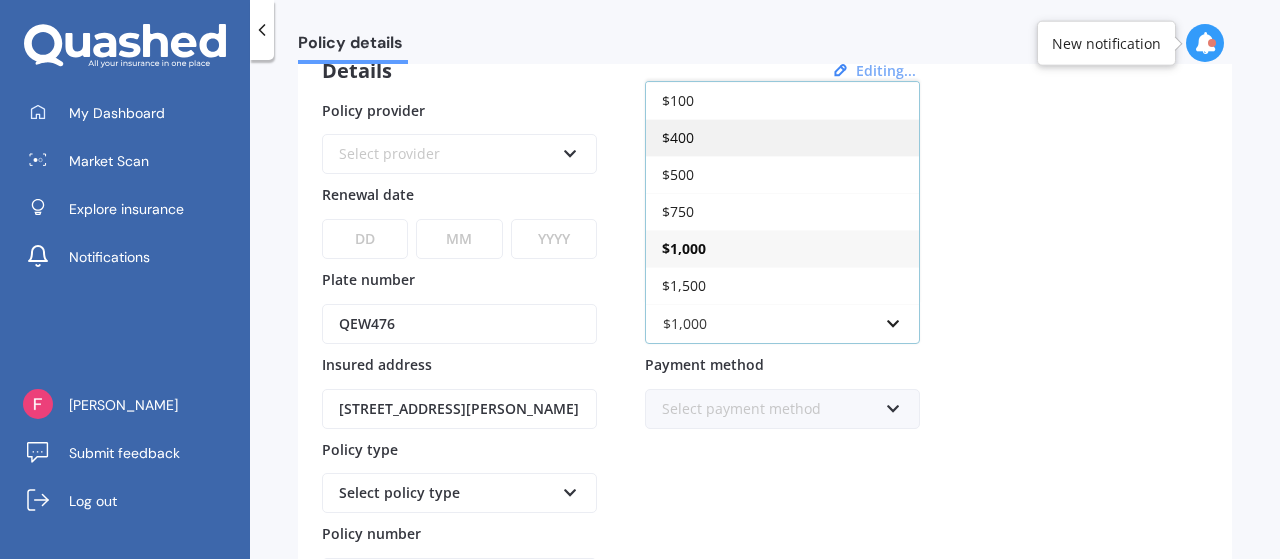 click on "$400" at bounding box center (782, 137) 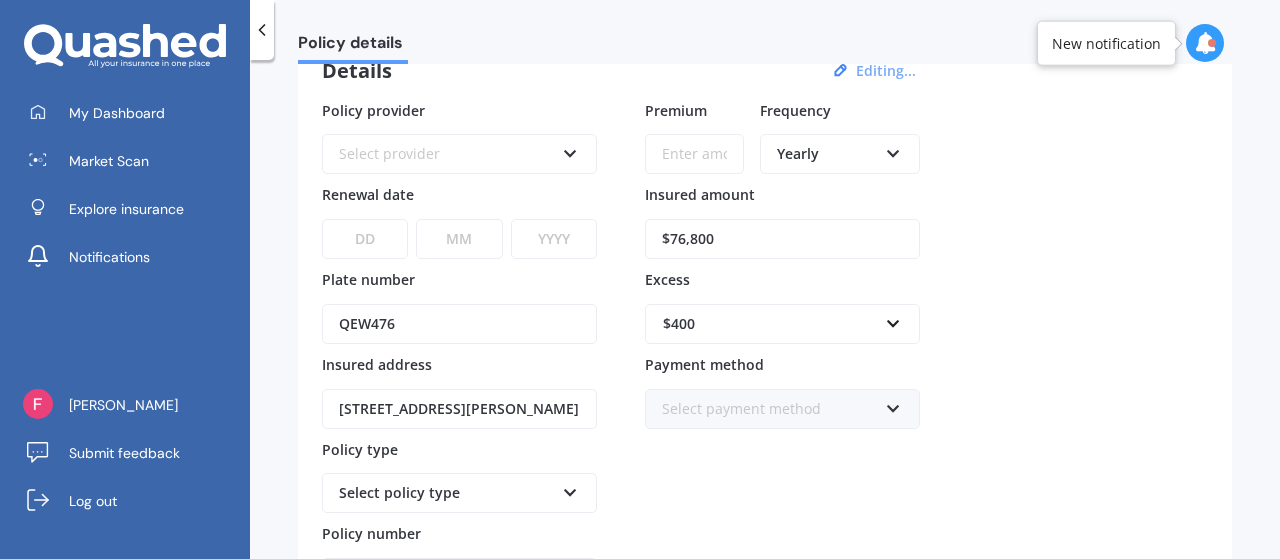 click on "DD 01 02 03 04 05 06 07 08 09 10 11 12 13 14 15 16 17 18 19 20 21 22 23 24 25 26 27 28 29 30 31" at bounding box center [365, 239] 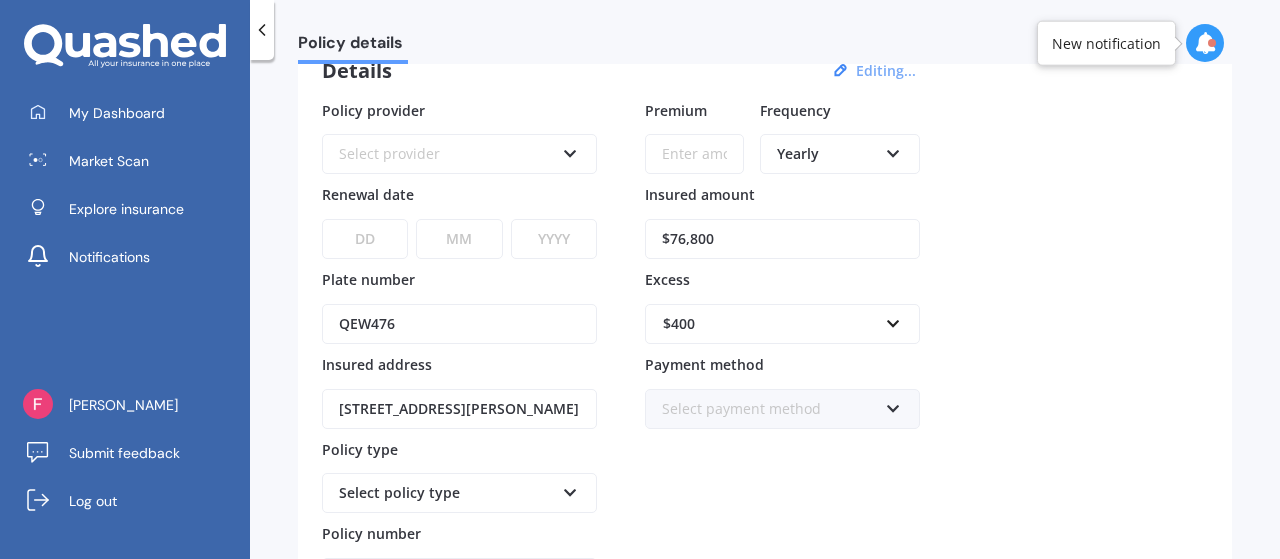 select on "31" 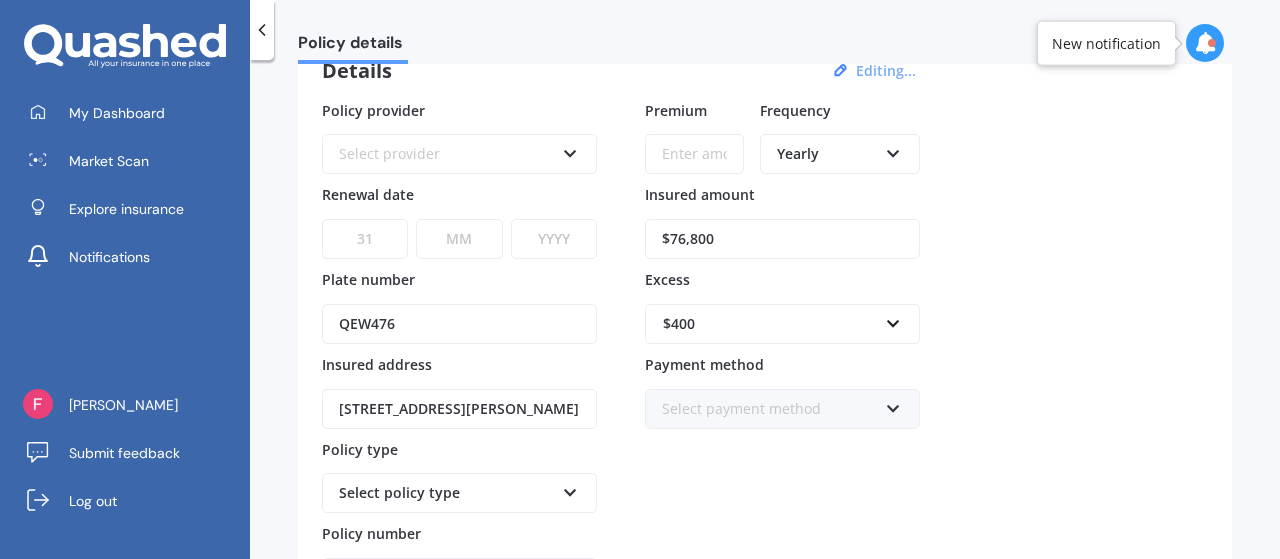 click on "DD 01 02 03 04 05 06 07 08 09 10 11 12 13 14 15 16 17 18 19 20 21 22 23 24 25 26 27 28 29 30 31" at bounding box center (365, 239) 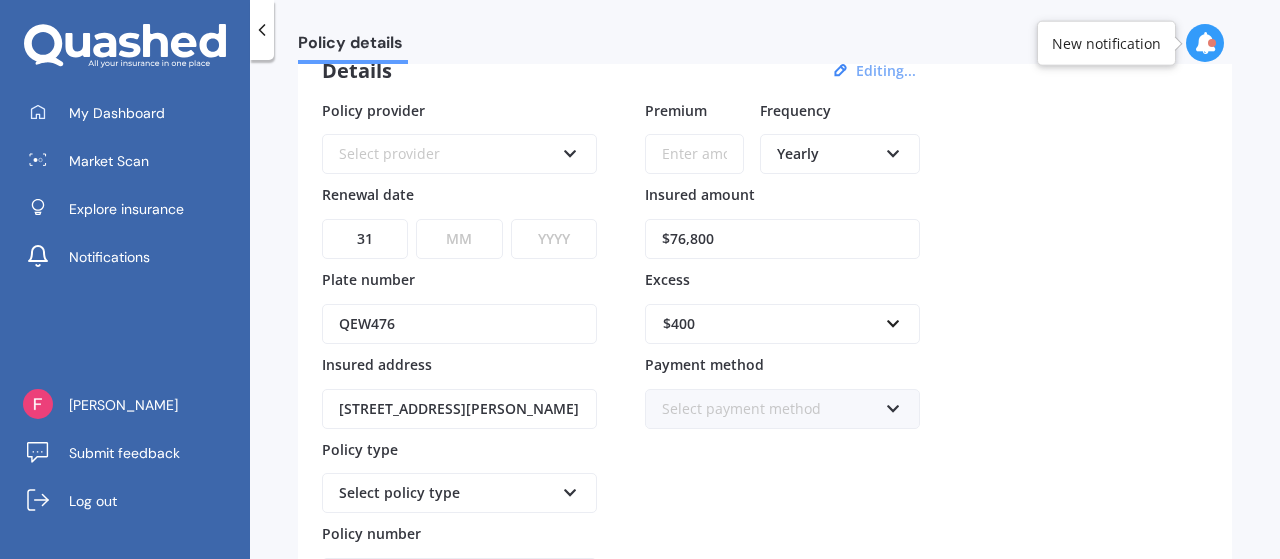 click on "MM 01 02 03 04 05 06 07 08 09 10 11 12" at bounding box center [459, 239] 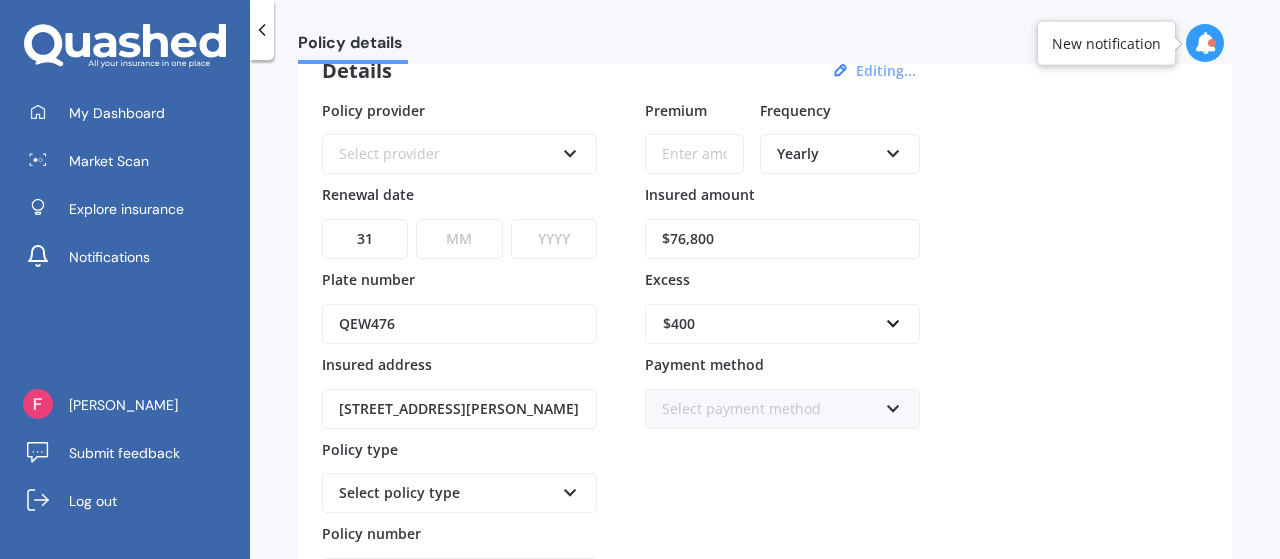 select on "07" 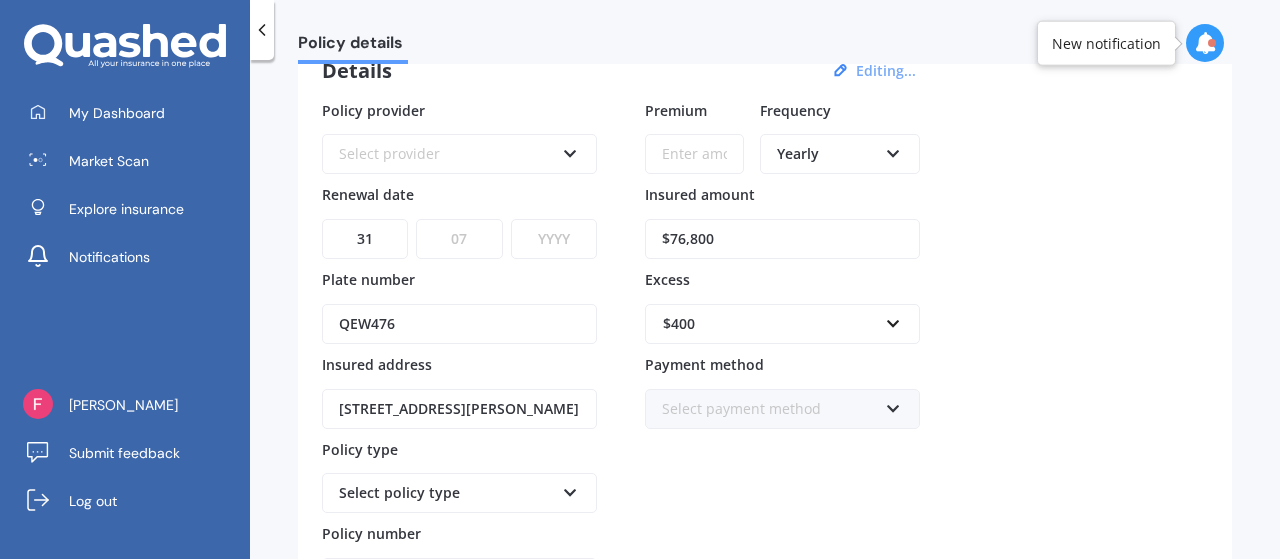 click on "MM 01 02 03 04 05 06 07 08 09 10 11 12" at bounding box center (459, 239) 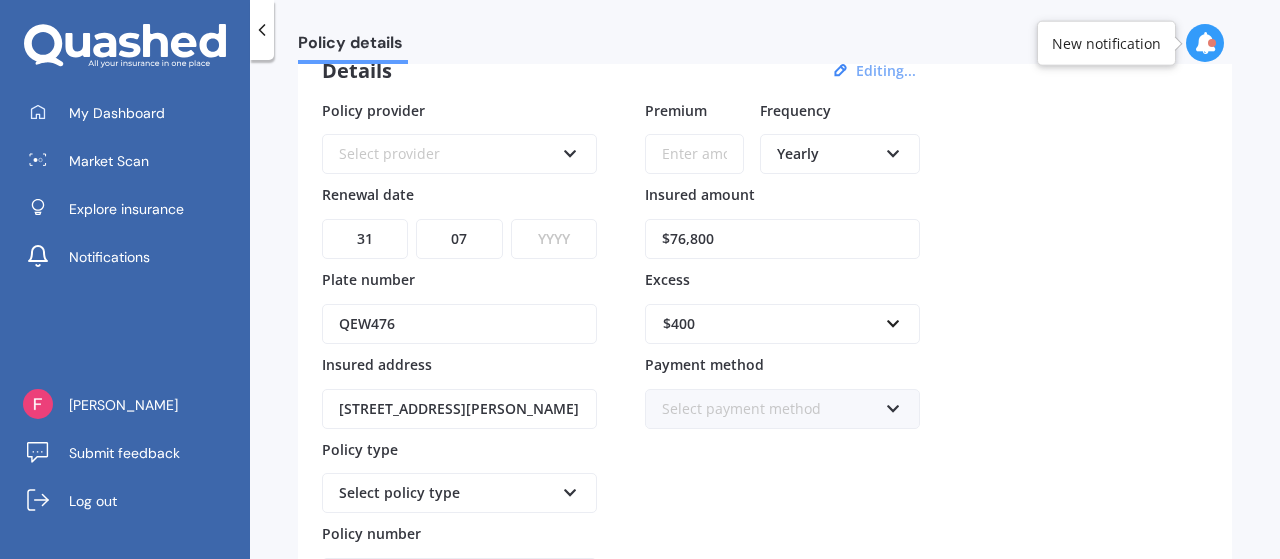click on "YYYY 2027 2026 2025 2024 2023 2022 2021 2020 2019 2018 2017 2016 2015 2014 2013 2012 2011 2010 2009 2008 2007 2006 2005 2004 2003 2002 2001 2000 1999 1998 1997 1996 1995 1994 1993 1992 1991 1990 1989 1988 1987 1986 1985 1984 1983 1982 1981 1980 1979 1978 1977 1976 1975 1974 1973 1972 1971 1970 1969 1968 1967 1966 1965 1964 1963 1962 1961 1960 1959 1958 1957 1956 1955 1954 1953 1952 1951 1950 1949 1948 1947 1946 1945 1944 1943 1942 1941 1940 1939 1938 1937 1936 1935 1934 1933 1932 1931 1930 1929 1928" at bounding box center [554, 239] 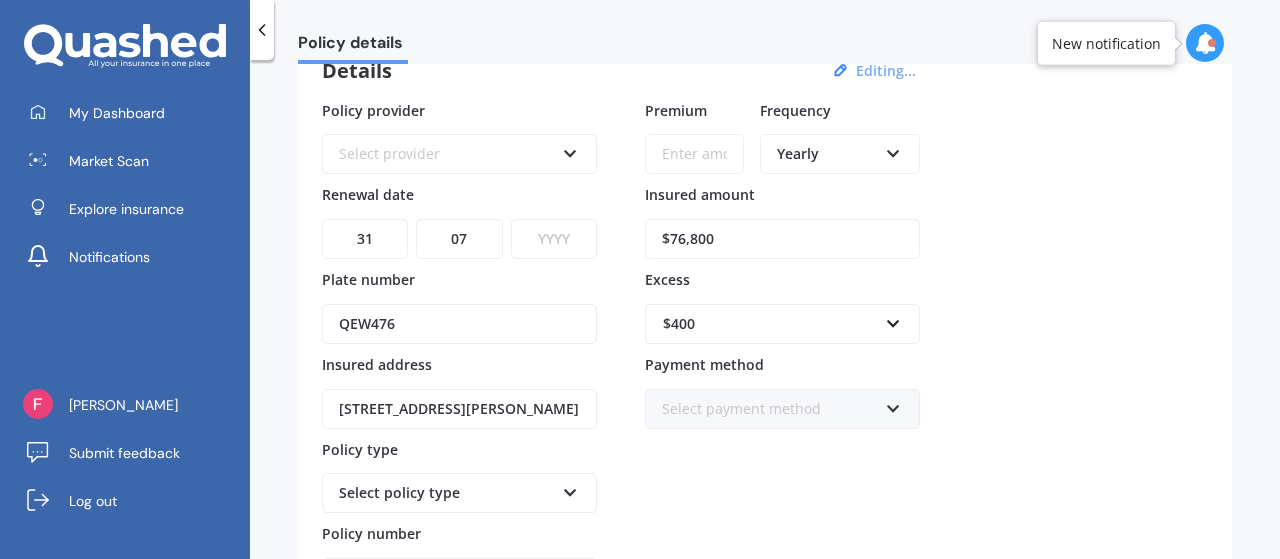 select on "2025" 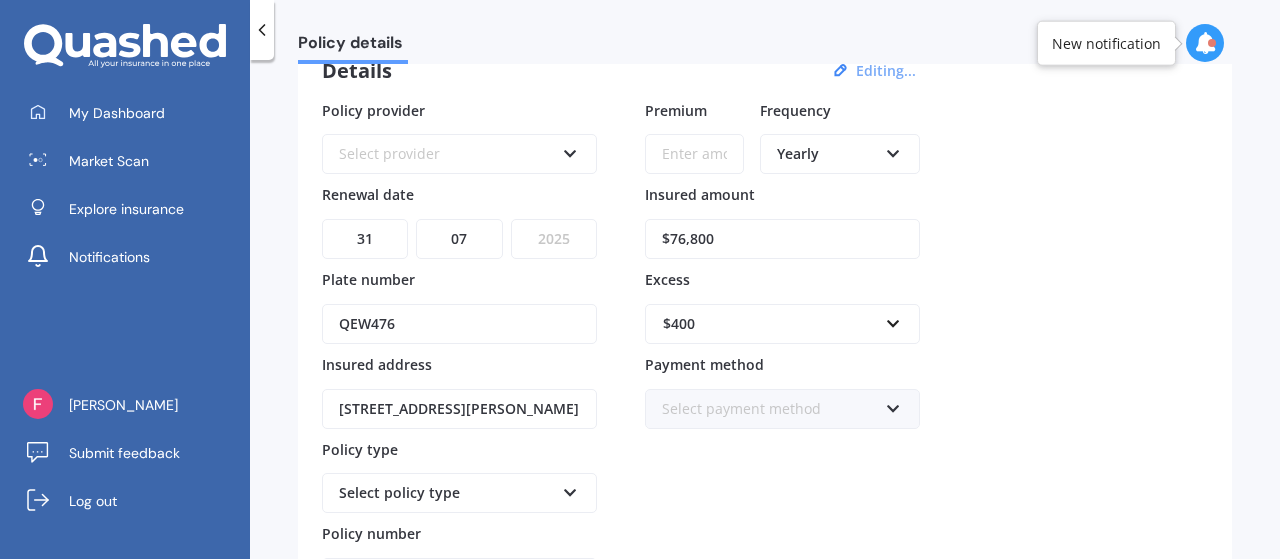 click on "YYYY 2027 2026 2025 2024 2023 2022 2021 2020 2019 2018 2017 2016 2015 2014 2013 2012 2011 2010 2009 2008 2007 2006 2005 2004 2003 2002 2001 2000 1999 1998 1997 1996 1995 1994 1993 1992 1991 1990 1989 1988 1987 1986 1985 1984 1983 1982 1981 1980 1979 1978 1977 1976 1975 1974 1973 1972 1971 1970 1969 1968 1967 1966 1965 1964 1963 1962 1961 1960 1959 1958 1957 1956 1955 1954 1953 1952 1951 1950 1949 1948 1947 1946 1945 1944 1943 1942 1941 1940 1939 1938 1937 1936 1935 1934 1933 1932 1931 1930 1929 1928" at bounding box center (554, 239) 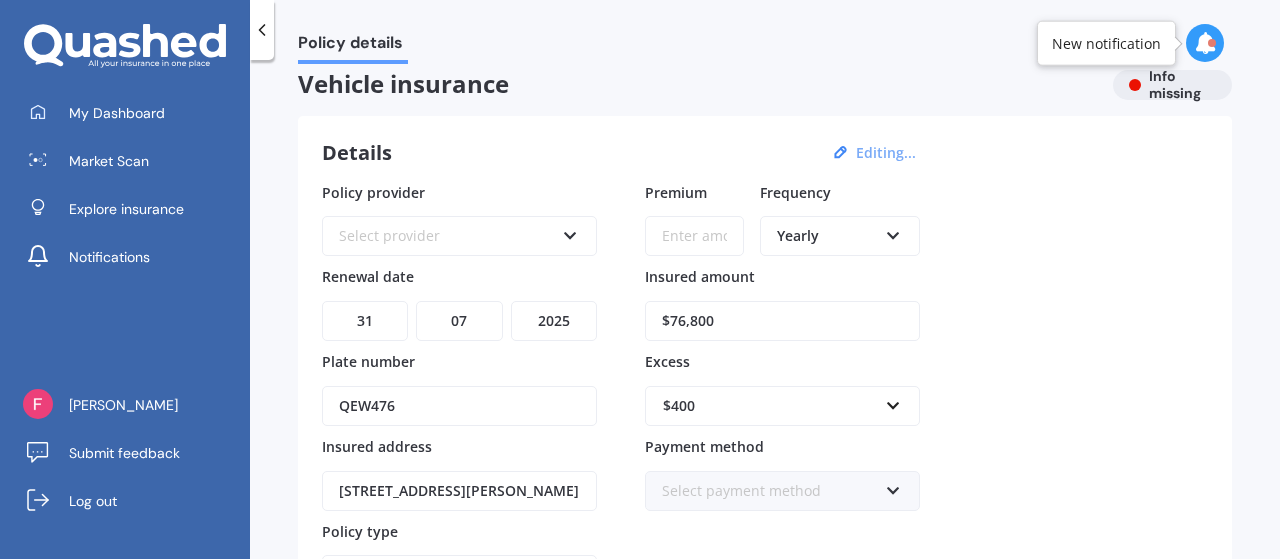 scroll, scrollTop: 0, scrollLeft: 0, axis: both 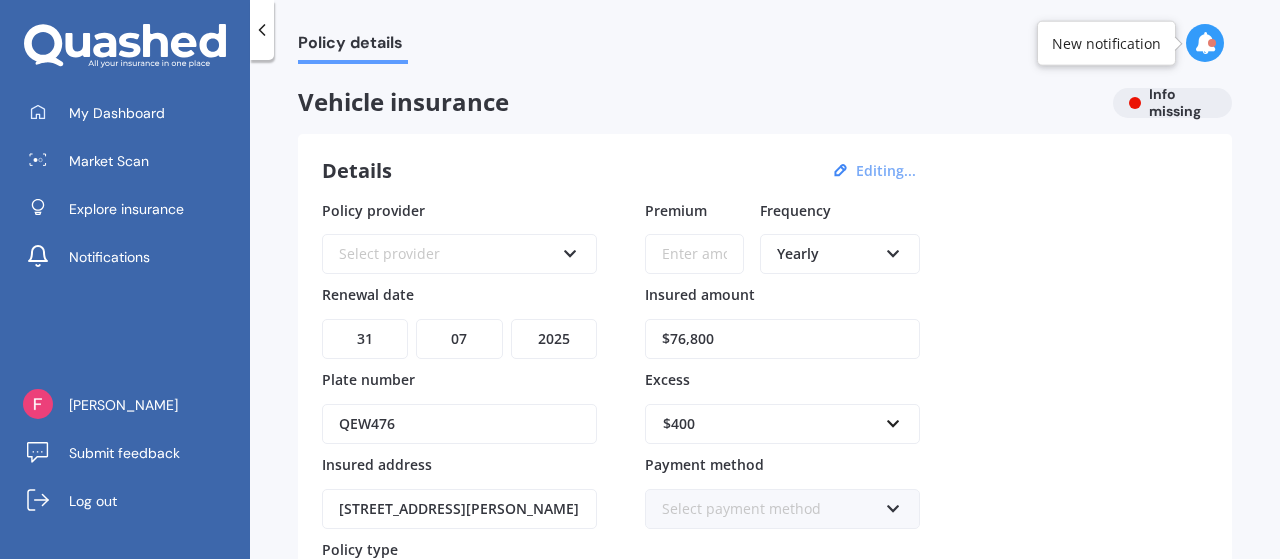 click at bounding box center (893, 250) 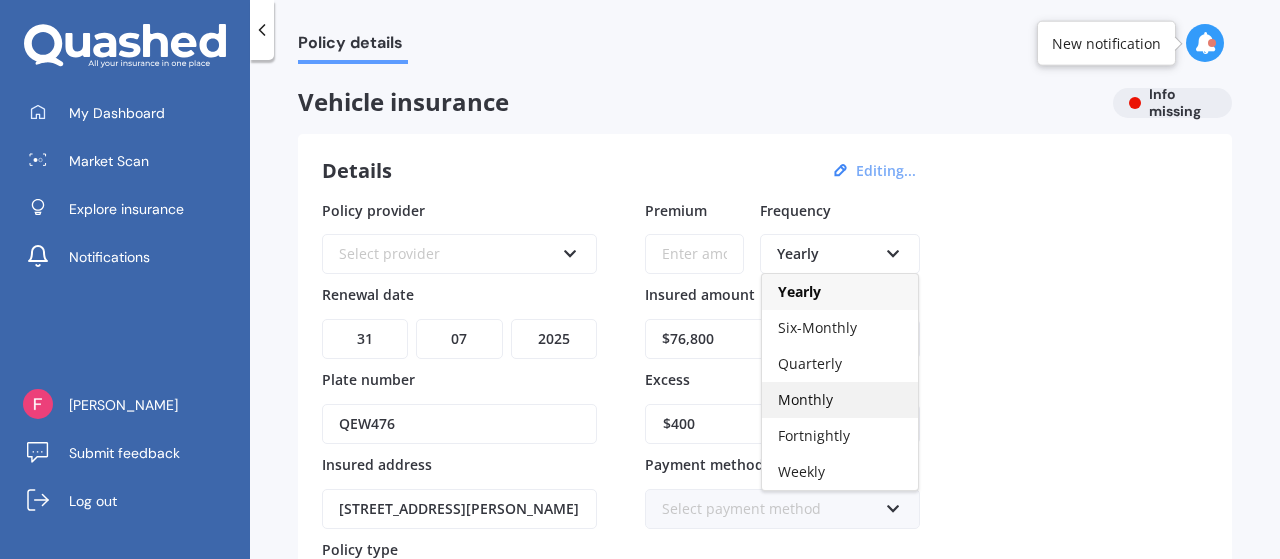 click on "Monthly" at bounding box center [805, 399] 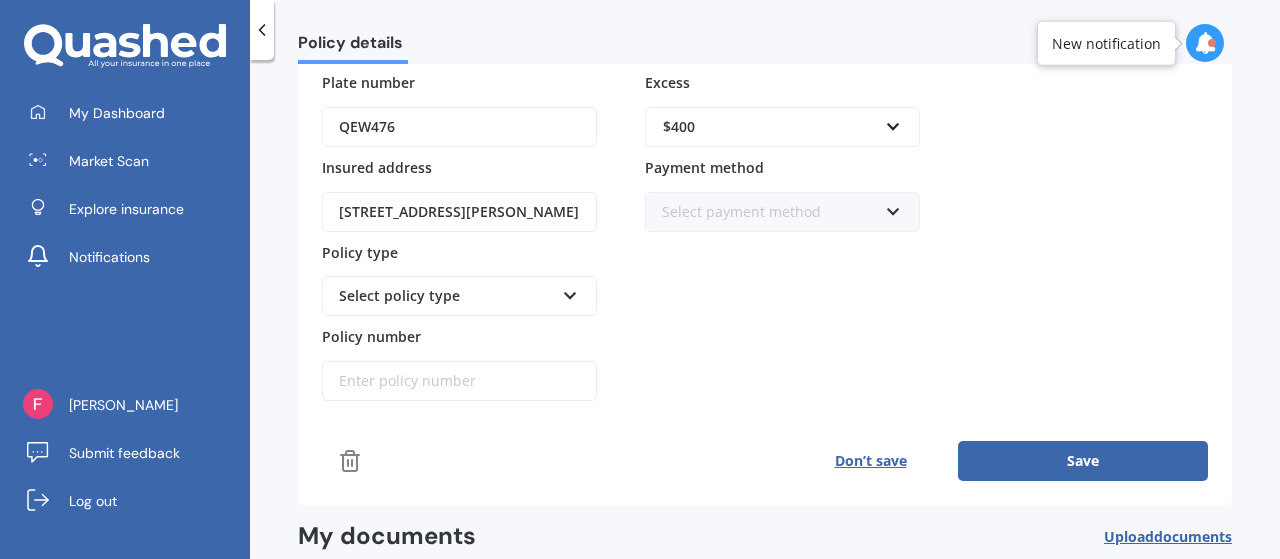 scroll, scrollTop: 300, scrollLeft: 0, axis: vertical 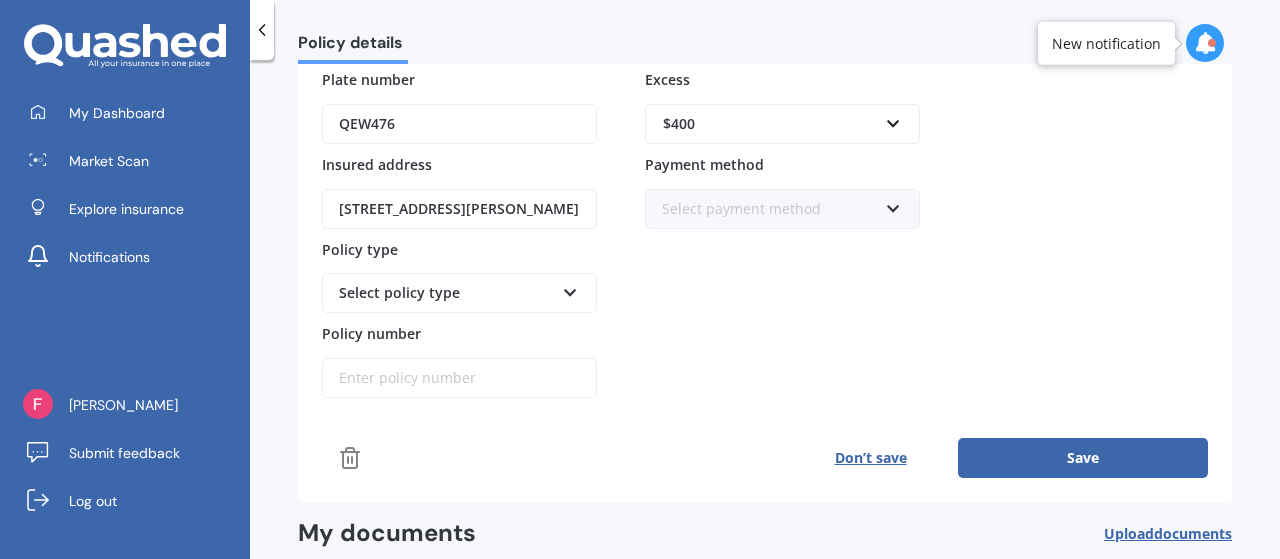 click at bounding box center (570, 289) 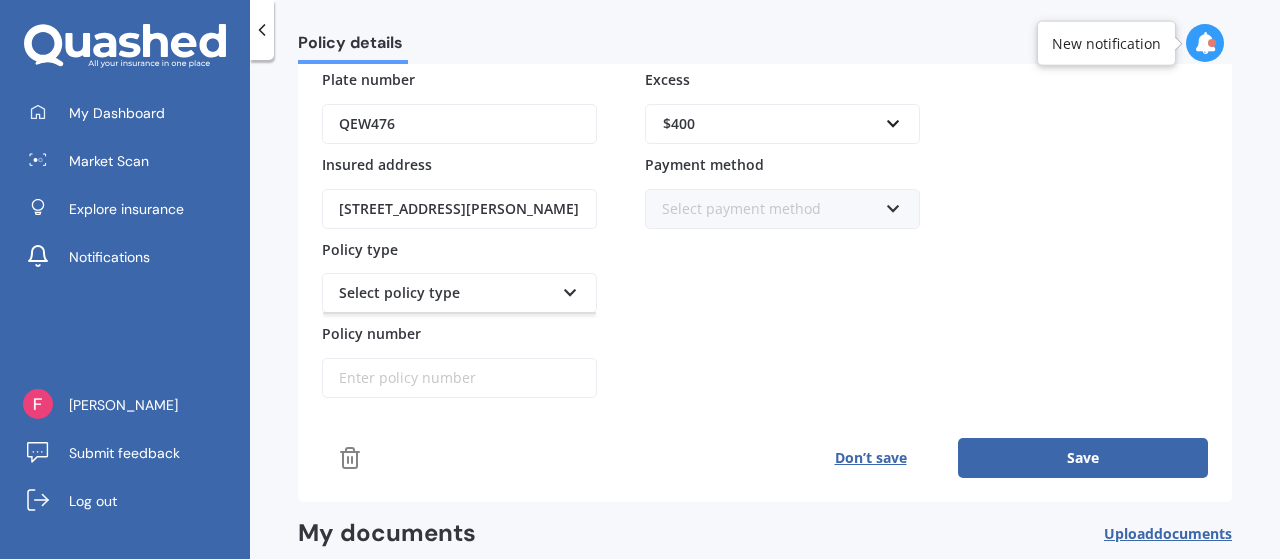 click at bounding box center [570, 289] 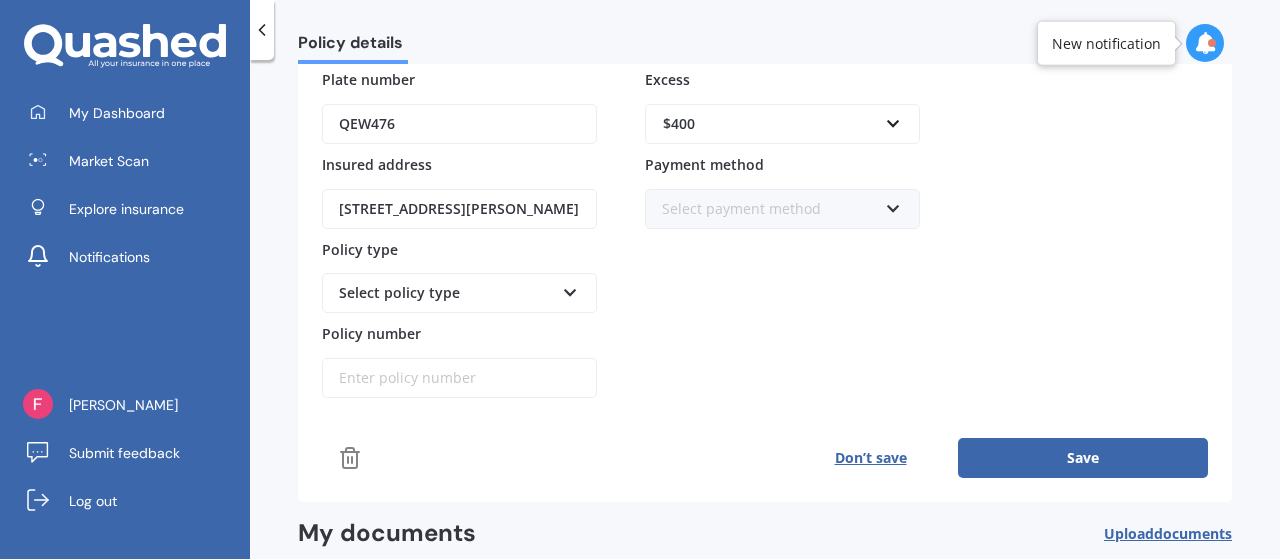 click on "Premium Frequency Monthly Yearly Six-Monthly Quarterly Monthly Fortnightly Weekly Insured amount $76,800 Excess $400 $100 $400 $500 $750 $1,000 $1,500 $2,000 Payment method Select payment method Direct debit - bank account Direct debit - credit/debit card Online payment Internet banking transfer Cheque" at bounding box center [782, 149] 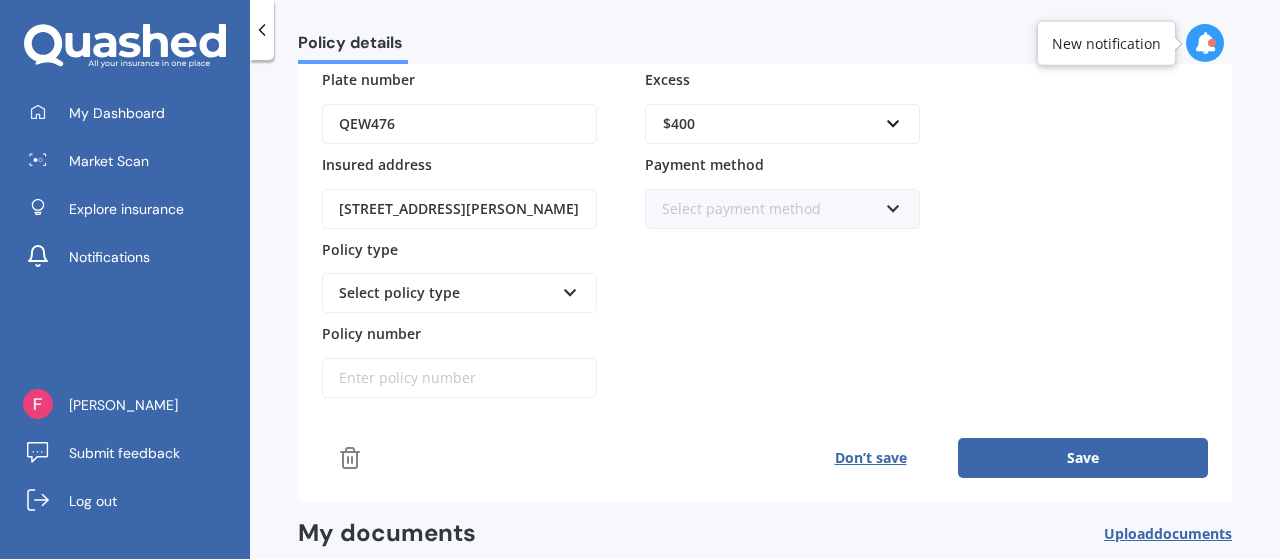 click at bounding box center (570, 289) 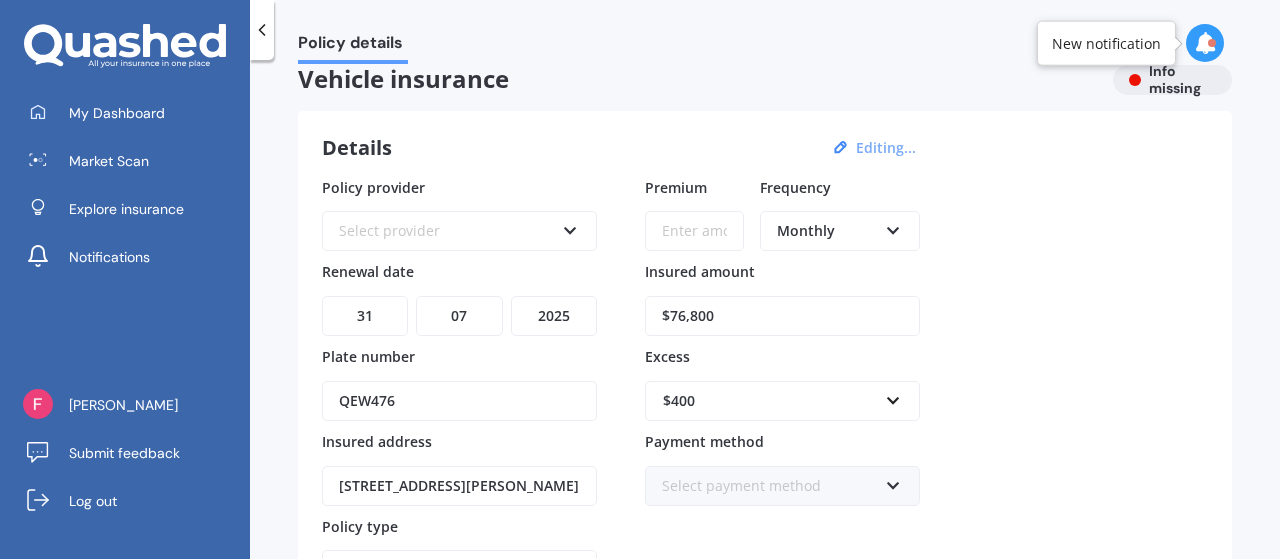 scroll, scrollTop: 0, scrollLeft: 0, axis: both 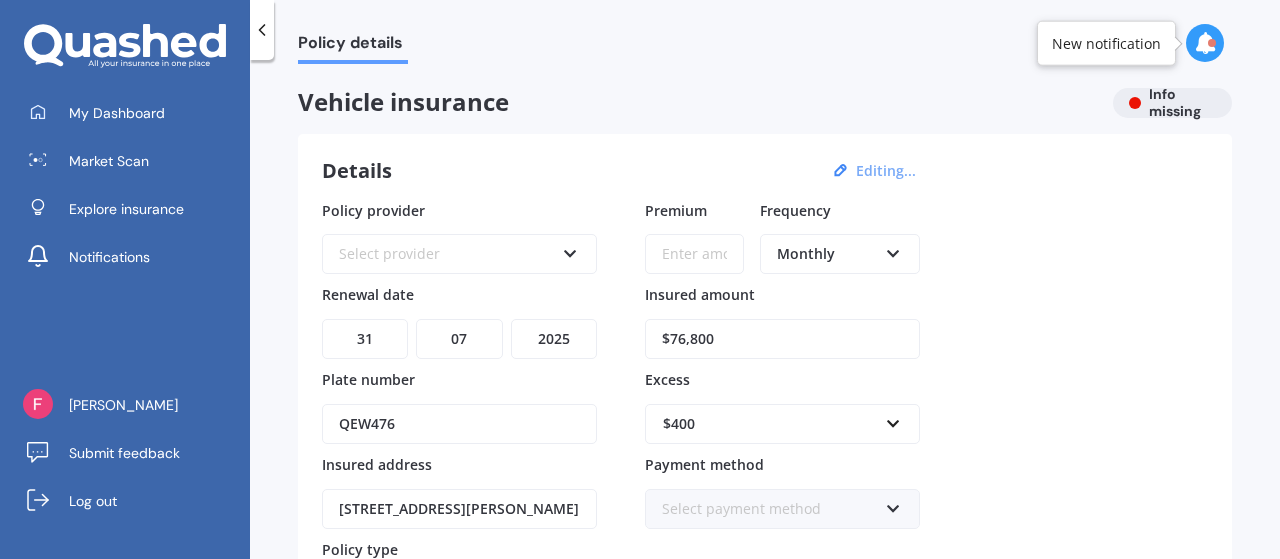 click at bounding box center (570, 250) 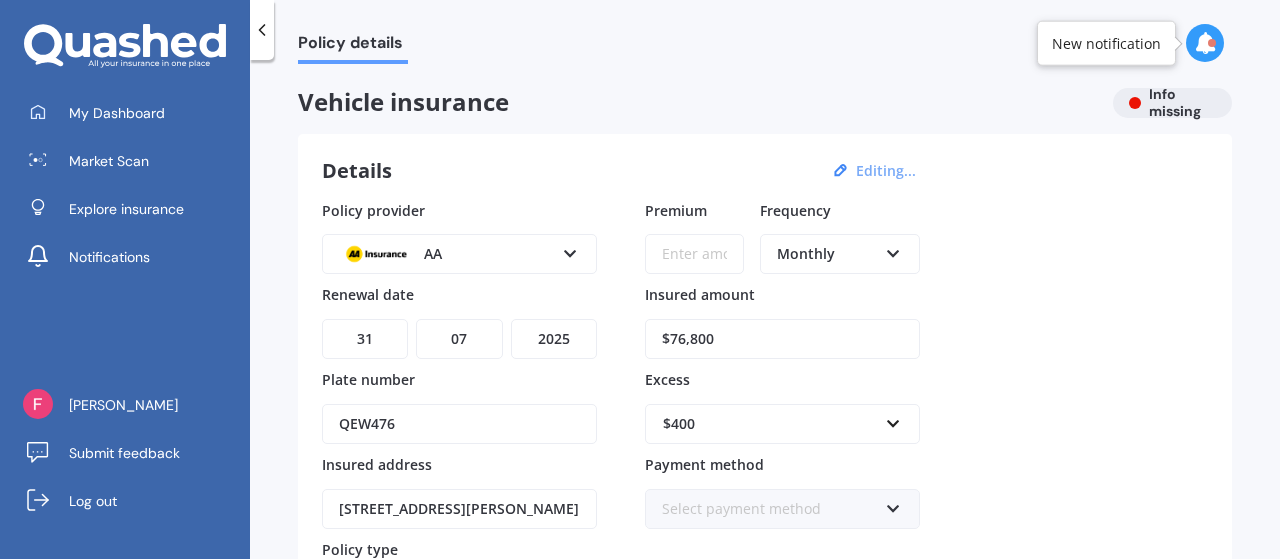click on "Policy provider AA AA AMI AMP ANZ ASB Aioi Nissay Dowa Ando Assurant Autosure BNZ Co-Operative Bank Cove FMG Initio Kiwibank Lantern [PERSON_NAME] MAS NAC NZI Other Provident SBS Star Insure State [PERSON_NAME] TSB Tower Trade Me Insurance Vero Westpac YOUI Renewal date DD 01 02 03 04 05 06 07 08 09 10 11 12 13 14 15 16 17 18 19 20 21 22 23 24 25 26 27 28 29 30 31 MM 01 02 03 04 05 06 07 08 09 10 11 12 YYYY 2027 2026 2025 2024 2023 2022 2021 2020 2019 2018 2017 2016 2015 2014 2013 2012 2011 2010 2009 2008 2007 2006 2005 2004 2003 2002 2001 2000 1999 1998 1997 1996 1995 1994 1993 1992 1991 1990 1989 1988 1987 1986 1985 1984 1983 1982 1981 1980 1979 1978 1977 1976 1975 1974 1973 1972 1971 1970 1969 1968 1967 1966 1965 1964 1963 1962 1961 1960 1959 1958 1957 1956 1955 1954 1953 1952 1951 1950 1949 1948 1947 1946 1945 1944 1943 1942 1941 1940 1939 1938 1937 1936 1935 1934 1933 1932 1931 1930 1929 1928 Plate number QEW476 Insured address [STREET_ADDRESS][PERSON_NAME] Policy type Select policy type Comprehensive Premium" at bounding box center (765, 449) 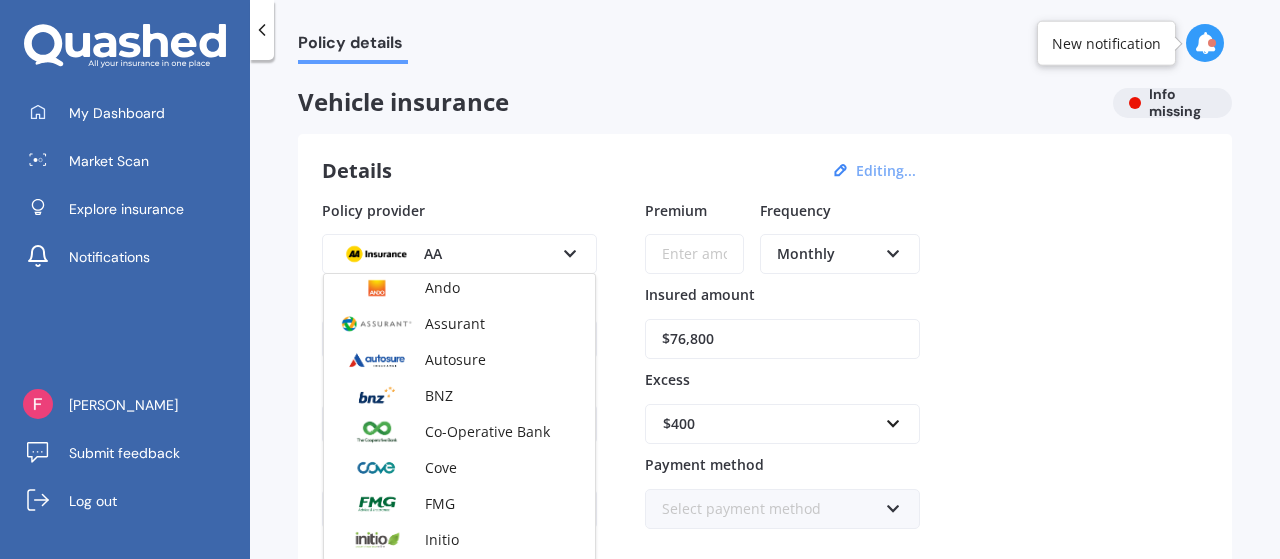 scroll, scrollTop: 0, scrollLeft: 0, axis: both 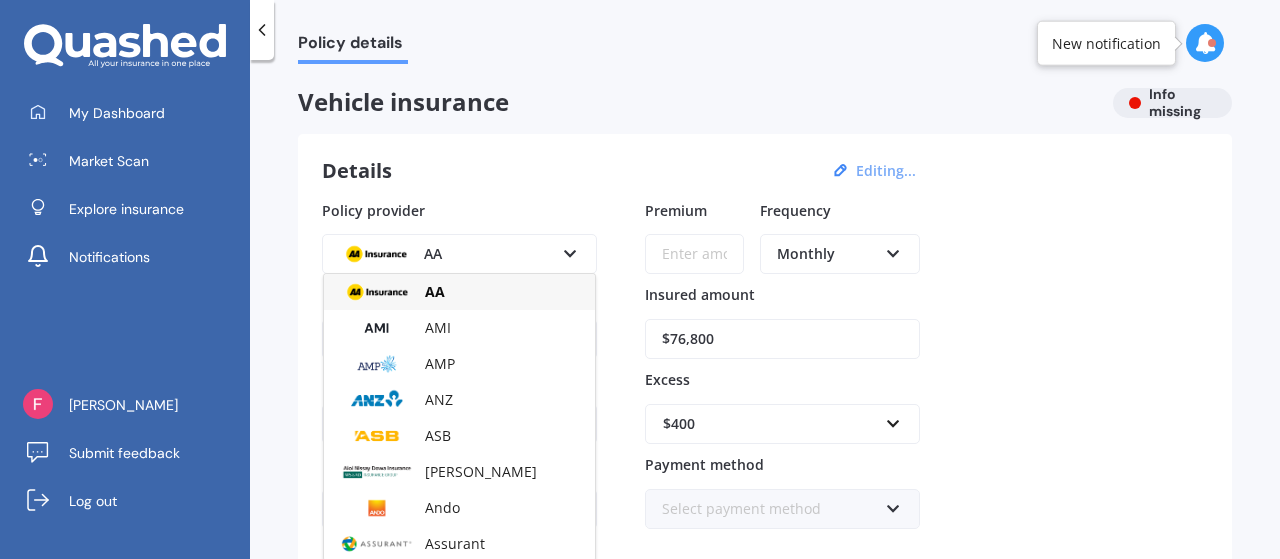 click on "AA" at bounding box center (446, 254) 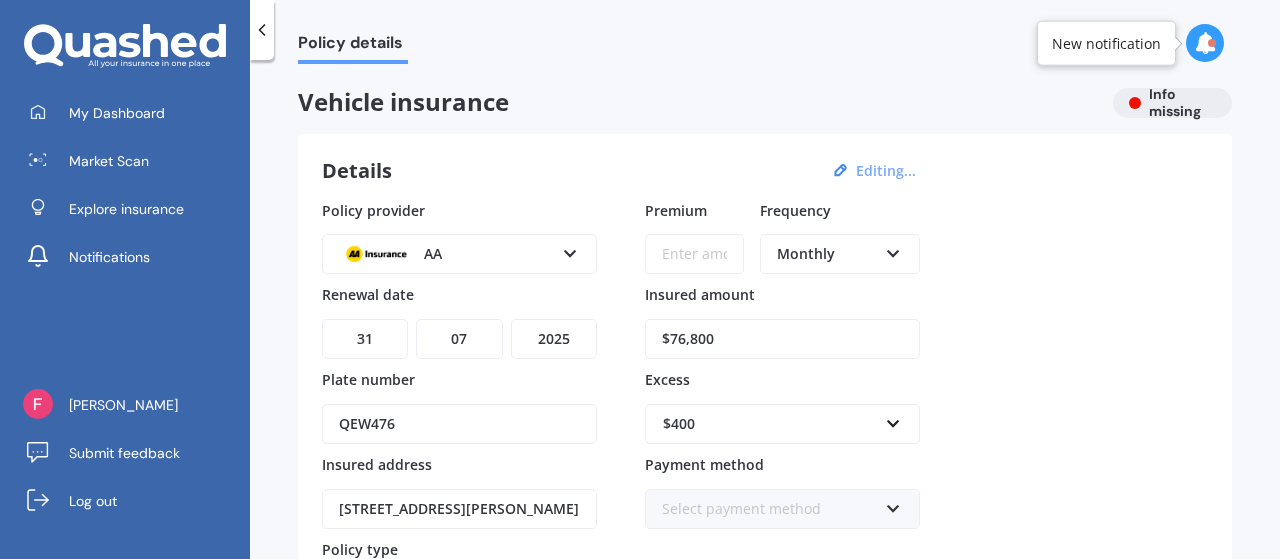 click on "AA" at bounding box center (446, 254) 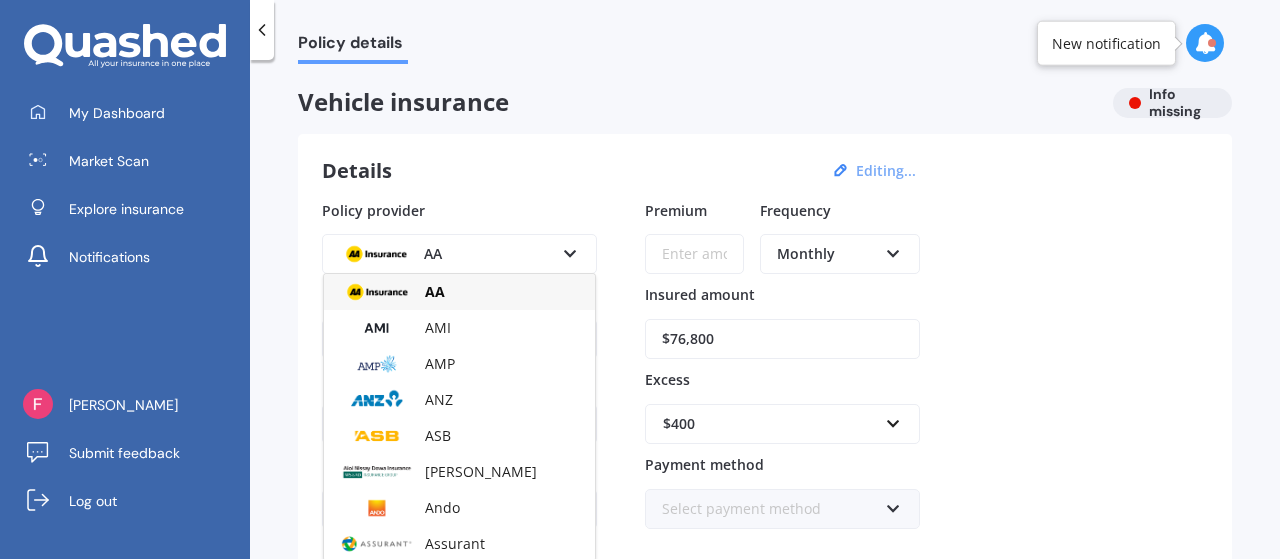 click on "AA" at bounding box center (446, 254) 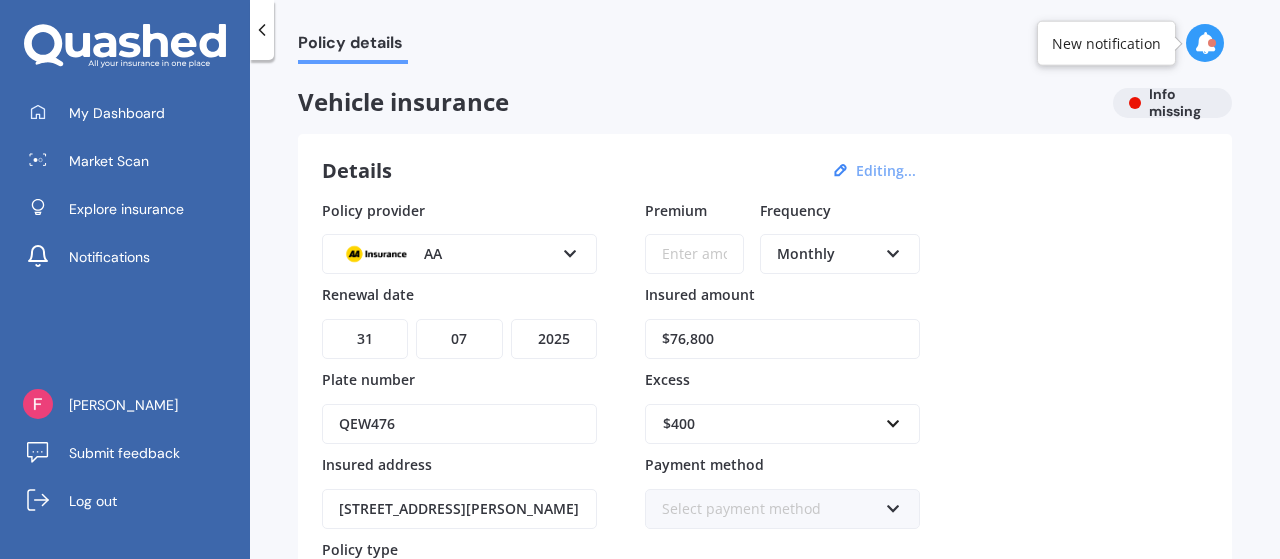 click on "AA" at bounding box center [446, 254] 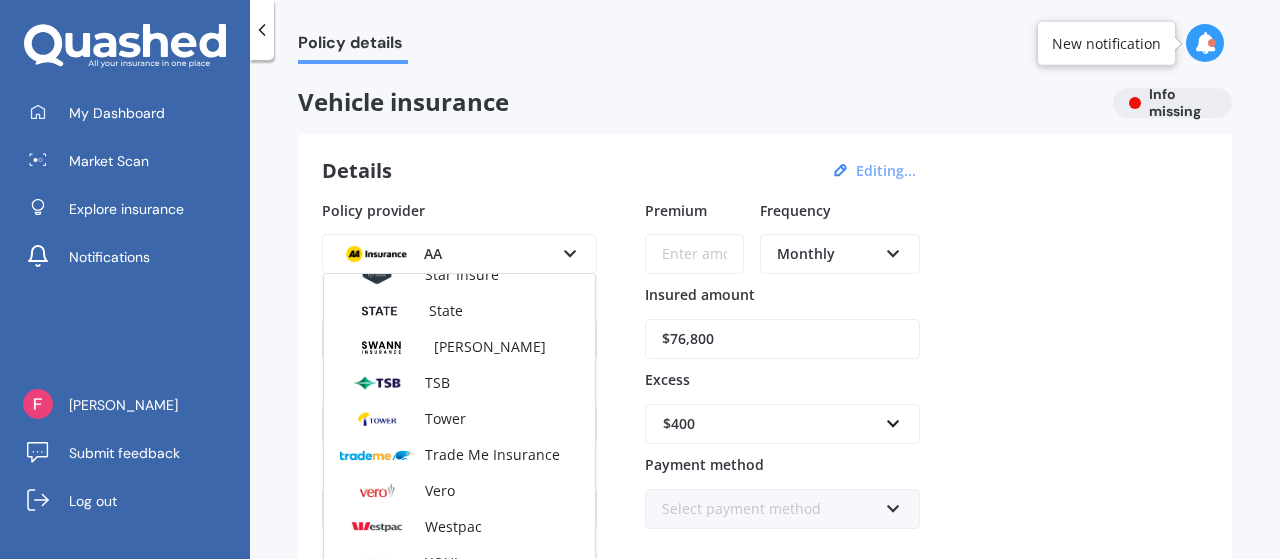 scroll, scrollTop: 865, scrollLeft: 0, axis: vertical 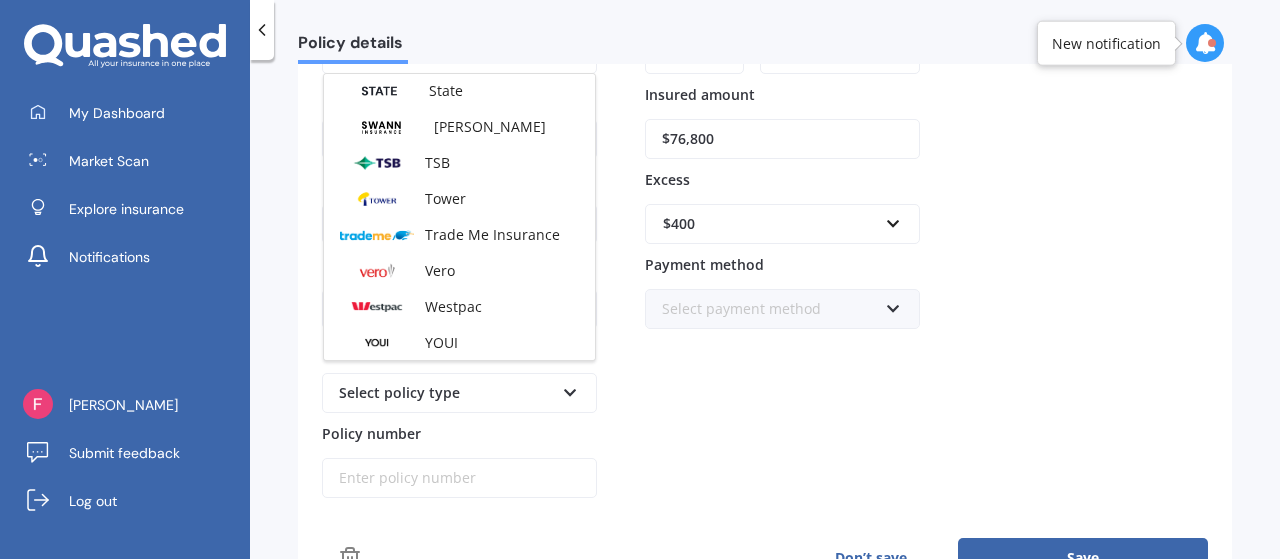click on "Policy provider AA AA AMI AMP ANZ ASB Aioi Nissay Dowa Ando Assurant Autosure BNZ Co-Operative Bank Cove FMG Initio Kiwibank Lantern [PERSON_NAME] MAS NAC NZI Other Provident SBS Star Insure State [PERSON_NAME] TSB Tower Trade Me Insurance Vero Westpac YOUI Renewal date DD 01 02 03 04 05 06 07 08 09 10 11 12 13 14 15 16 17 18 19 20 21 22 23 24 25 26 27 28 29 30 31 MM 01 02 03 04 05 06 07 08 09 10 11 12 YYYY 2027 2026 2025 2024 2023 2022 2021 2020 2019 2018 2017 2016 2015 2014 2013 2012 2011 2010 2009 2008 2007 2006 2005 2004 2003 2002 2001 2000 1999 1998 1997 1996 1995 1994 1993 1992 1991 1990 1989 1988 1987 1986 1985 1984 1983 1982 1981 1980 1979 1978 1977 1976 1975 1974 1973 1972 1971 1970 1969 1968 1967 1966 1965 1964 1963 1962 1961 1960 1959 1958 1957 1956 1955 1954 1953 1952 1951 1950 1949 1948 1947 1946 1945 1944 1943 1942 1941 1940 1939 1938 1937 1936 1935 1934 1933 1932 1931 1930 1929 1928 Plate number QEW476 Insured address [STREET_ADDRESS][PERSON_NAME] Policy type Select policy type Comprehensive Premium" at bounding box center (765, 249) 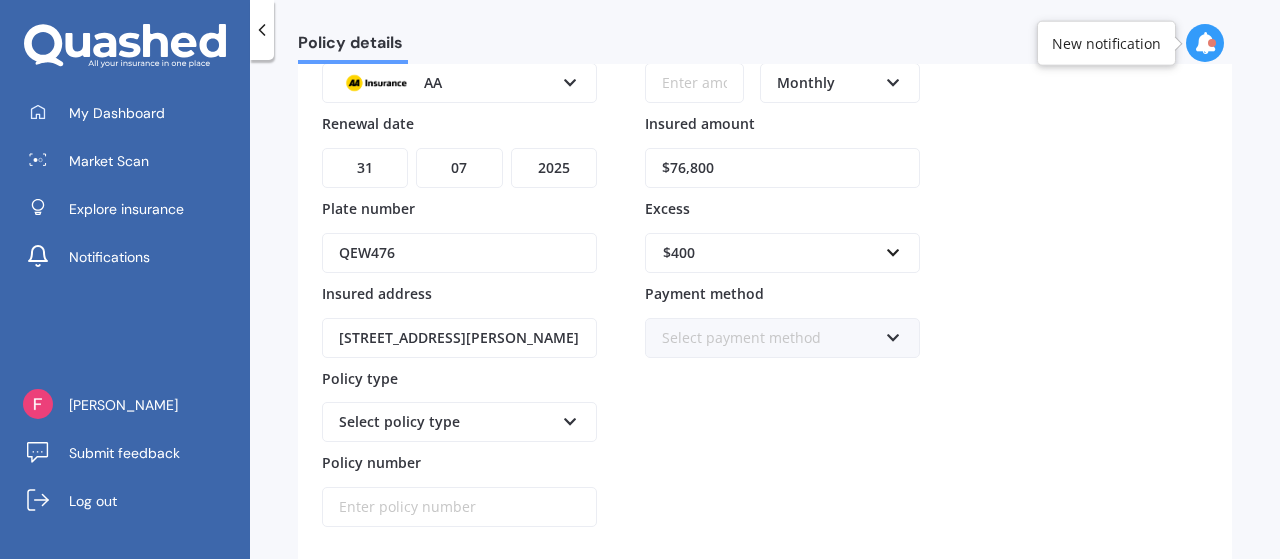 scroll, scrollTop: 300, scrollLeft: 0, axis: vertical 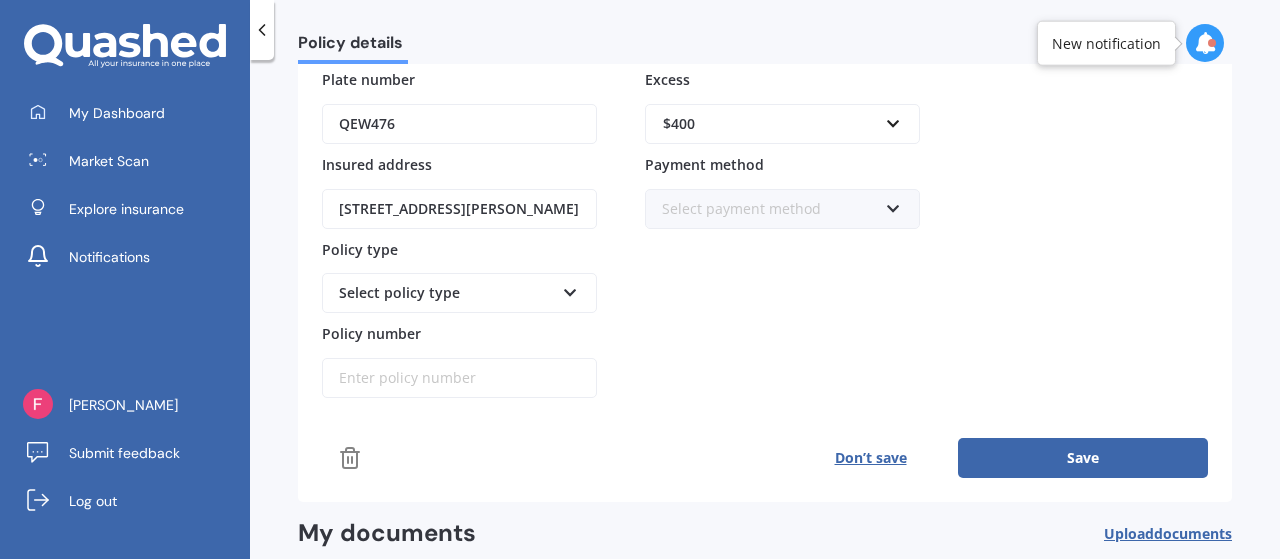 click on "Save" at bounding box center (1083, 458) 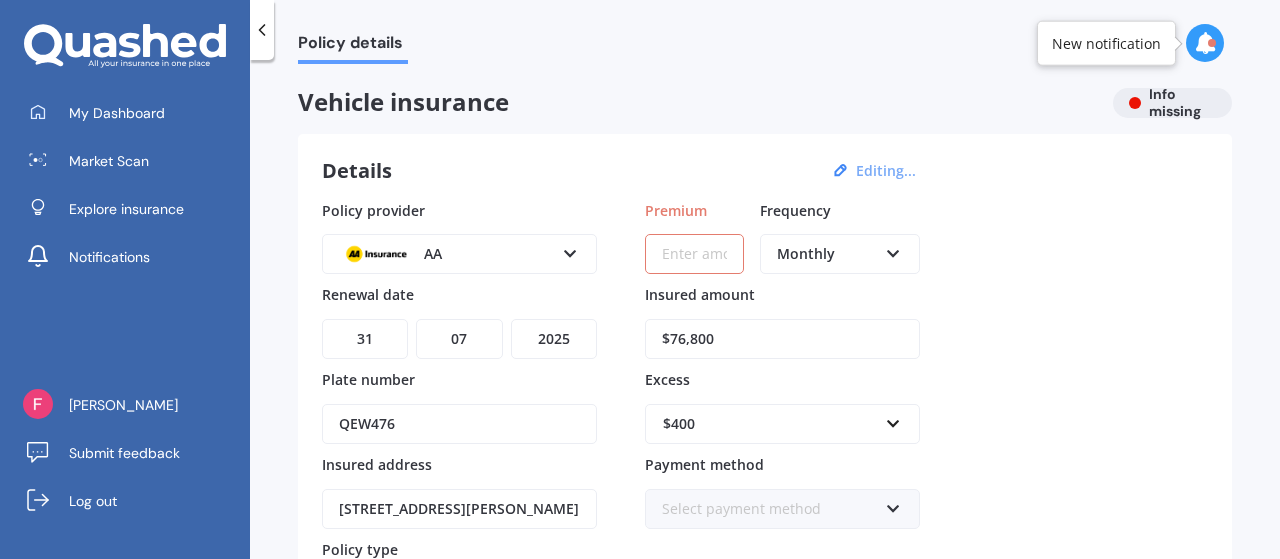 scroll, scrollTop: 100, scrollLeft: 0, axis: vertical 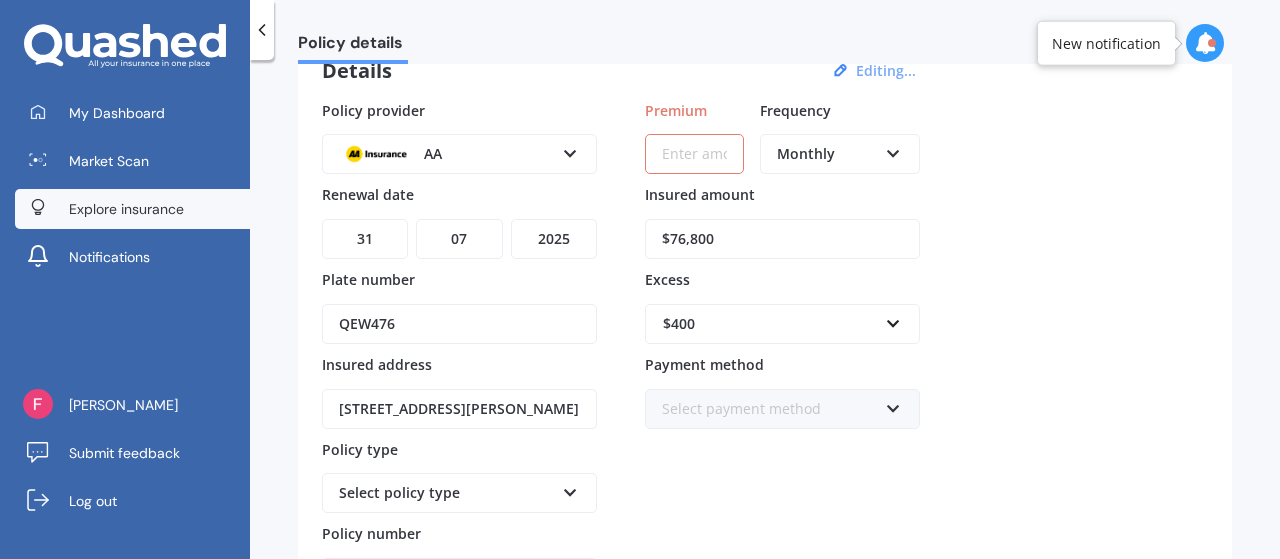 click on "Explore insurance" at bounding box center (126, 209) 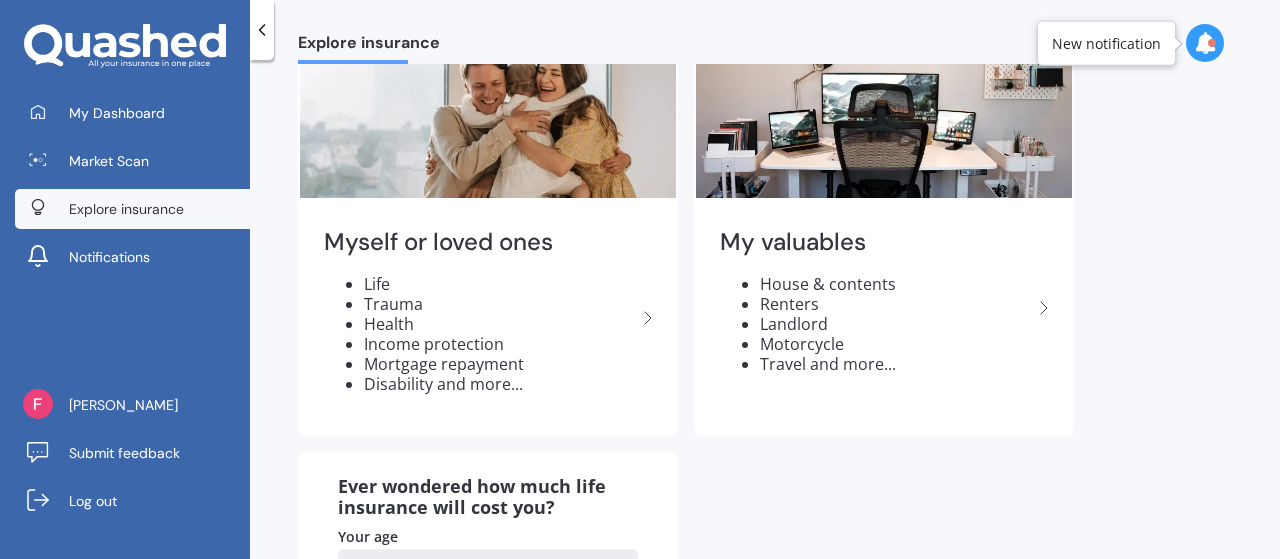 scroll, scrollTop: 0, scrollLeft: 0, axis: both 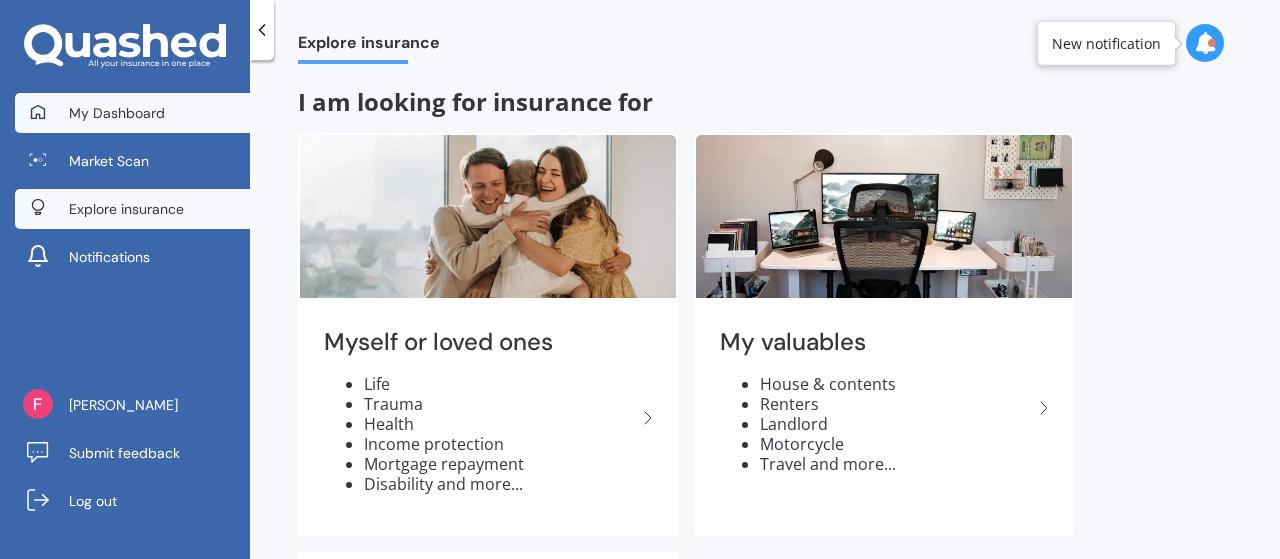 click on "My Dashboard" at bounding box center (117, 113) 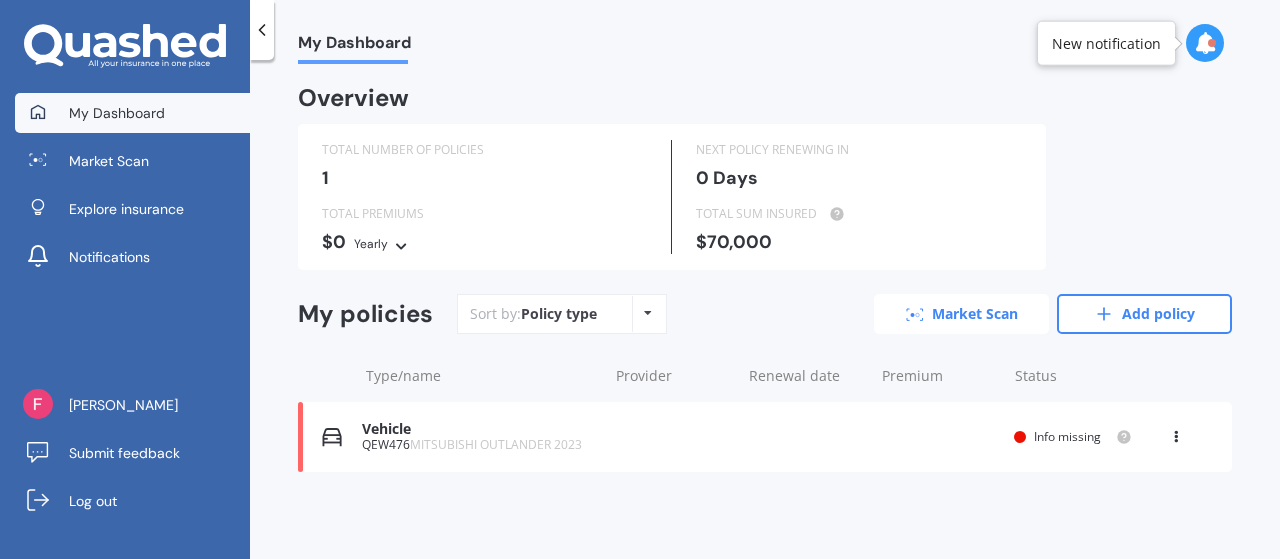 click on "Market Scan" at bounding box center (961, 314) 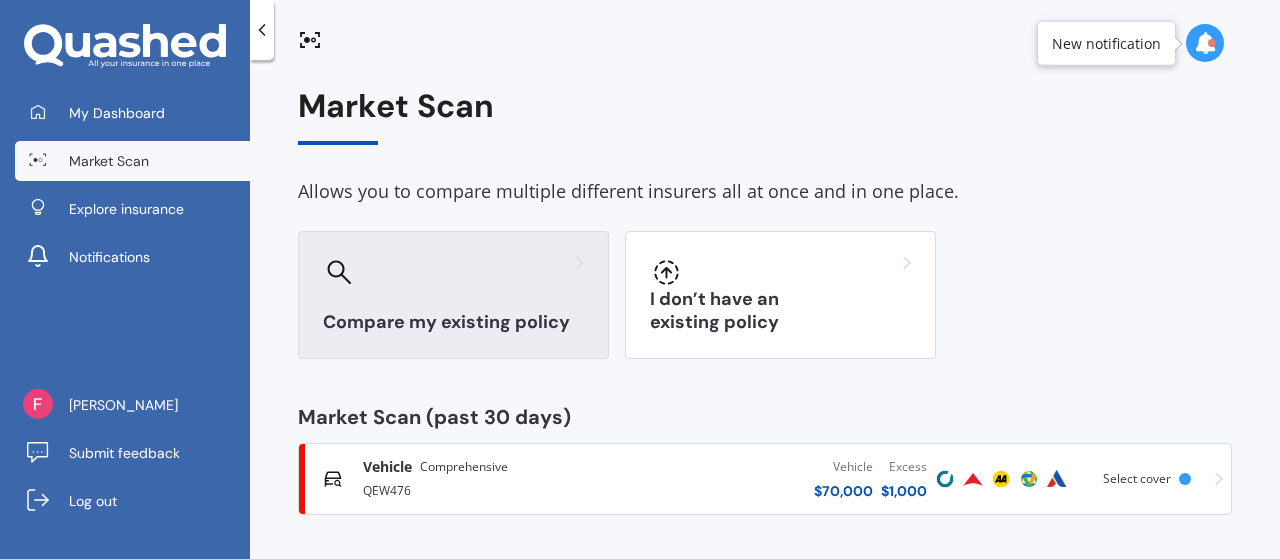 click on "Compare my existing policy" at bounding box center [453, 322] 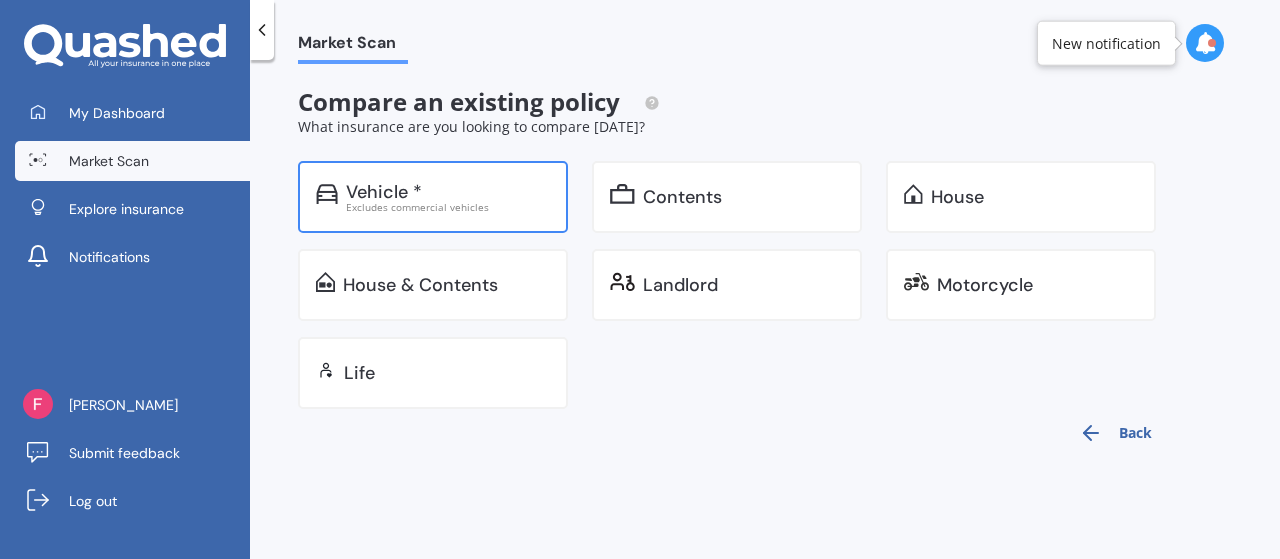 click on "Excludes commercial vehicles" at bounding box center [448, 207] 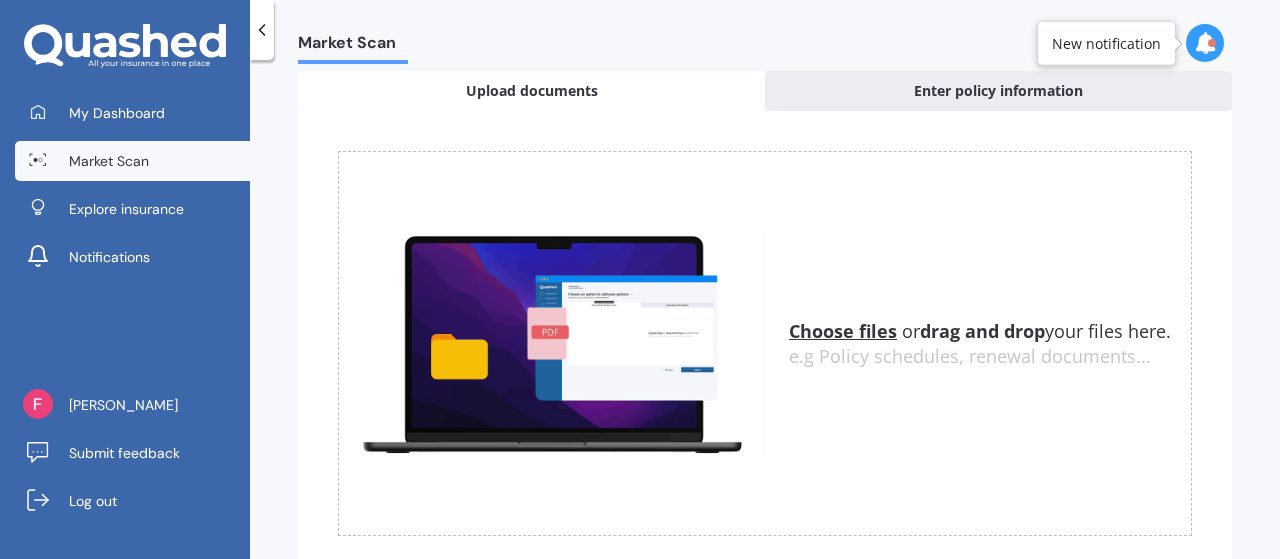 scroll, scrollTop: 194, scrollLeft: 0, axis: vertical 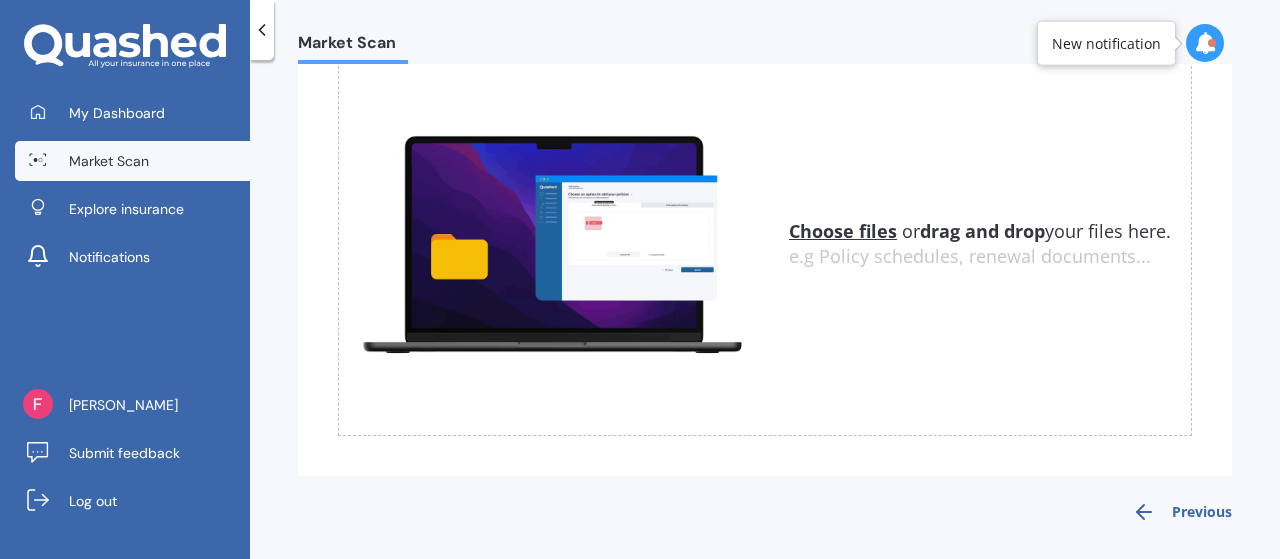 click on "Previous" at bounding box center [1182, 512] 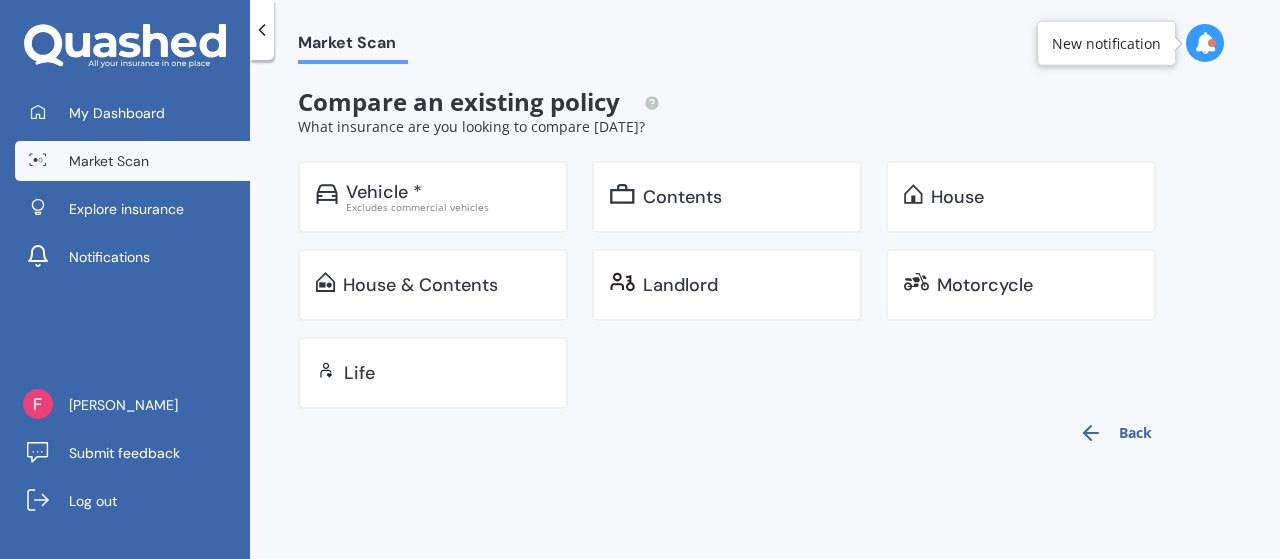scroll, scrollTop: 0, scrollLeft: 0, axis: both 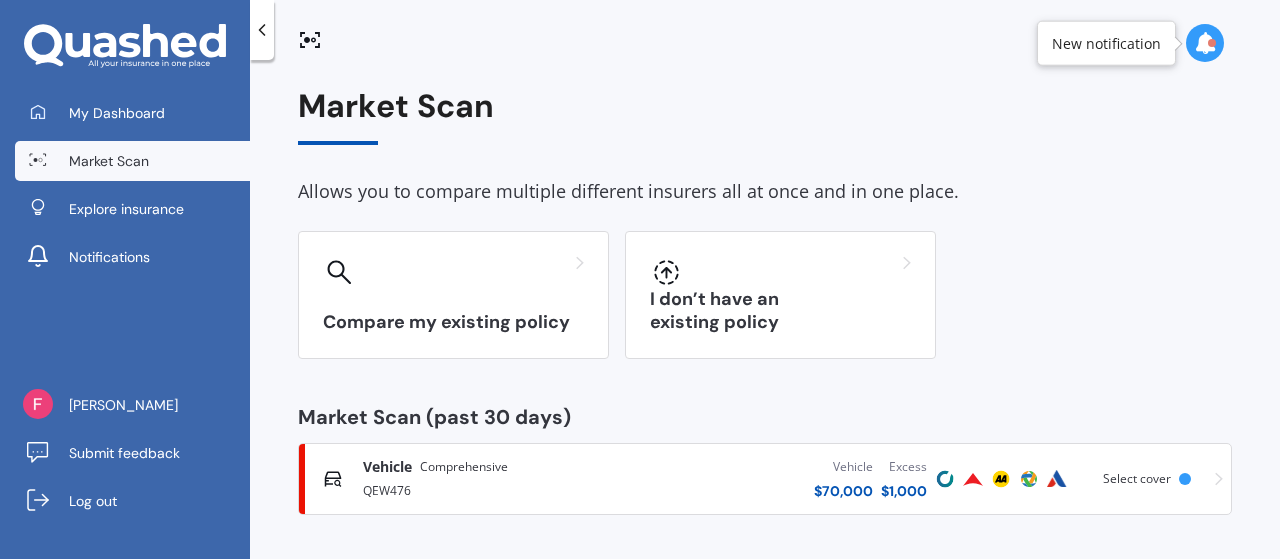 click on "New notification" at bounding box center (1106, 43) 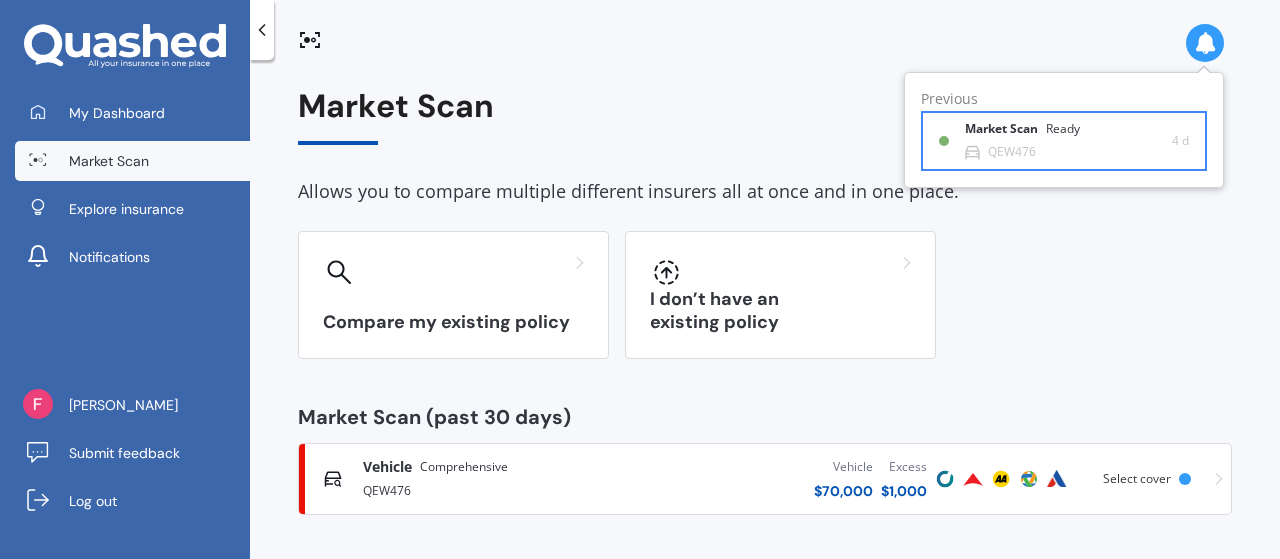 click on "Market Scan Ready" at bounding box center (1034, 133) 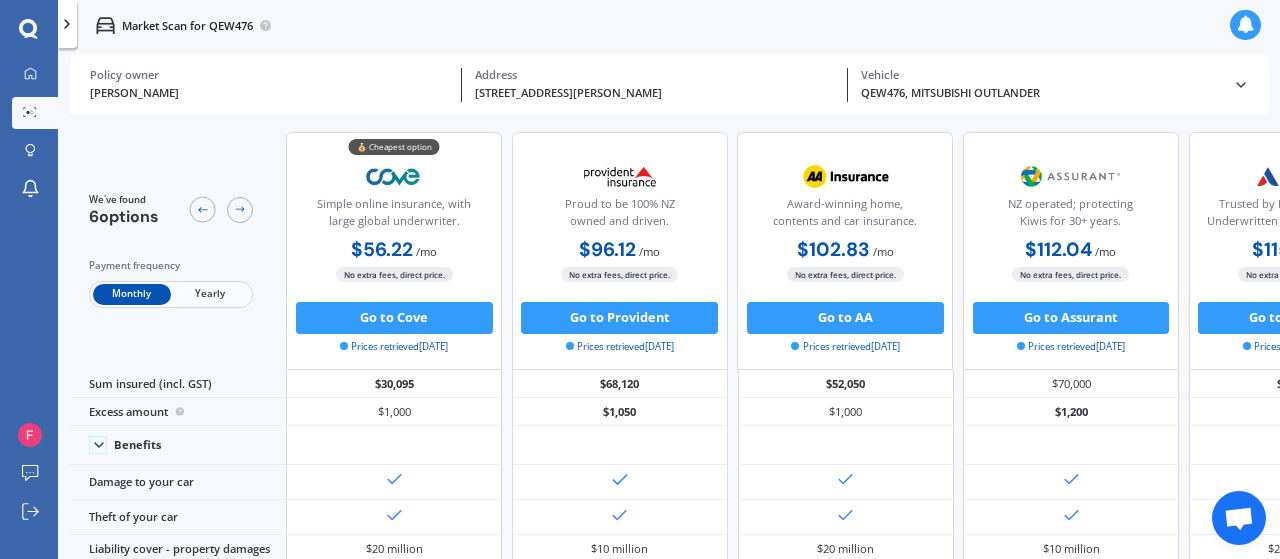 scroll, scrollTop: 0, scrollLeft: 0, axis: both 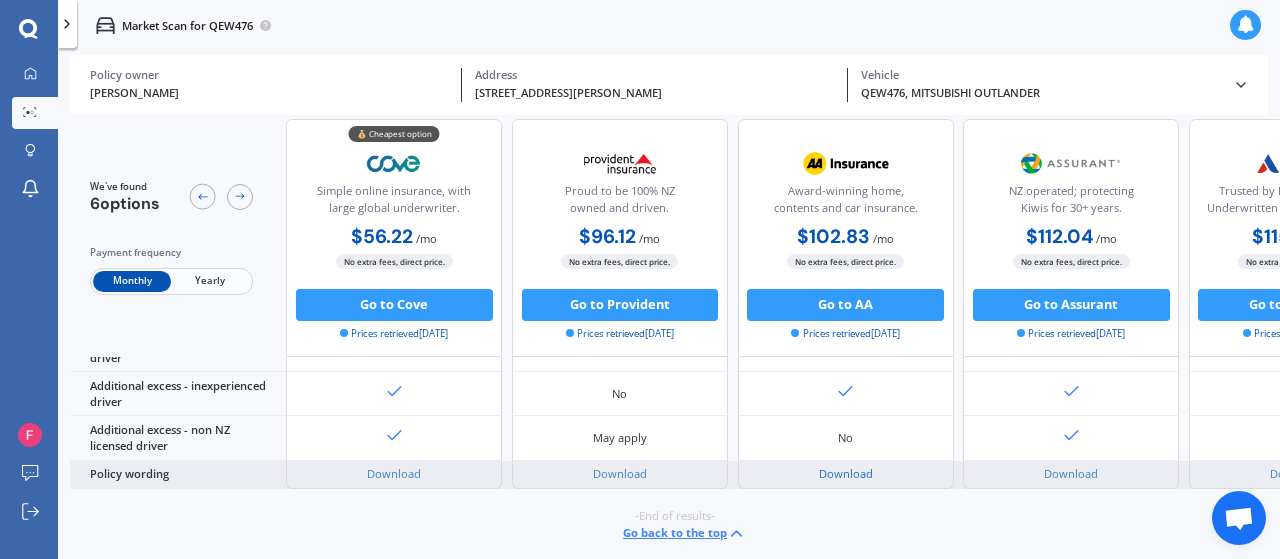 click on "Download" at bounding box center [846, 473] 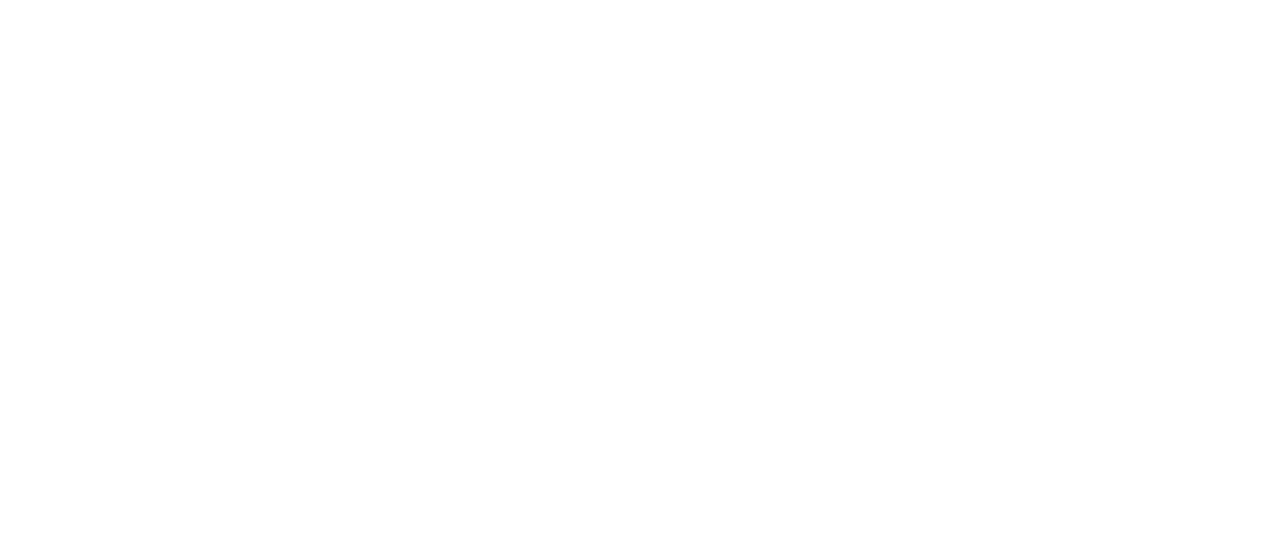scroll, scrollTop: 0, scrollLeft: 0, axis: both 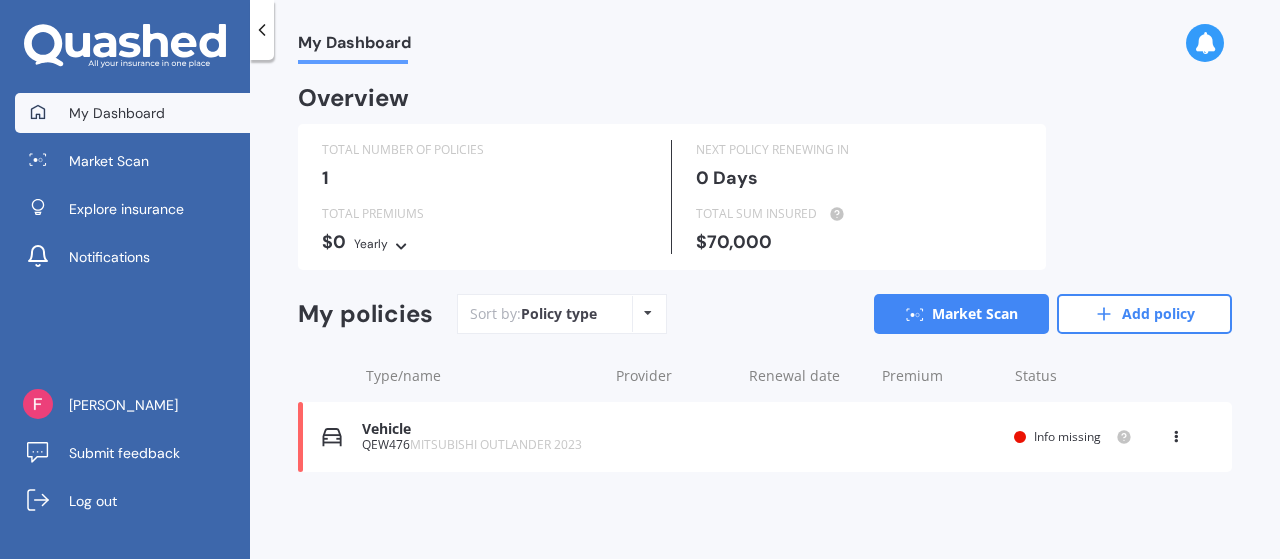 click on "Info missing" at bounding box center [1067, 436] 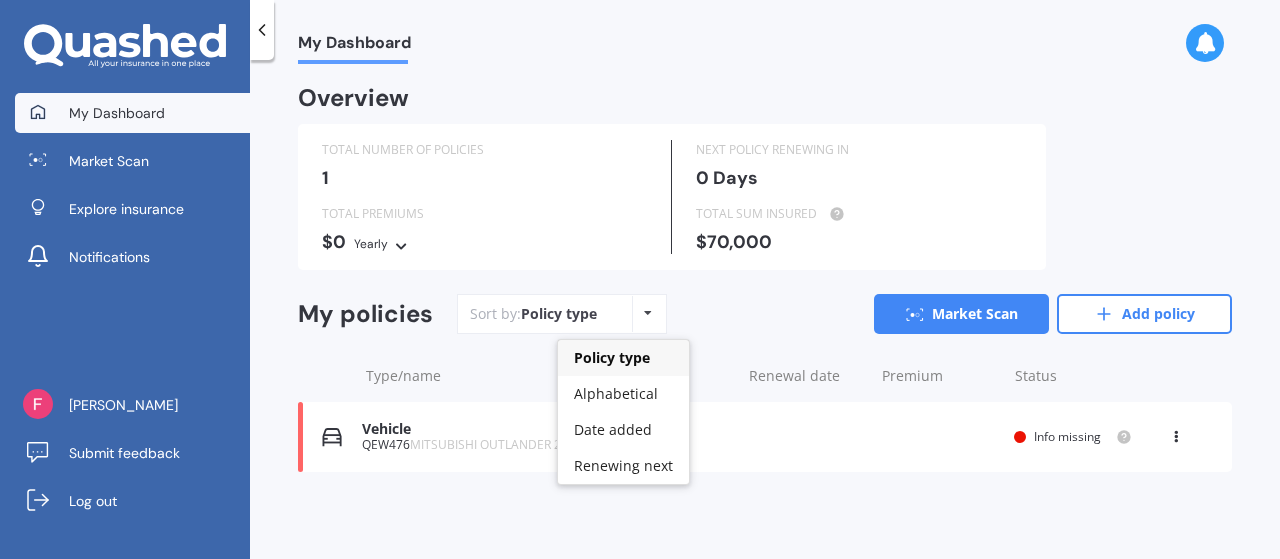 click on "Policy type" at bounding box center [612, 357] 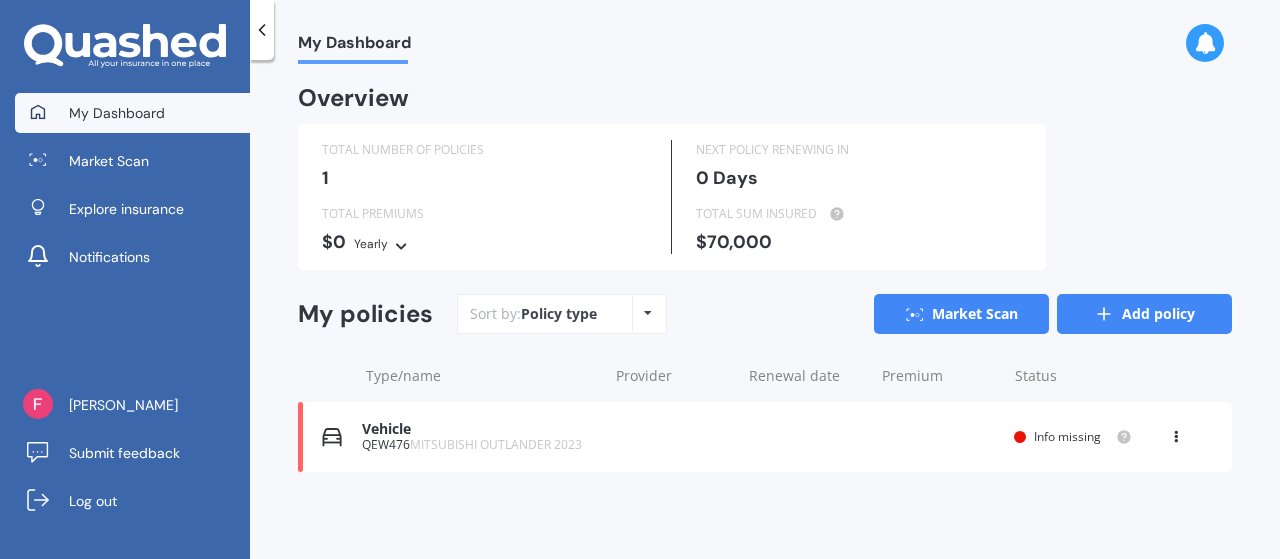 click on "Add policy" at bounding box center (1144, 314) 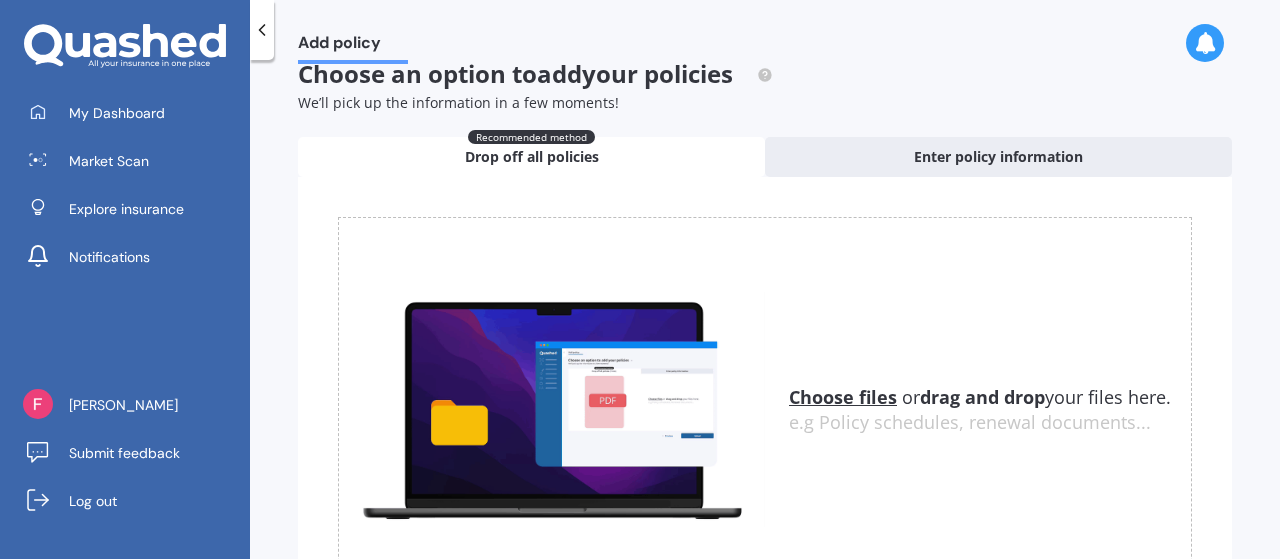 scroll, scrollTop: 0, scrollLeft: 0, axis: both 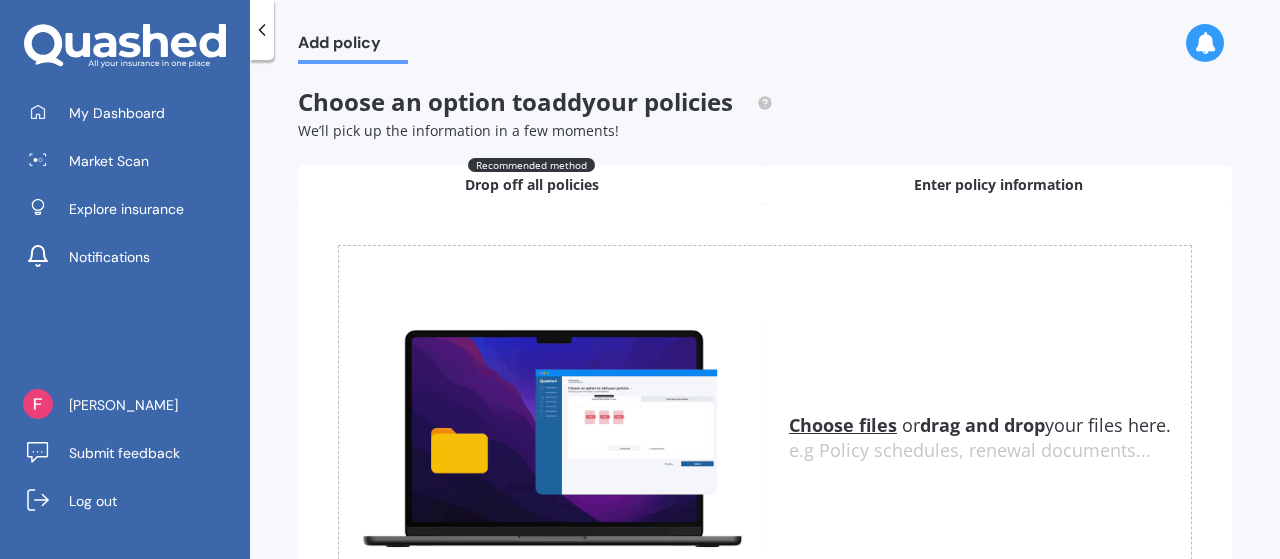click on "Enter policy information" at bounding box center (998, 185) 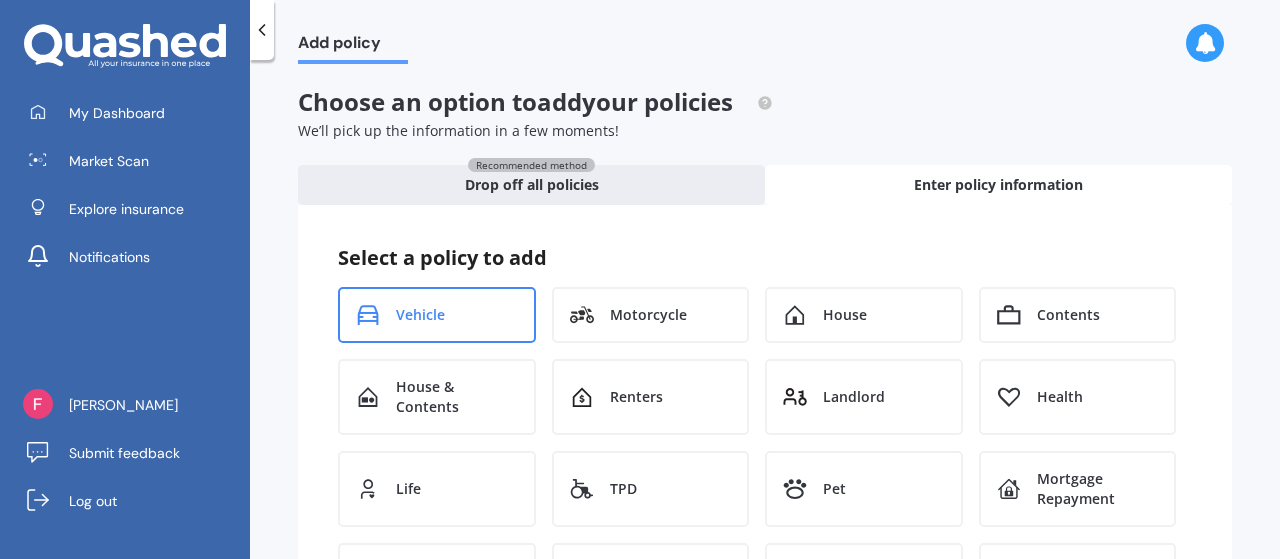click on "Vehicle" at bounding box center (420, 315) 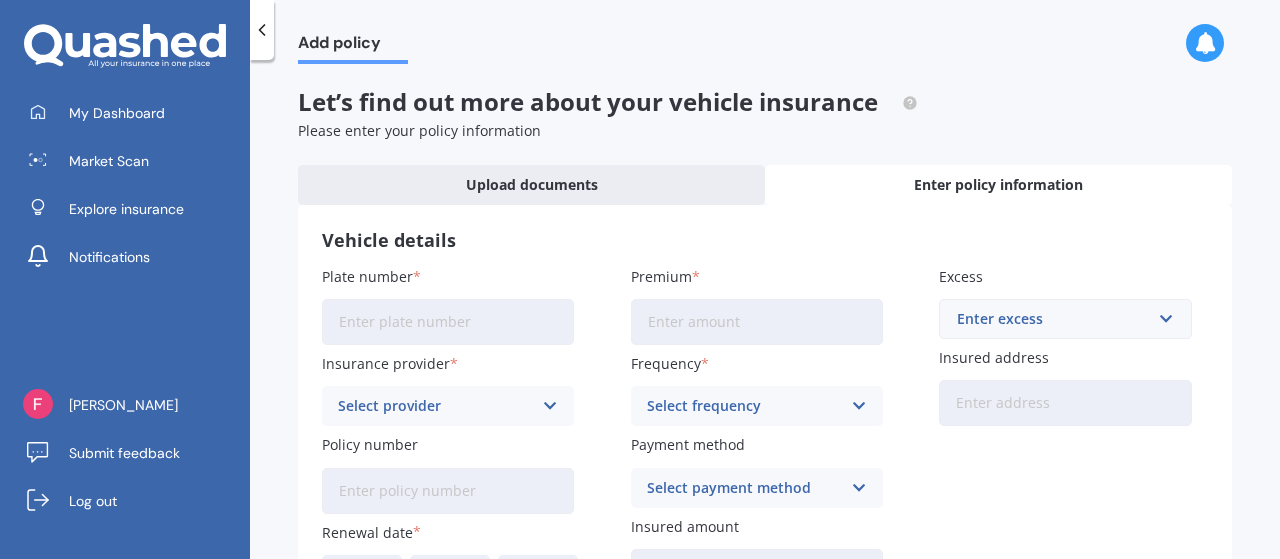 click on "Plate number" at bounding box center [448, 322] 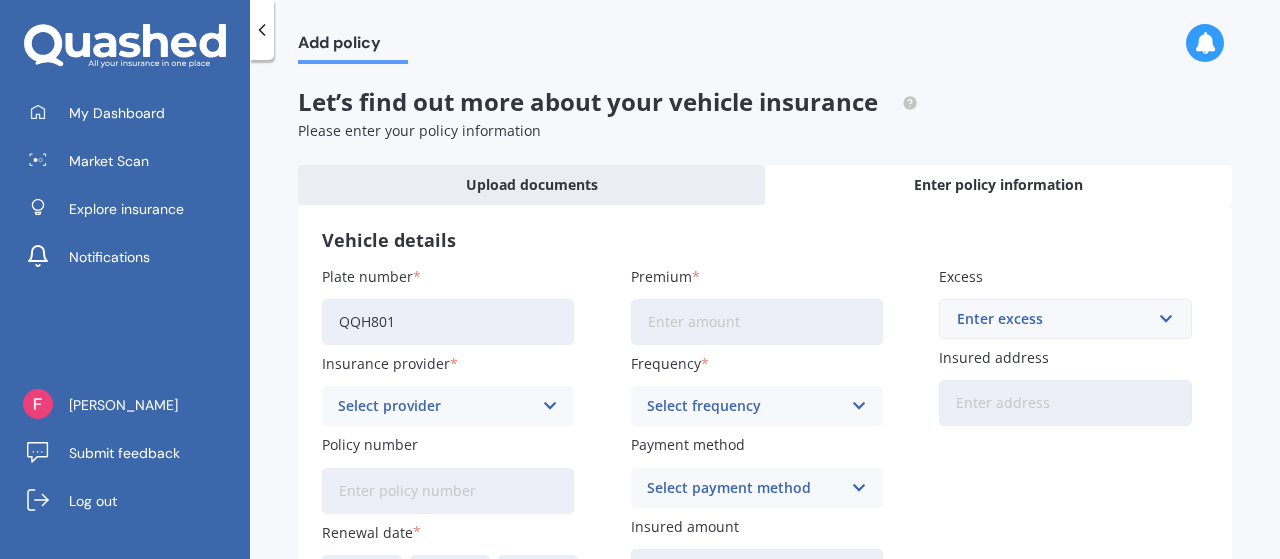 type on "QQH801" 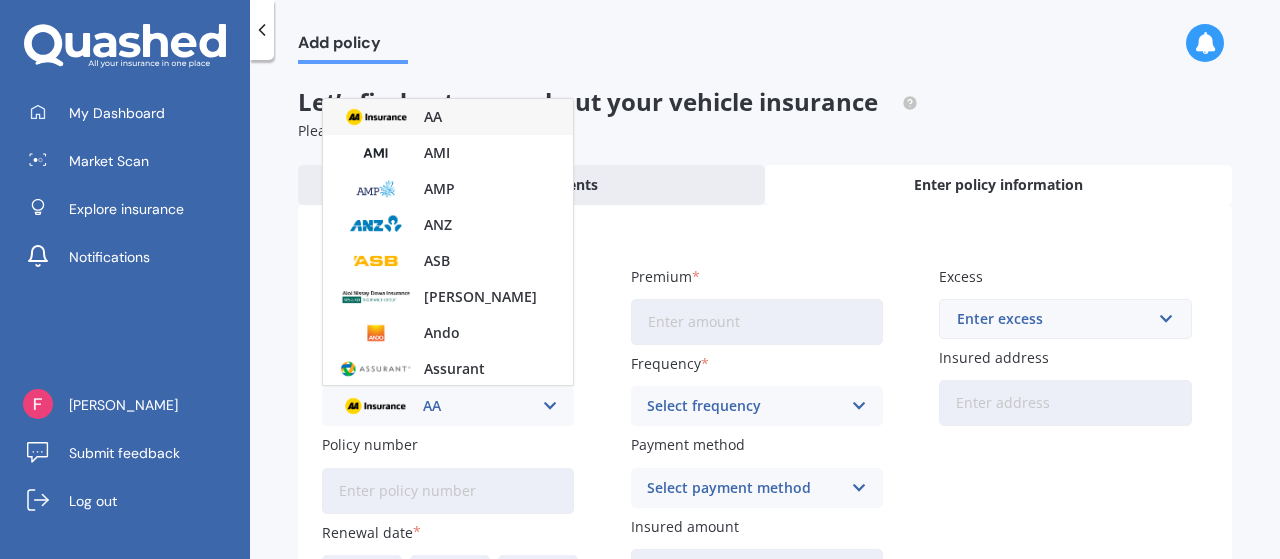 click at bounding box center [550, 406] 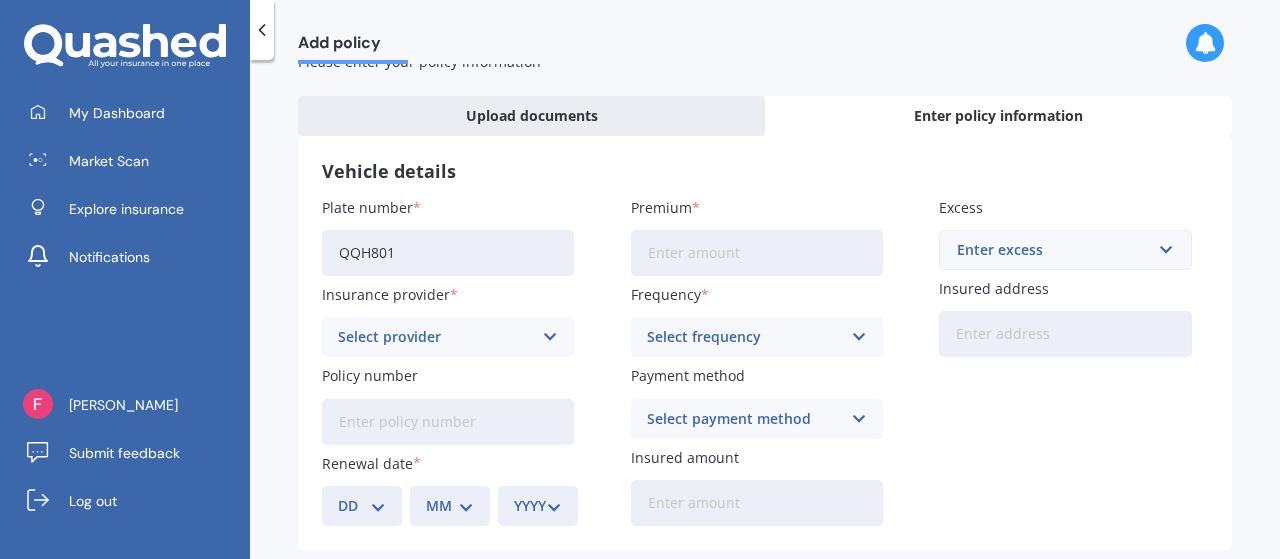 scroll, scrollTop: 100, scrollLeft: 0, axis: vertical 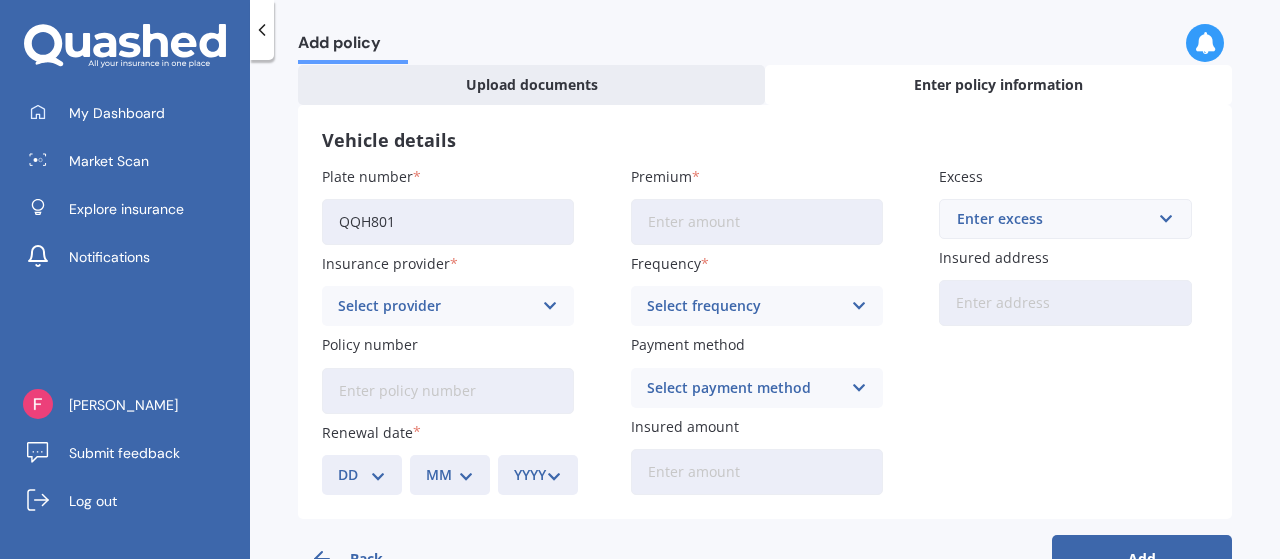 click on "Policy number" at bounding box center [448, 391] 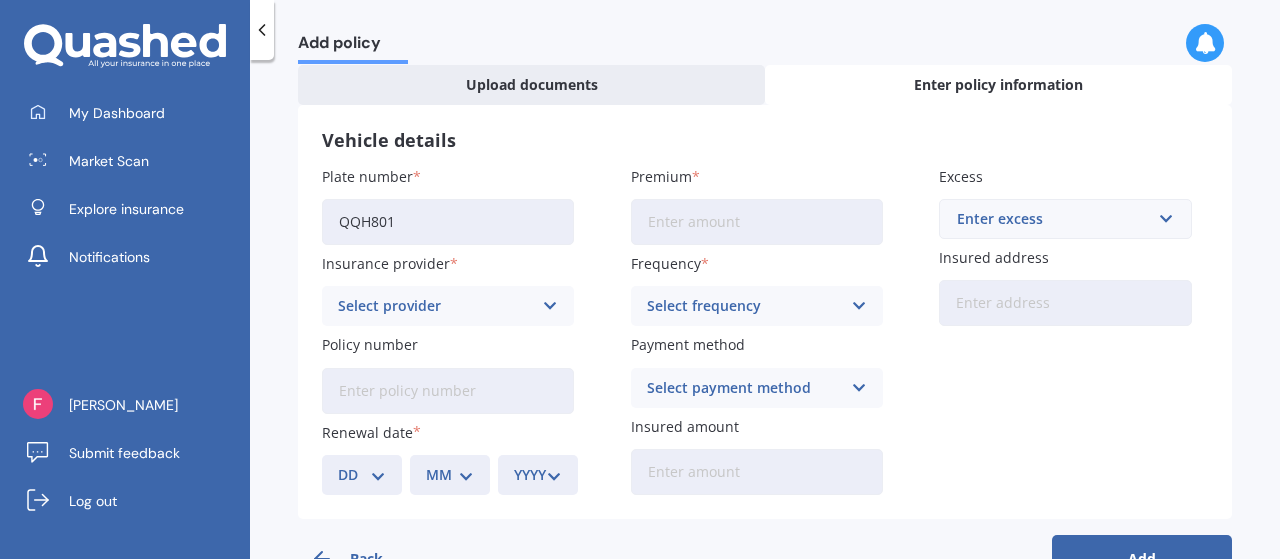 select on "31" 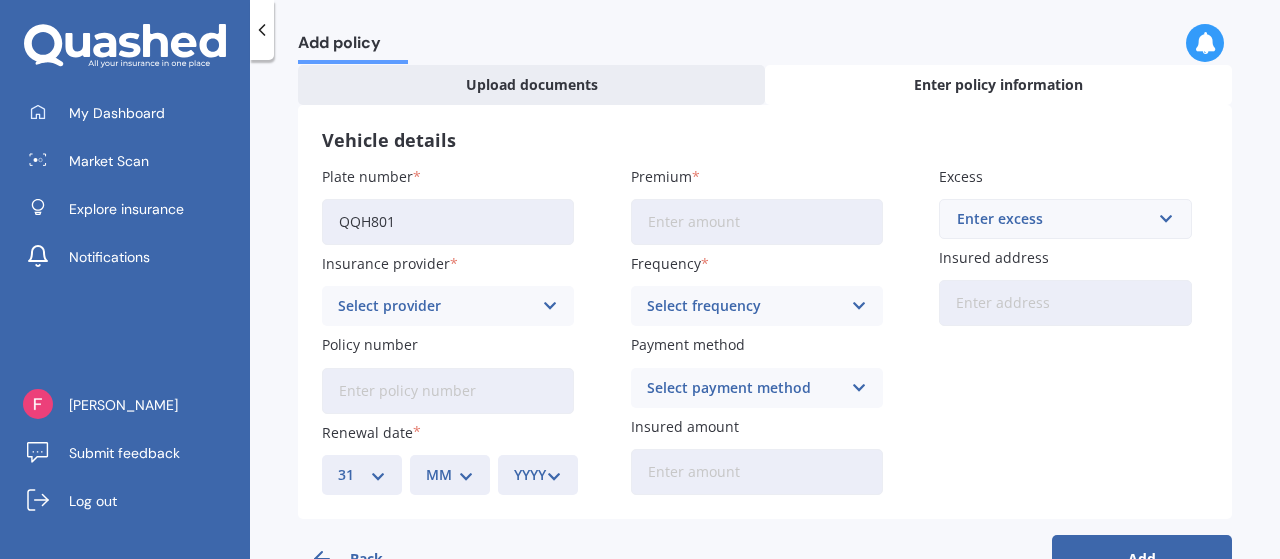 click on "DD 01 02 03 04 05 06 07 08 09 10 11 12 13 14 15 16 17 18 19 20 21 22 23 24 25 26 27 28 29 30 31" at bounding box center [362, 475] 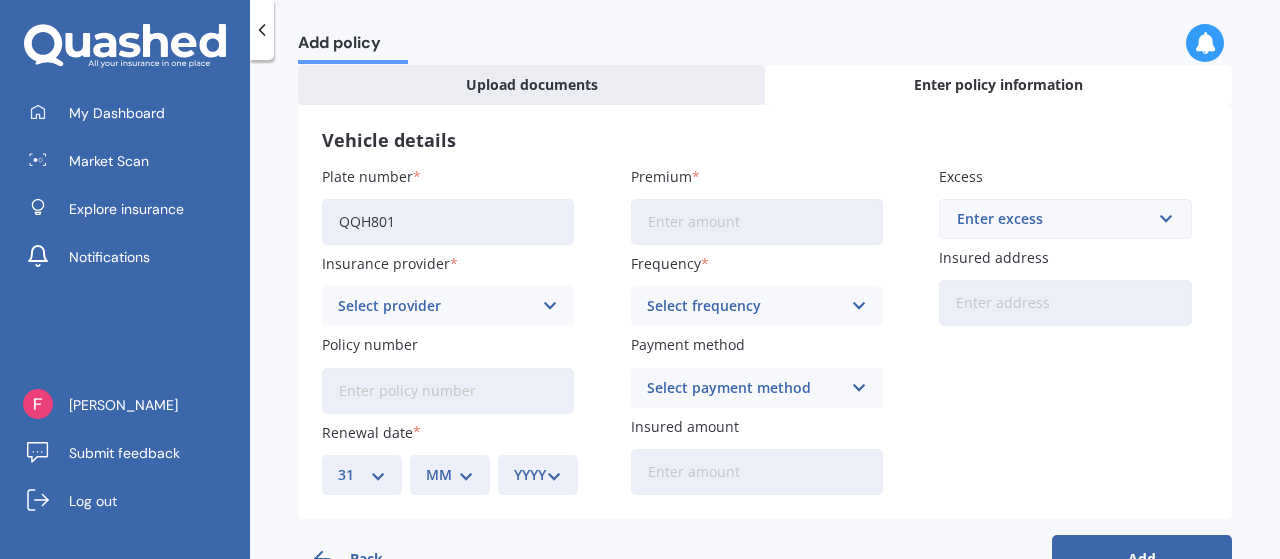 select on "07" 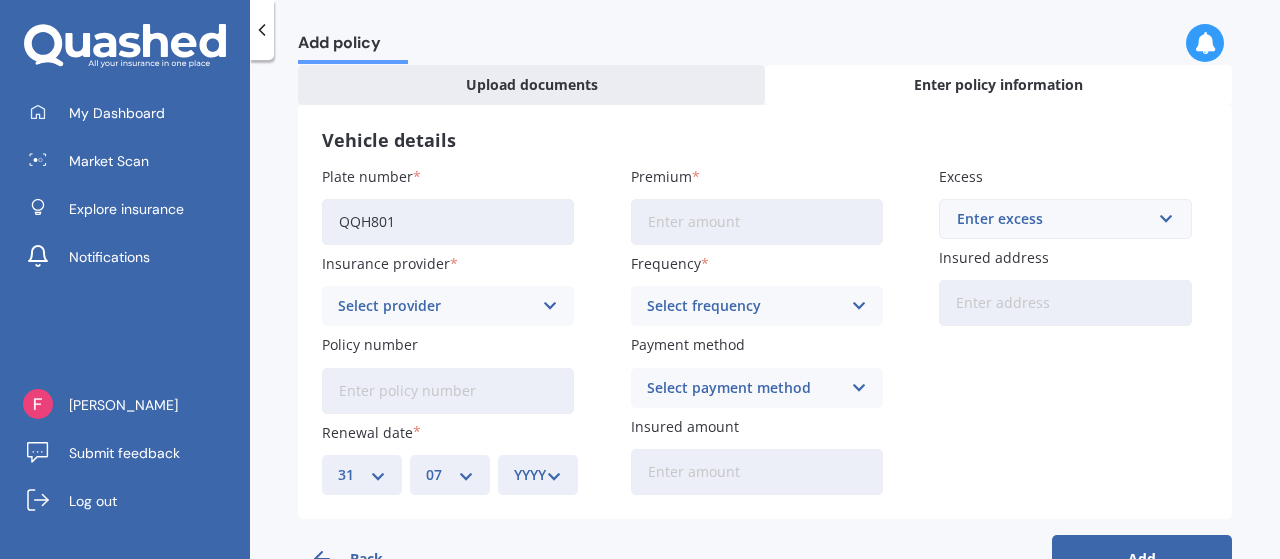 click on "MM 01 02 03 04 05 06 07 08 09 10 11 12" at bounding box center [450, 475] 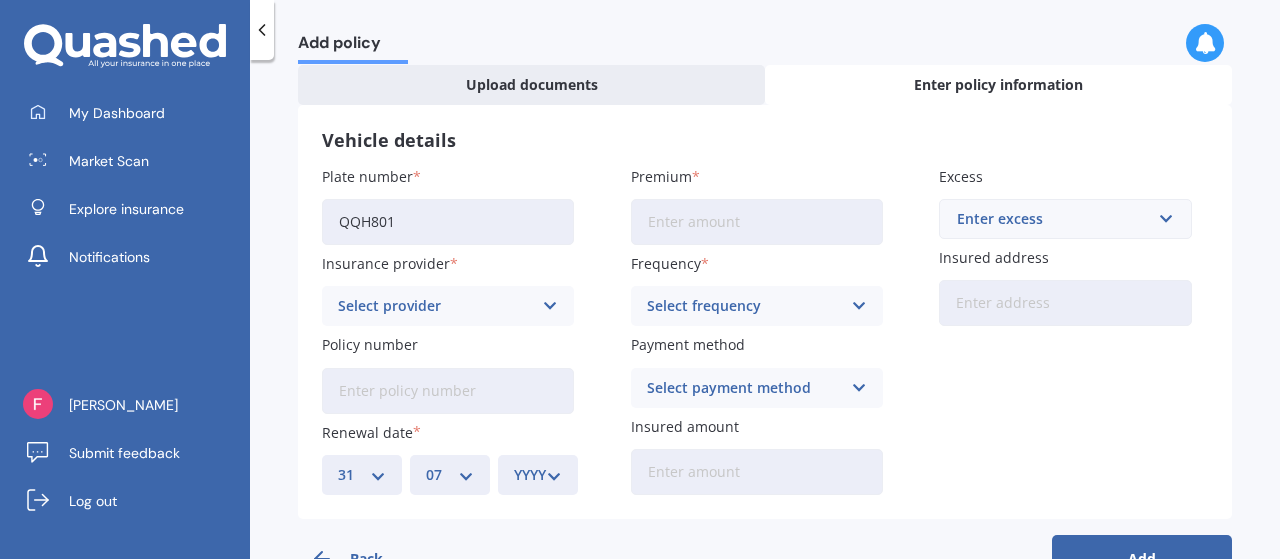 select on "2025" 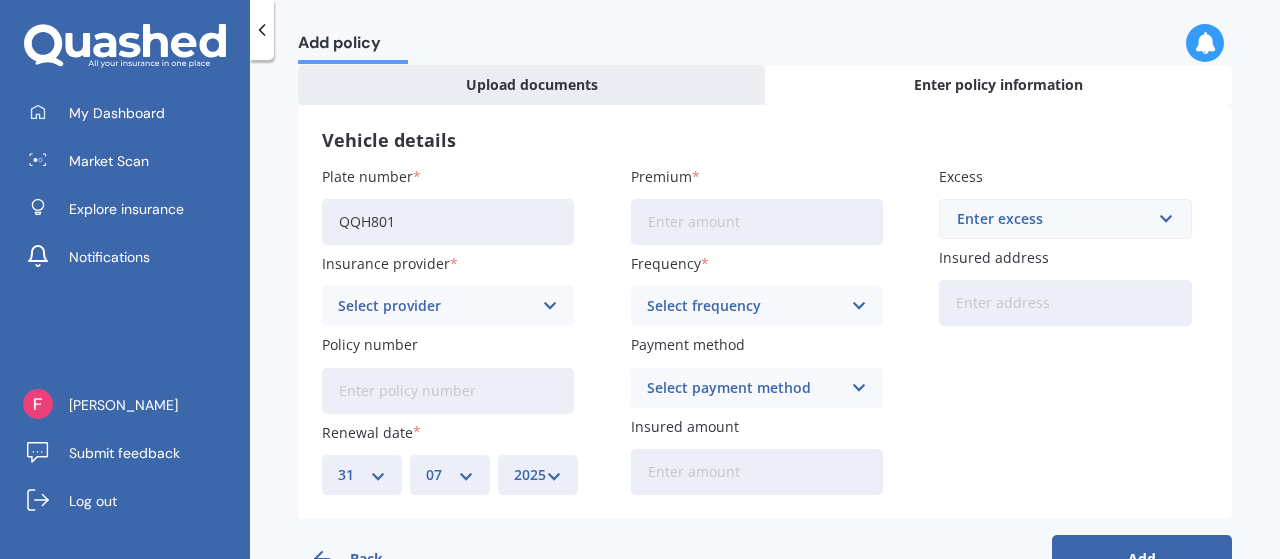 click on "YYYY 2027 2026 2025 2024 2023 2022 2021 2020 2019 2018 2017 2016 2015 2014 2013 2012 2011 2010 2009 2008 2007 2006 2005 2004 2003 2002 2001 2000 1999 1998 1997 1996 1995 1994 1993 1992 1991 1990 1989 1988 1987 1986 1985 1984 1983 1982 1981 1980 1979 1978 1977 1976 1975 1974 1973 1972 1971 1970 1969 1968 1967 1966 1965 1964 1963 1962 1961 1960 1959 1958 1957 1956 1955 1954 1953 1952 1951 1950 1949 1948 1947 1946 1945 1944 1943 1942 1941 1940 1939 1938 1937 1936 1935 1934 1933 1932 1931 1930 1929 1928" at bounding box center (538, 475) 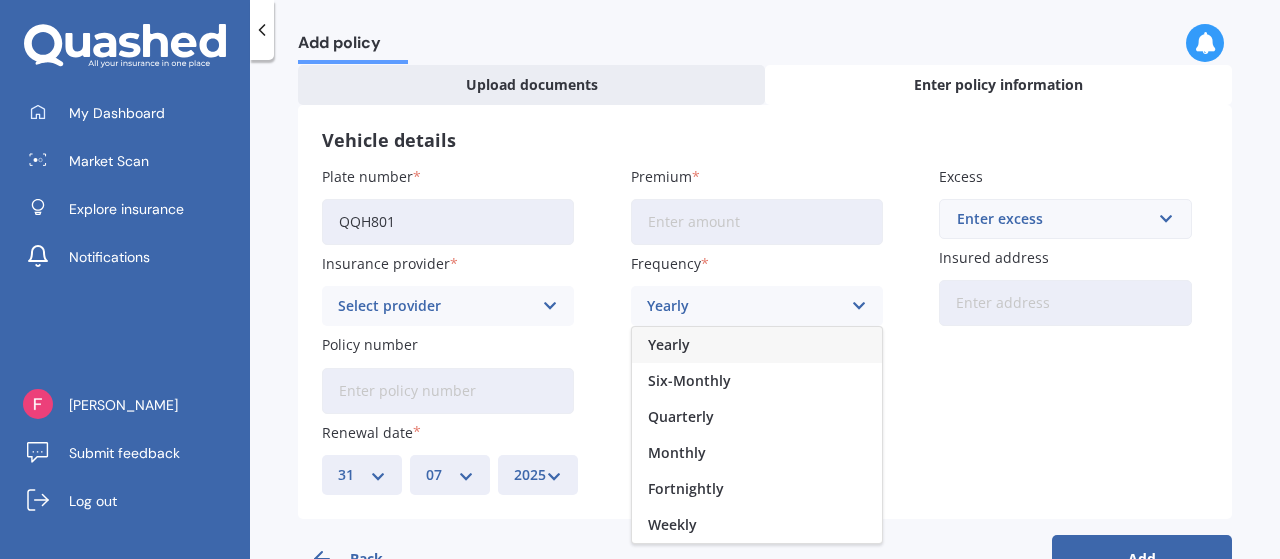 click on "Monthly" at bounding box center (677, 453) 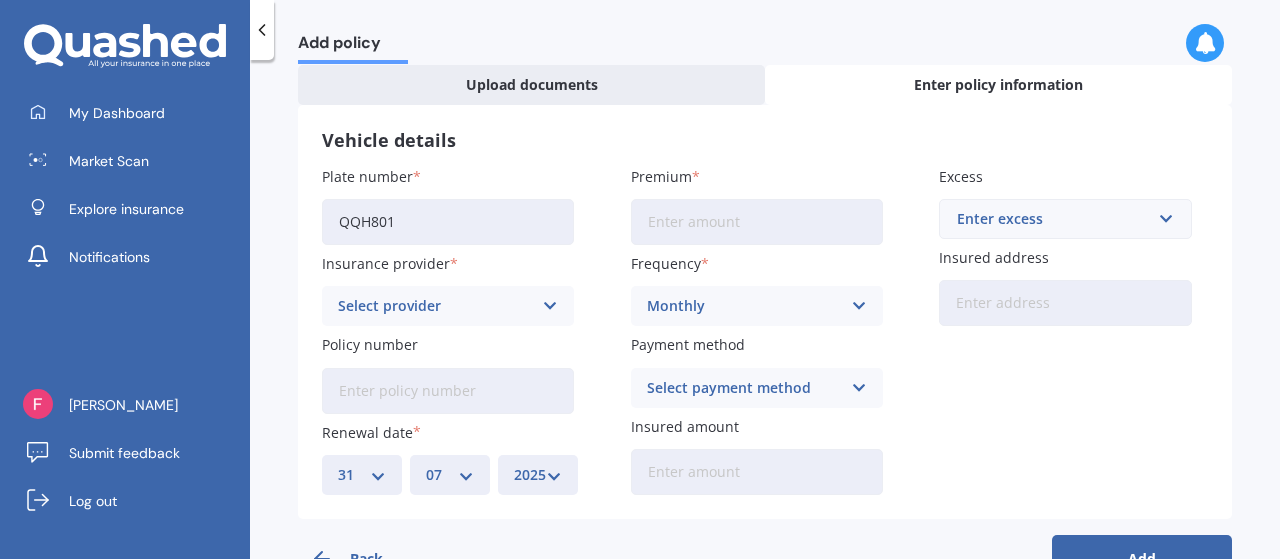 click on "Select payment method Direct debit - bank account Direct debit - credit/debit card Online payment Internet banking transfer Cheque" at bounding box center (757, 388) 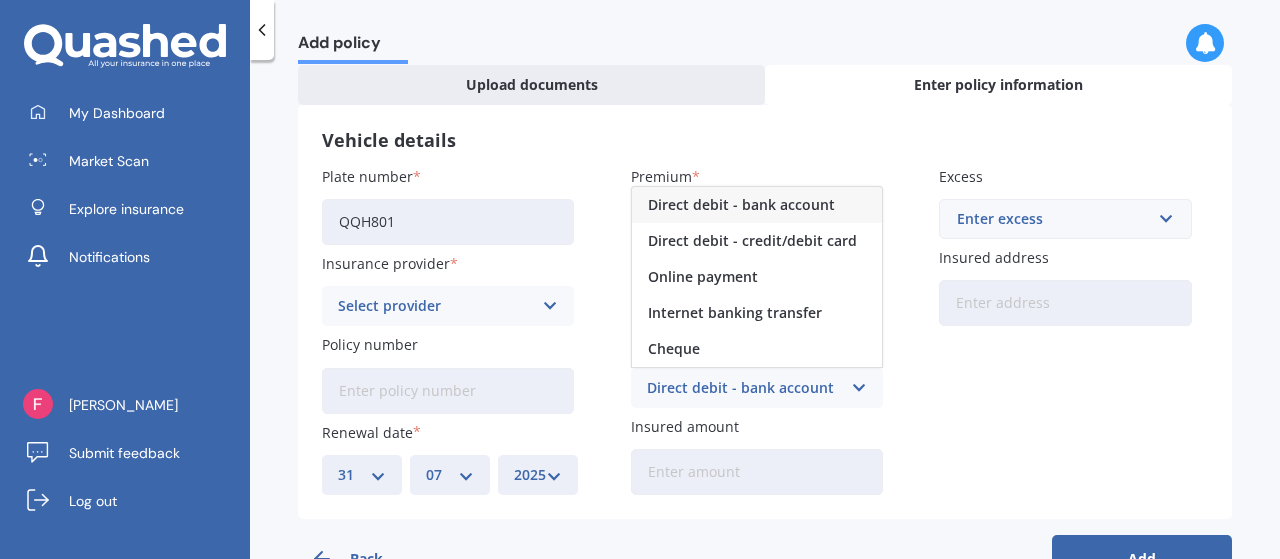click on "Direct debit - bank account Direct debit - bank account Direct debit - credit/debit card Online payment Internet banking transfer Cheque" at bounding box center [757, 388] 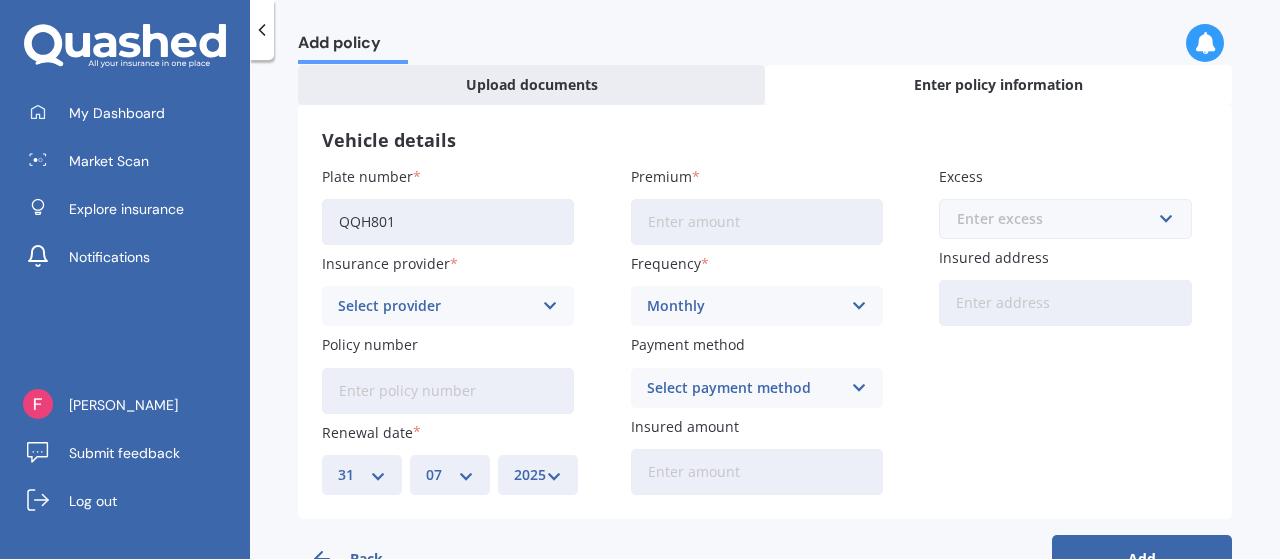 click at bounding box center (1058, 219) 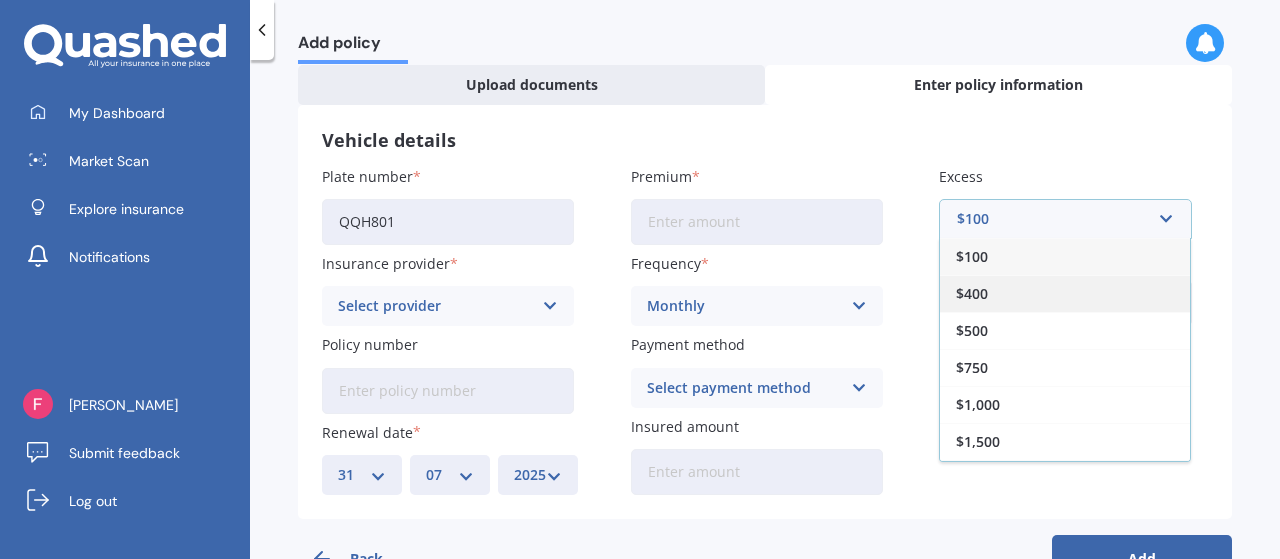 click on "$400" at bounding box center [1065, 293] 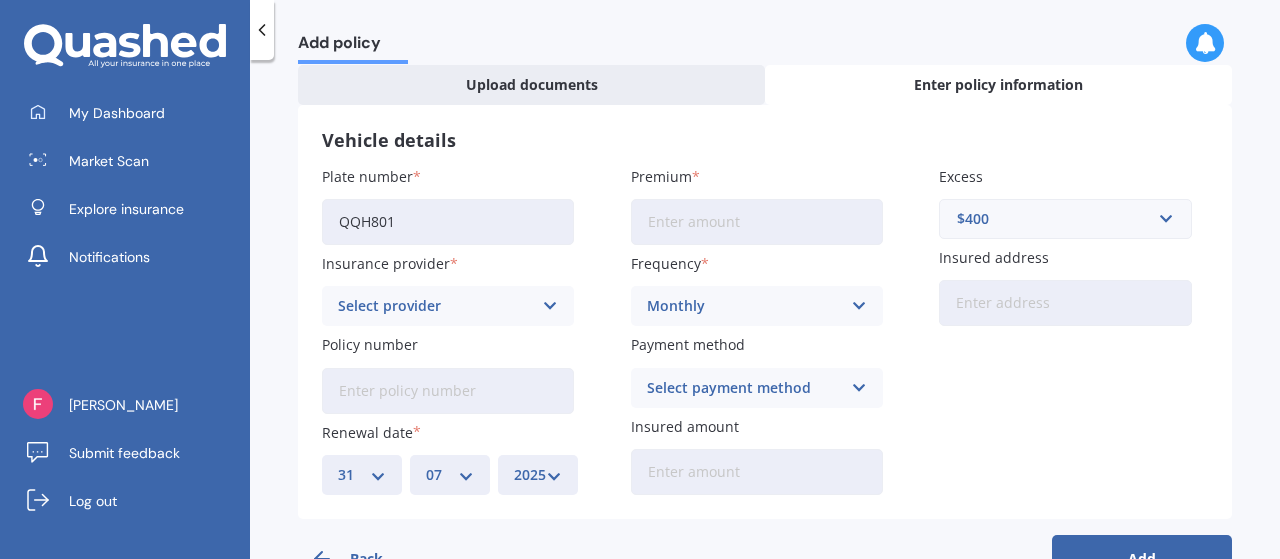 click on "Insured address" at bounding box center [1065, 303] 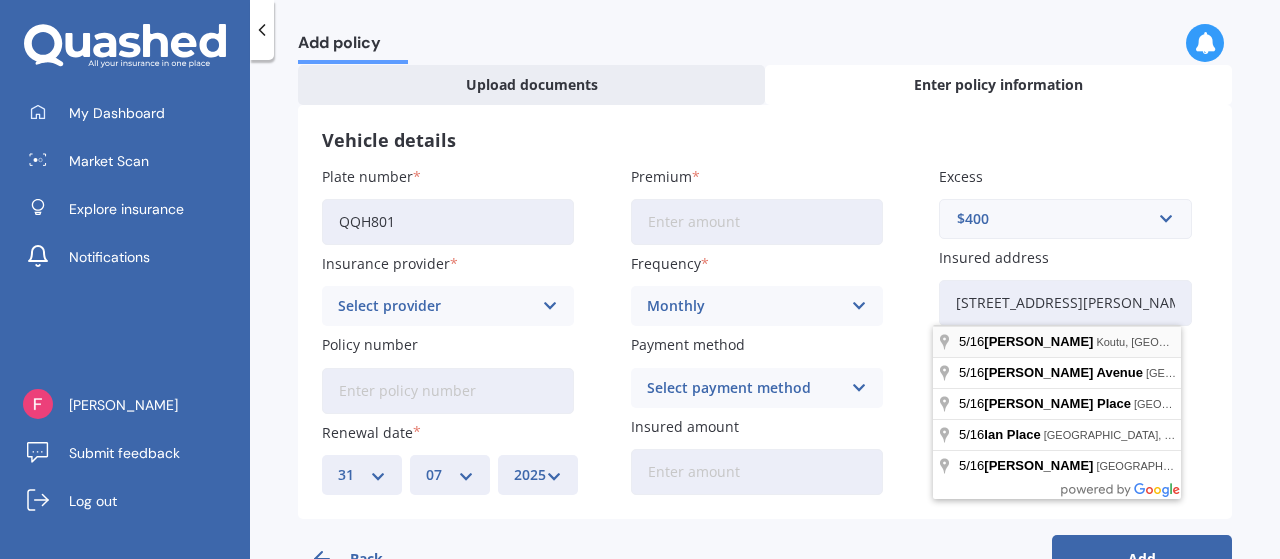 type on "[STREET_ADDRESS][PERSON_NAME]" 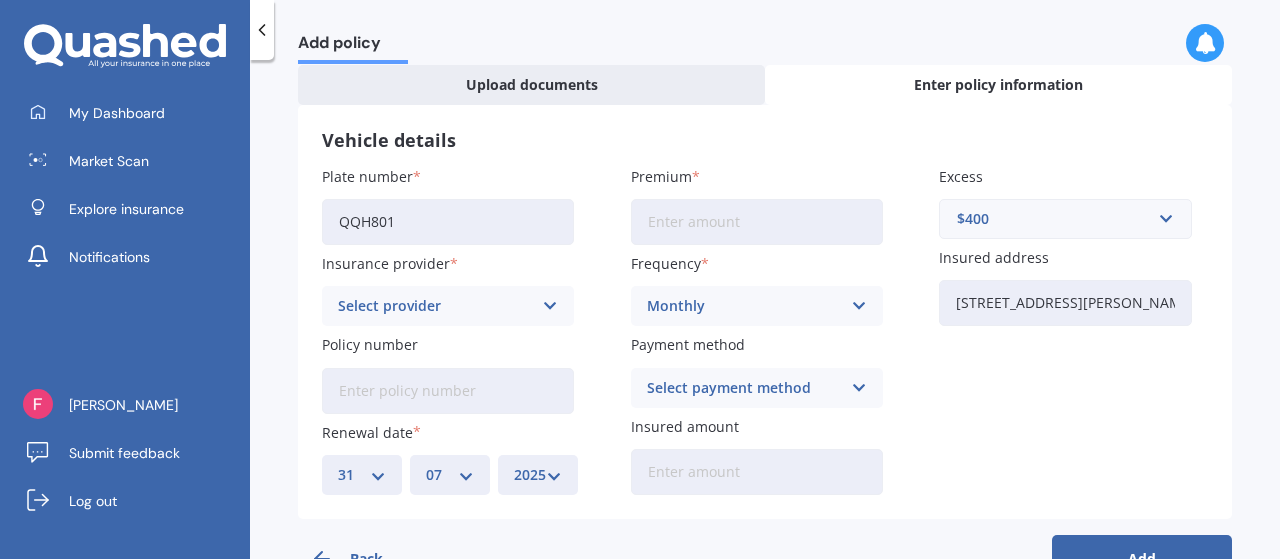 click on "Insured amount" at bounding box center [757, 472] 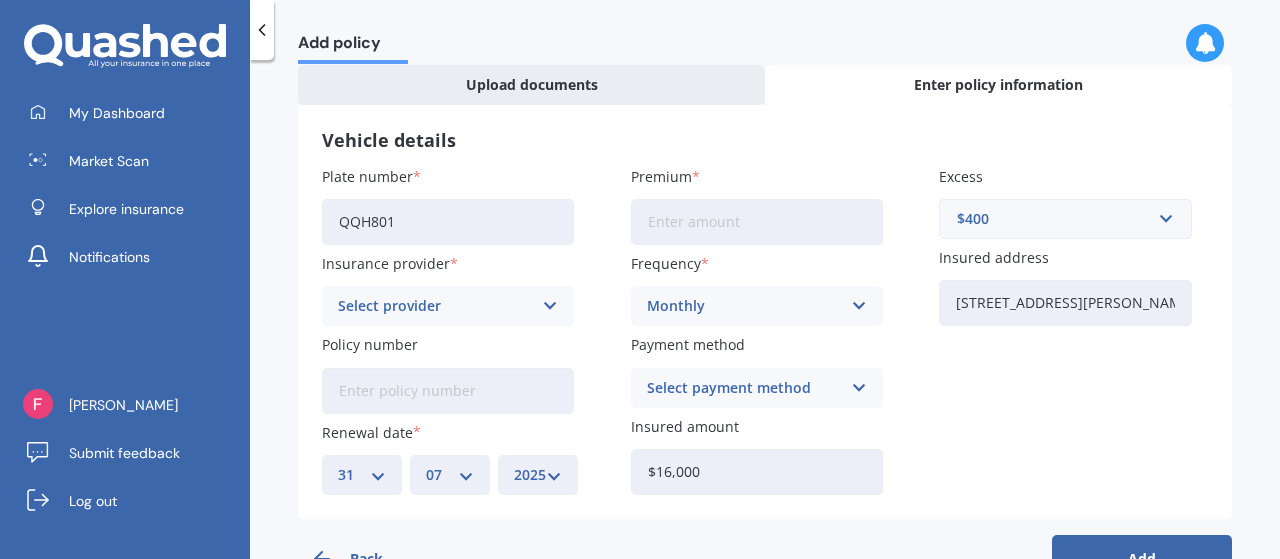 scroll, scrollTop: 159, scrollLeft: 0, axis: vertical 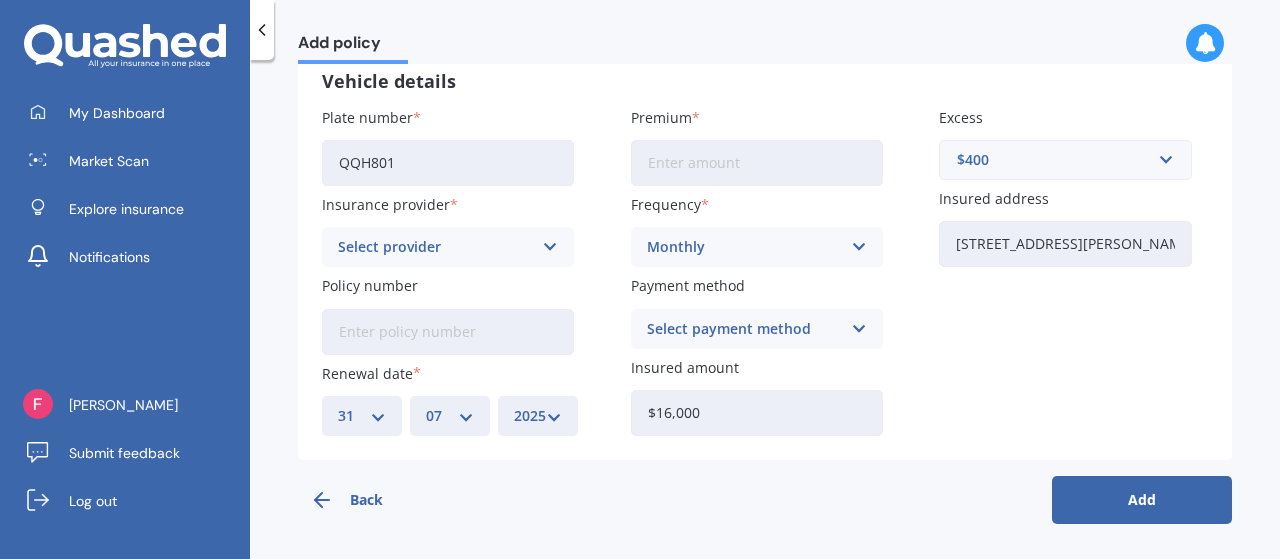type on "$16,000" 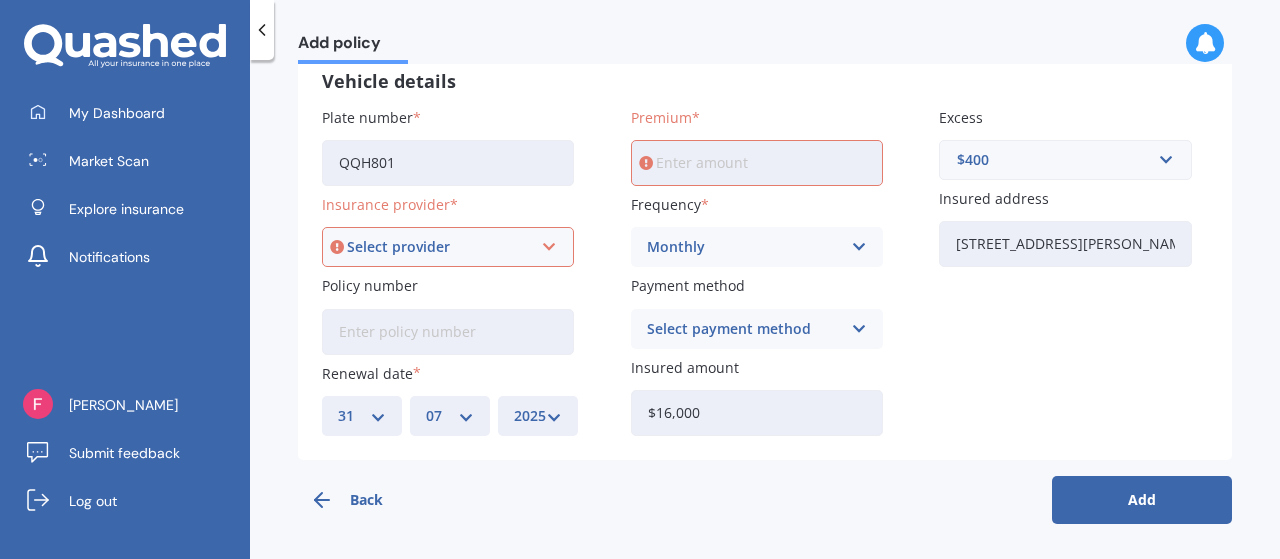 click on "Policy number" at bounding box center (448, 332) 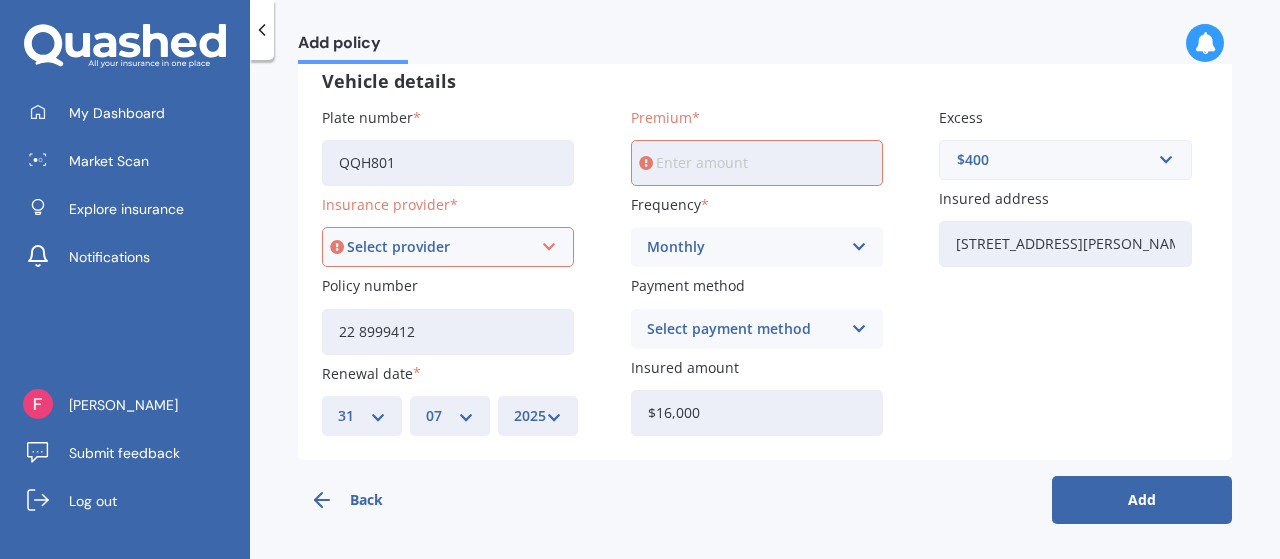 click on "22 8999412" at bounding box center [448, 332] 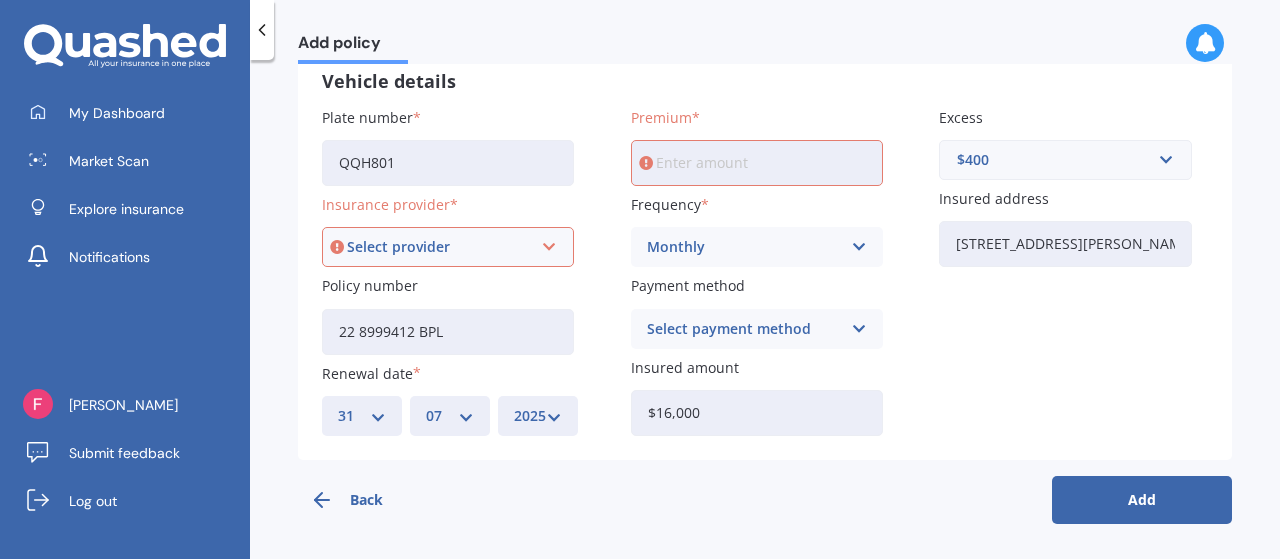 type on "22 8999412 BPL" 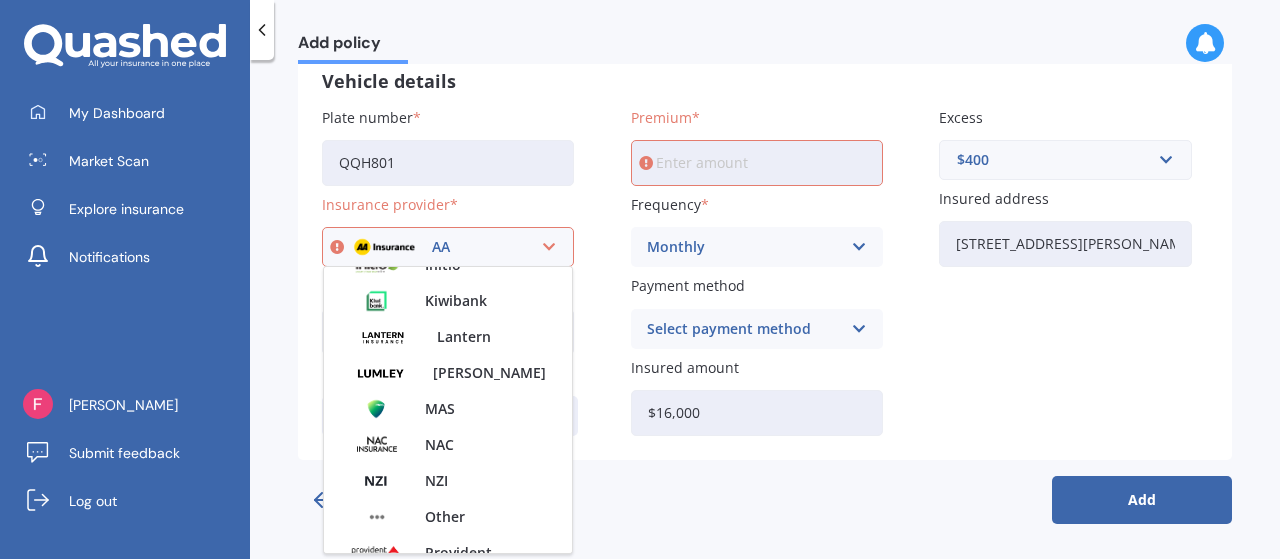 scroll, scrollTop: 500, scrollLeft: 0, axis: vertical 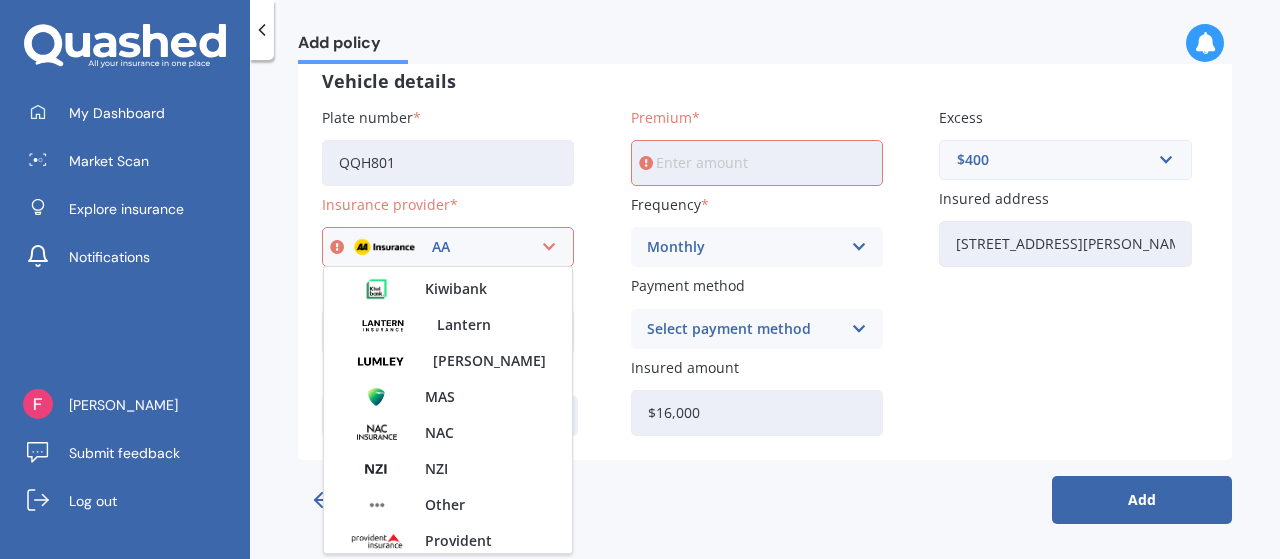 click on "NZI" at bounding box center [436, 469] 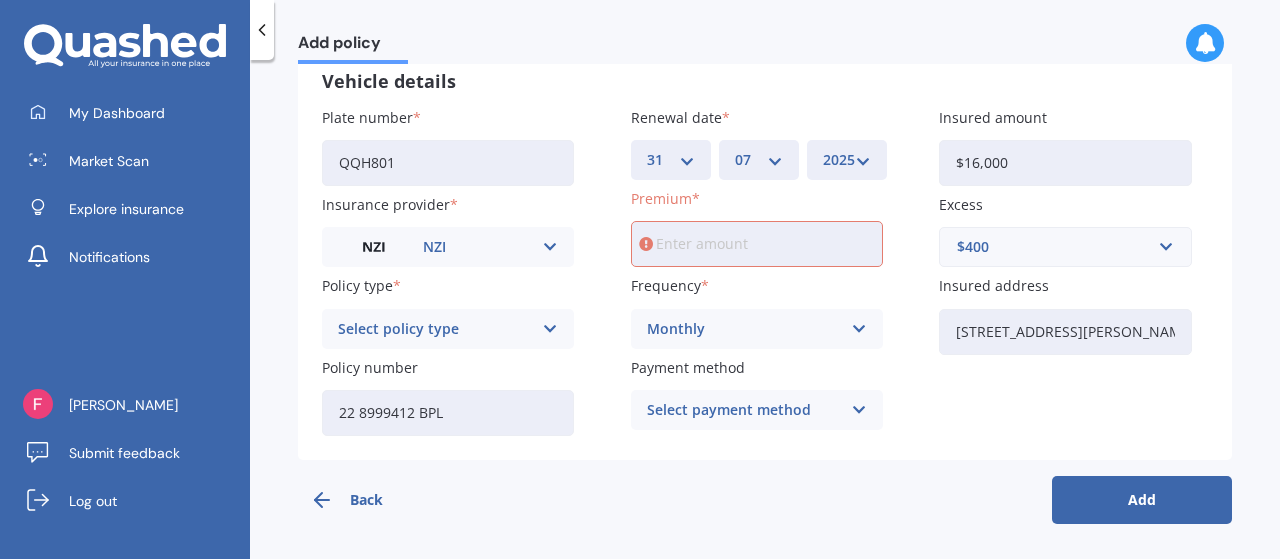 click at bounding box center [550, 329] 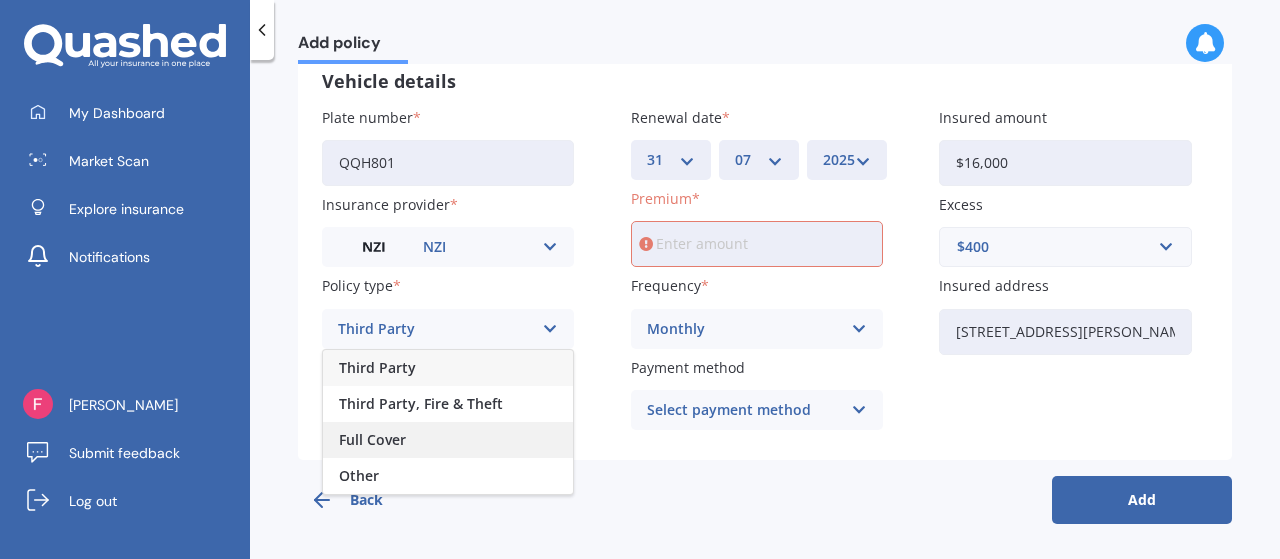 click on "Full Cover" at bounding box center [372, 440] 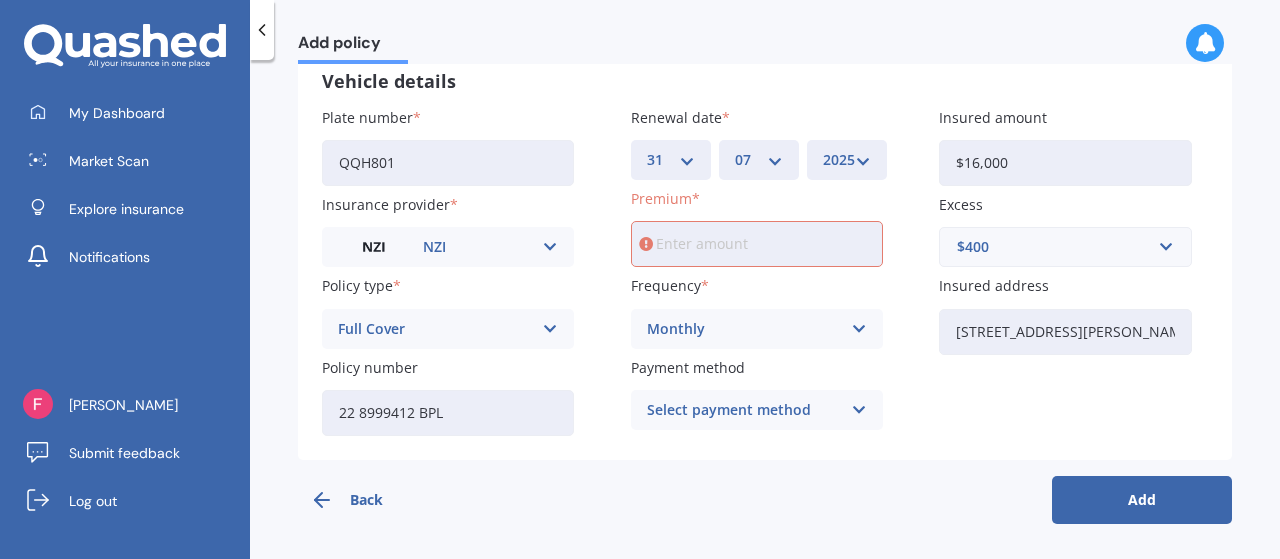 click on "Premium" at bounding box center (757, 244) 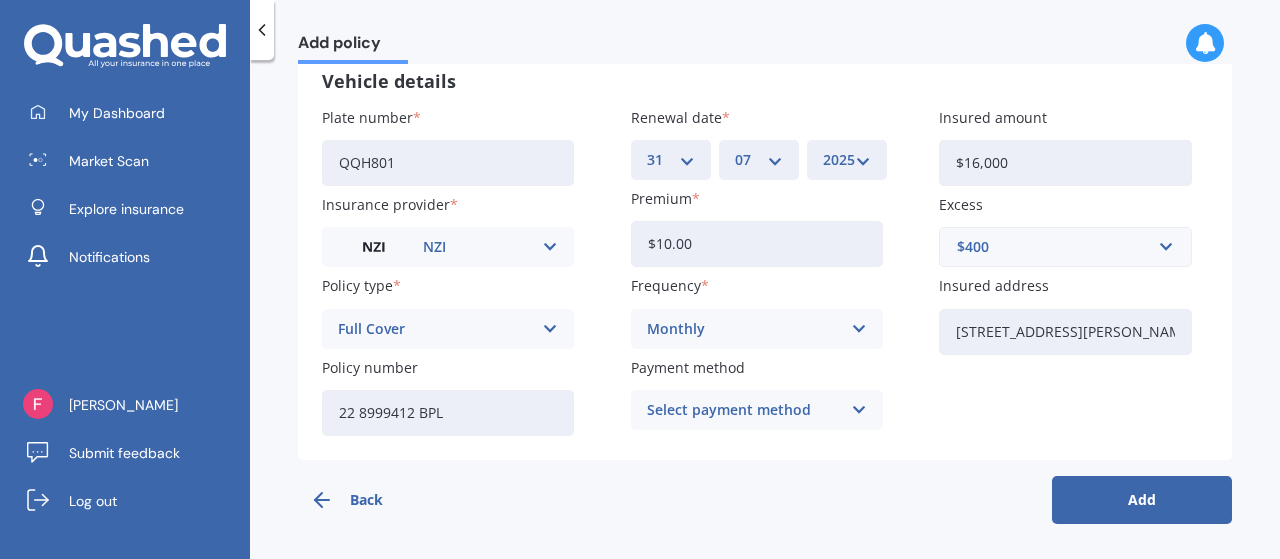 type on "$1.00" 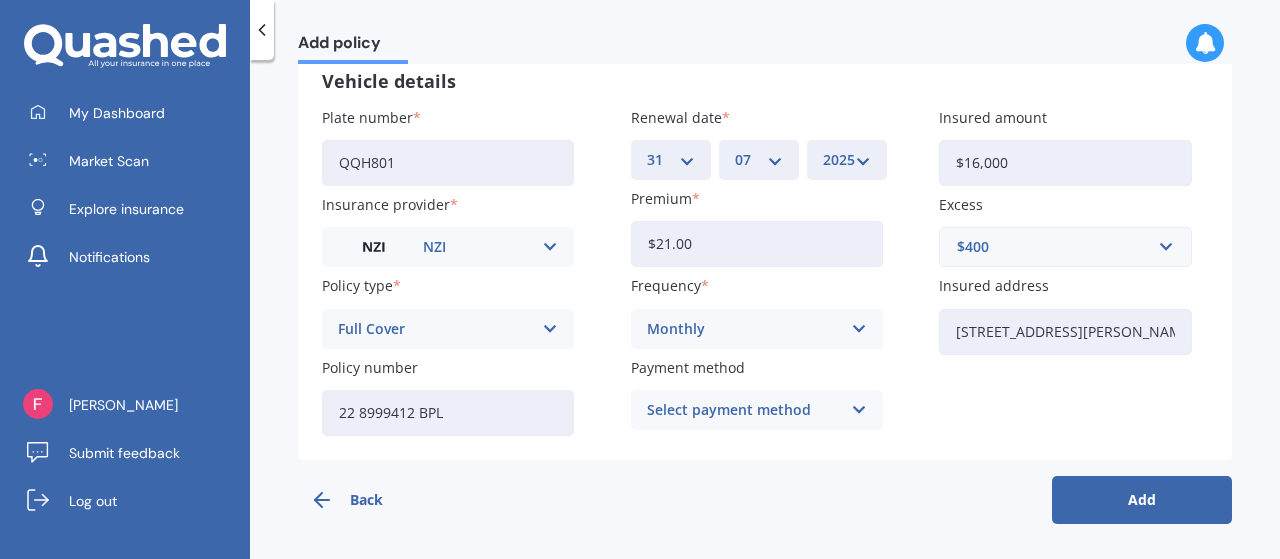 type on "$2.00" 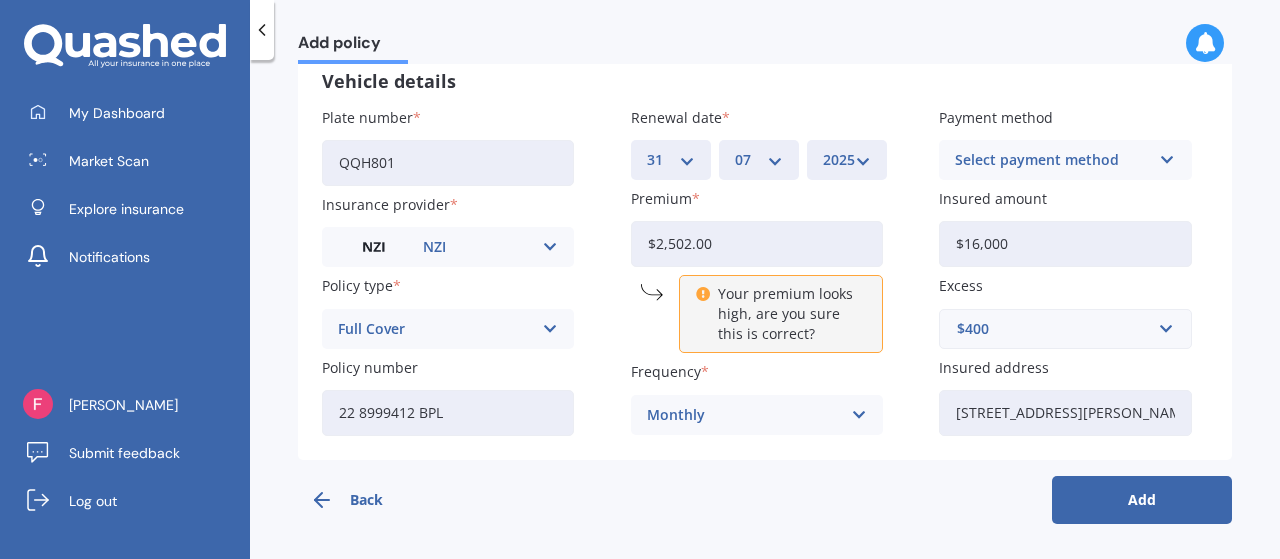 type on "$2,502.00" 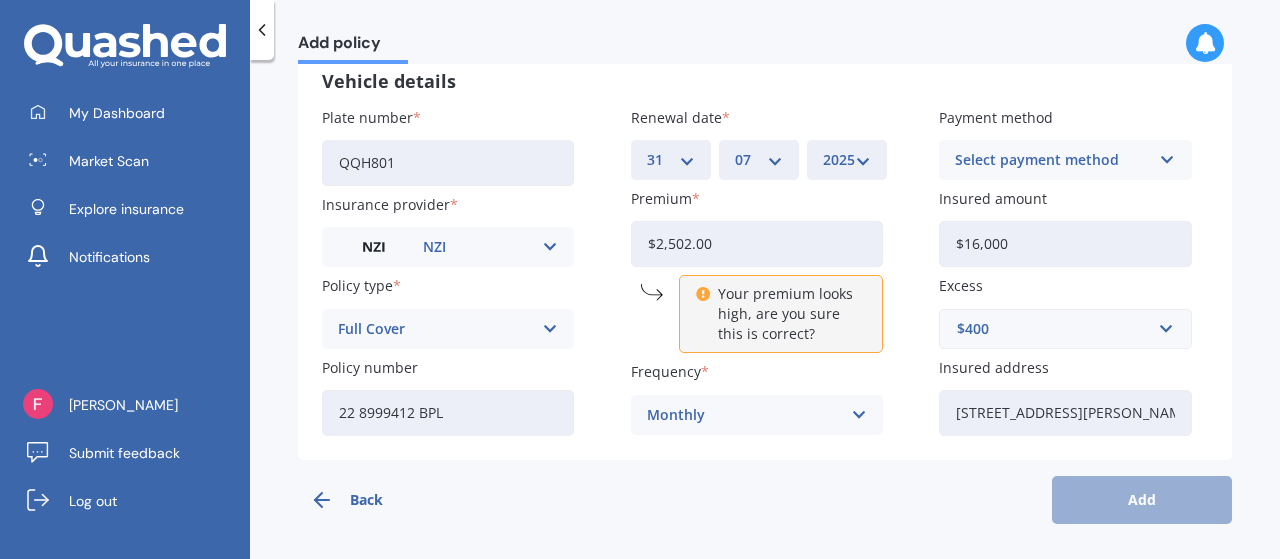 scroll, scrollTop: 0, scrollLeft: 0, axis: both 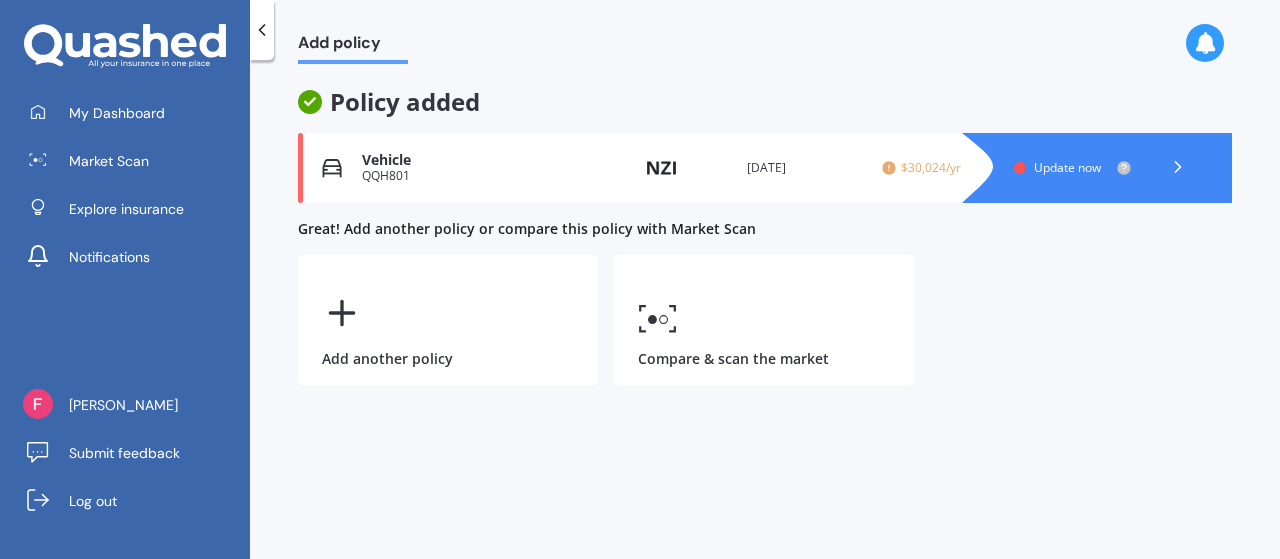 click 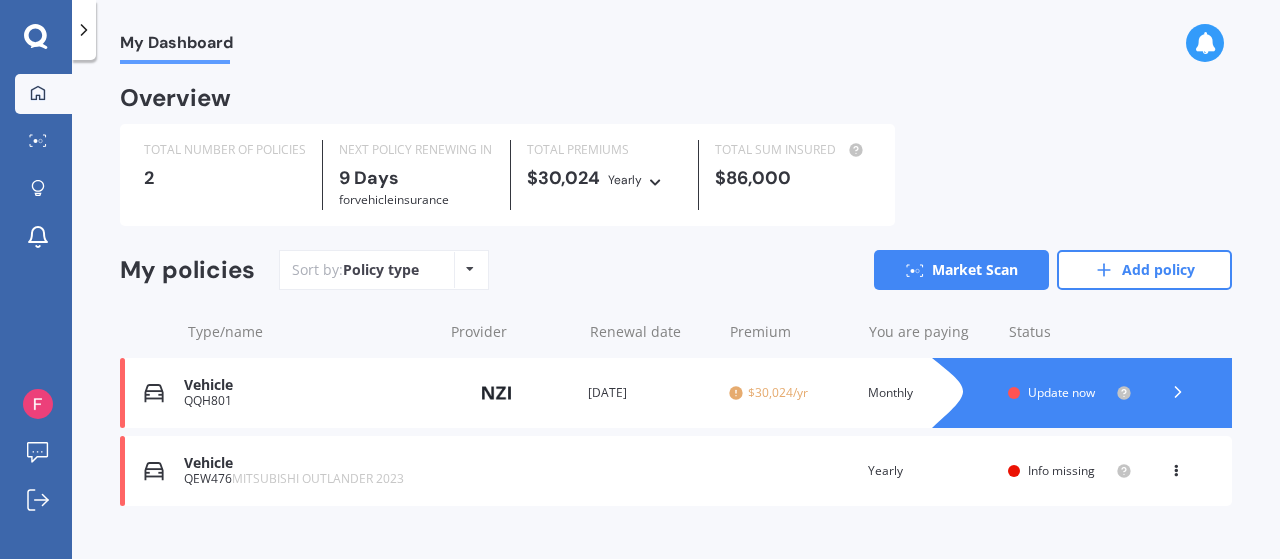 click 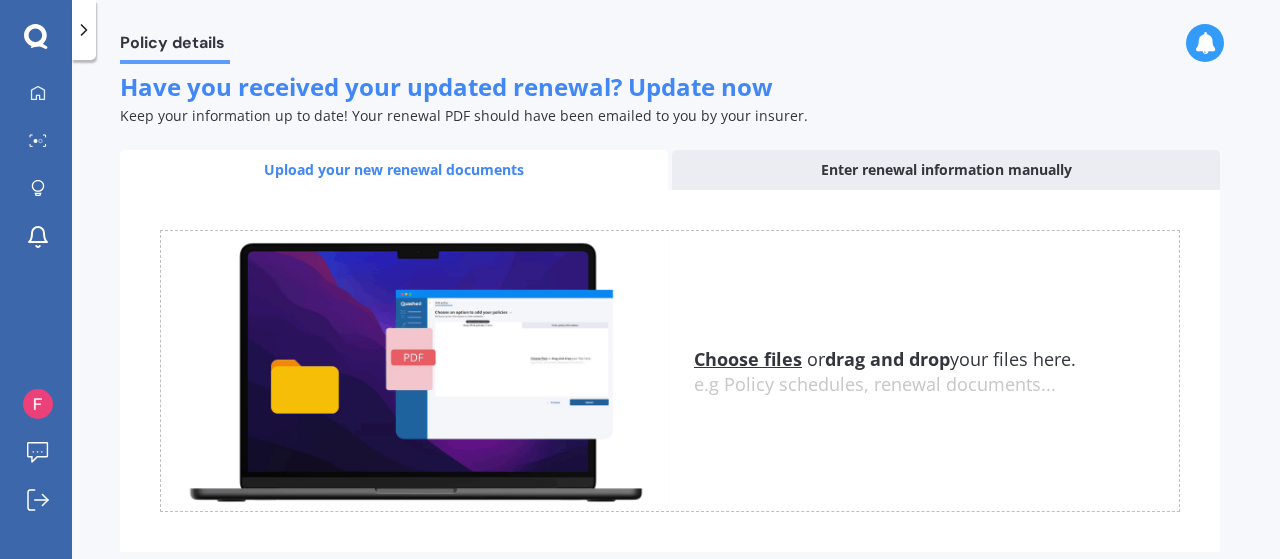 scroll, scrollTop: 382, scrollLeft: 0, axis: vertical 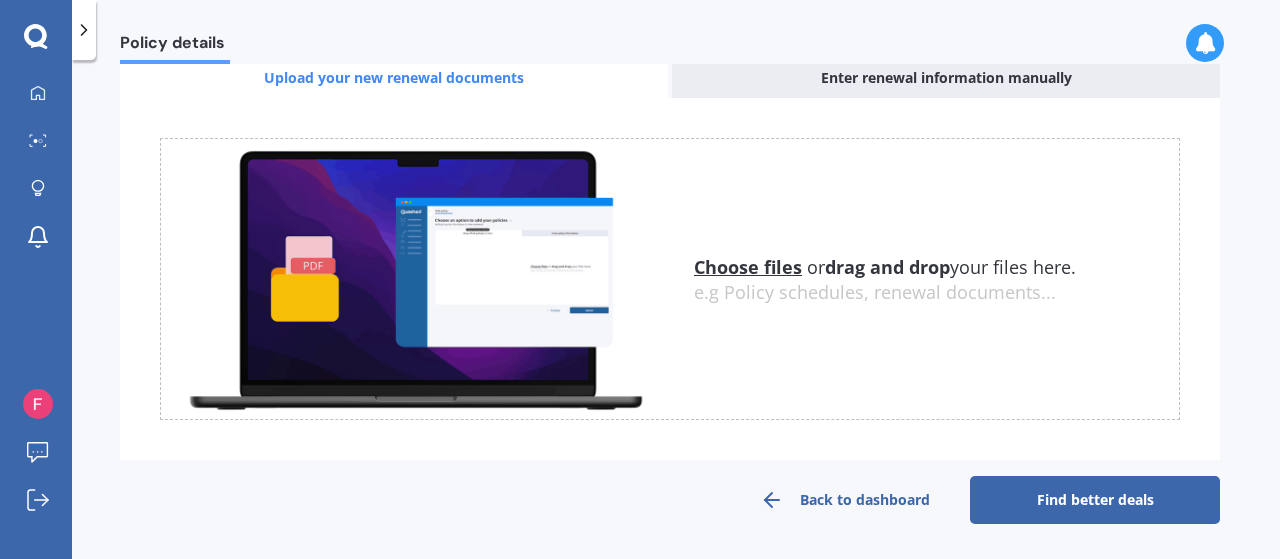click 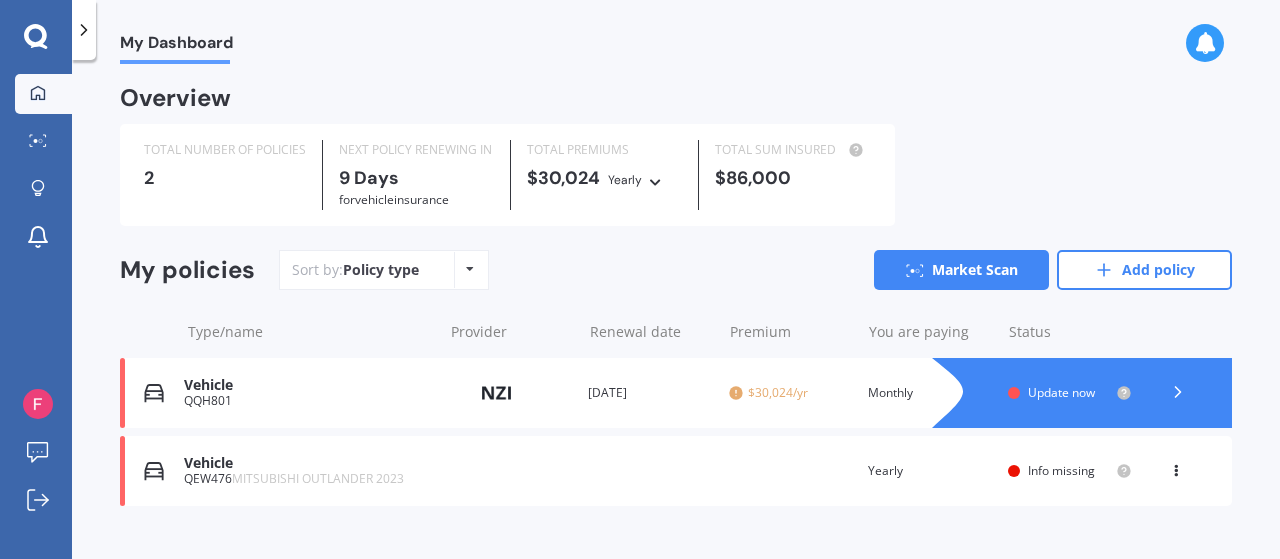 scroll, scrollTop: 31, scrollLeft: 0, axis: vertical 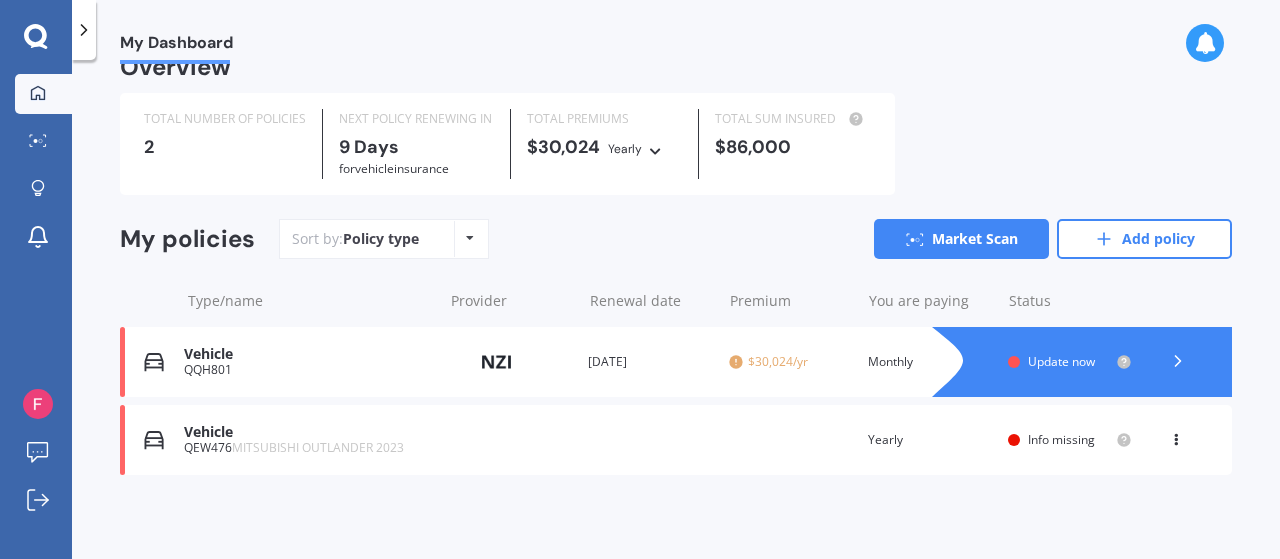 click on "Update now" at bounding box center (1061, 361) 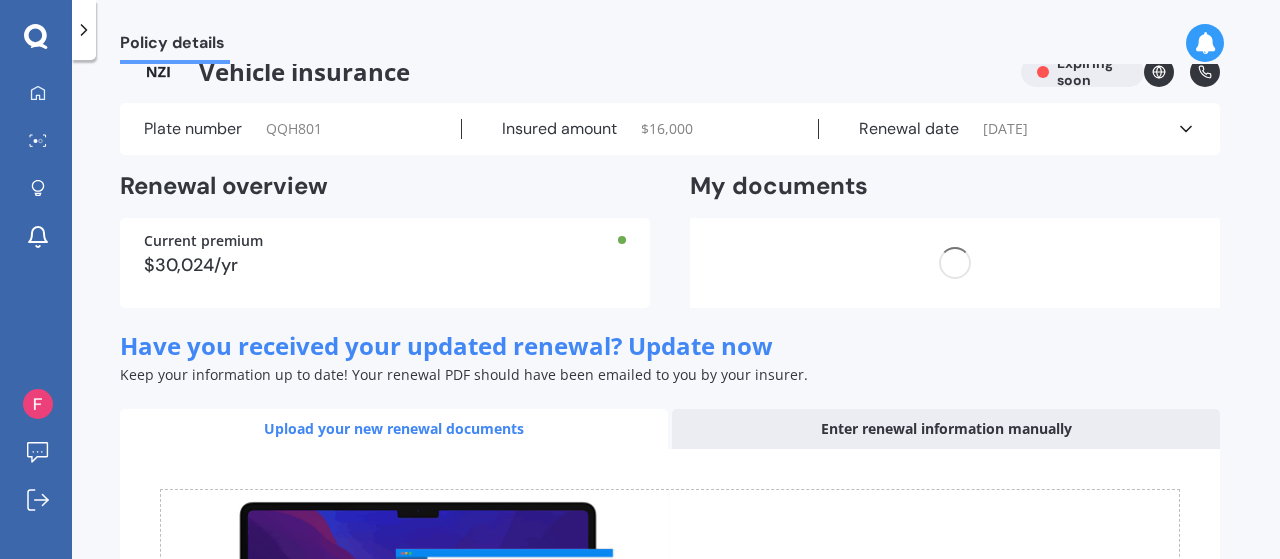 scroll, scrollTop: 0, scrollLeft: 0, axis: both 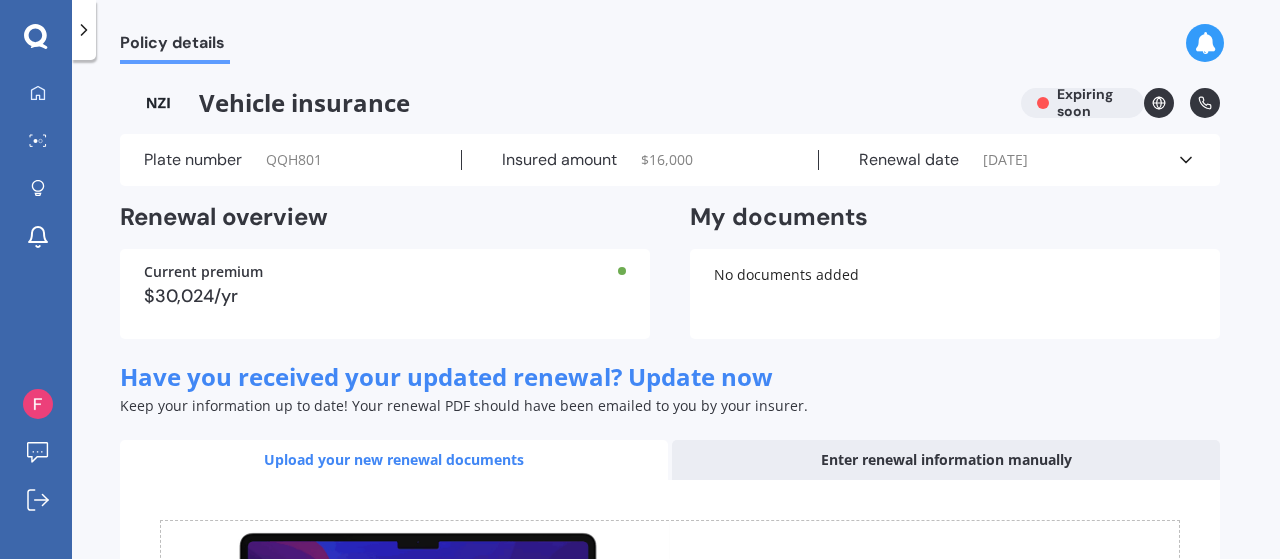 click on "$30,024/yr" at bounding box center (385, 296) 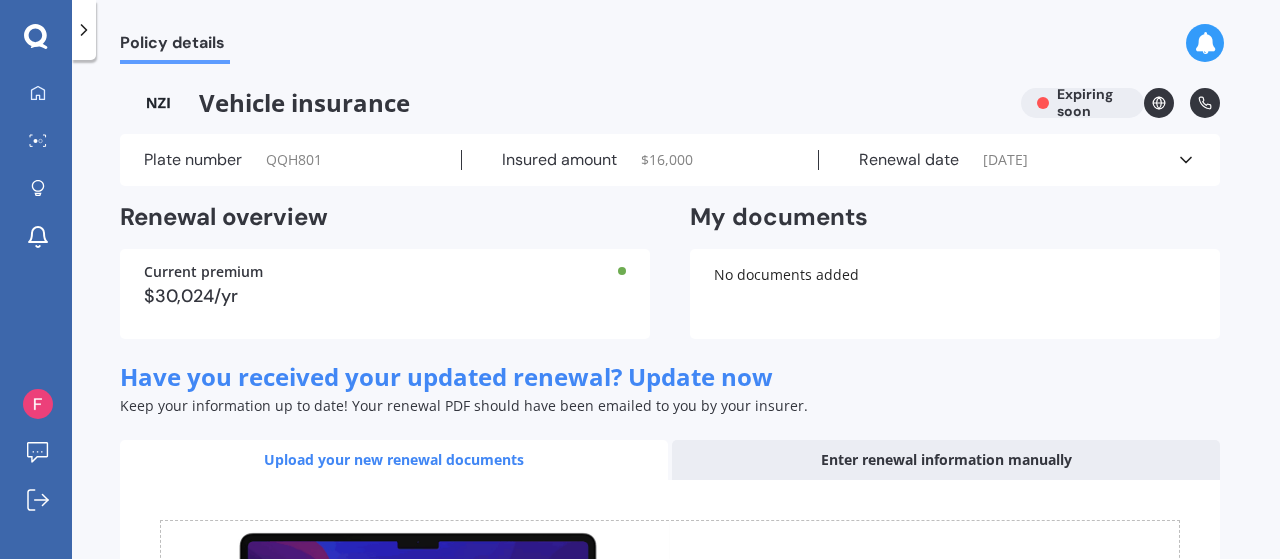 click on "$30,024/yr" at bounding box center (385, 296) 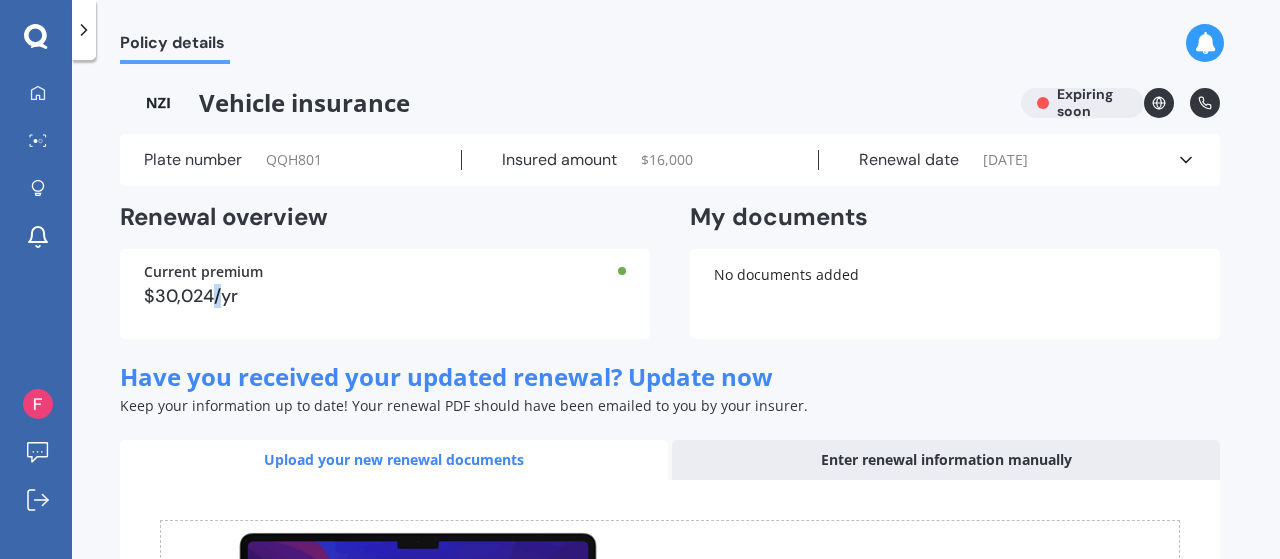 click on "$30,024/yr" at bounding box center (385, 296) 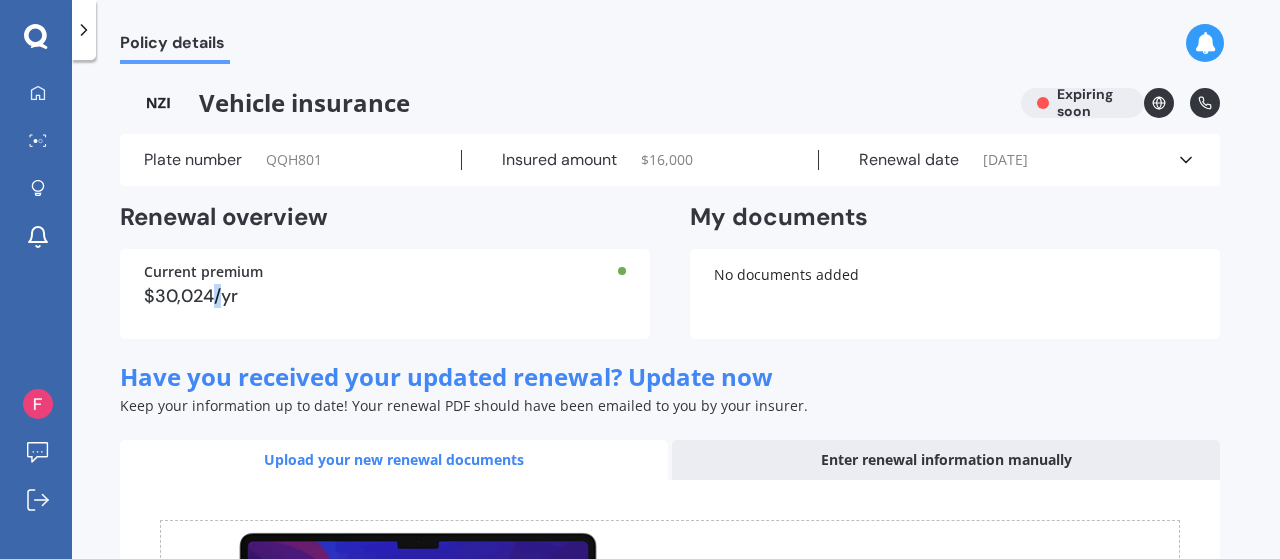scroll, scrollTop: 0, scrollLeft: 0, axis: both 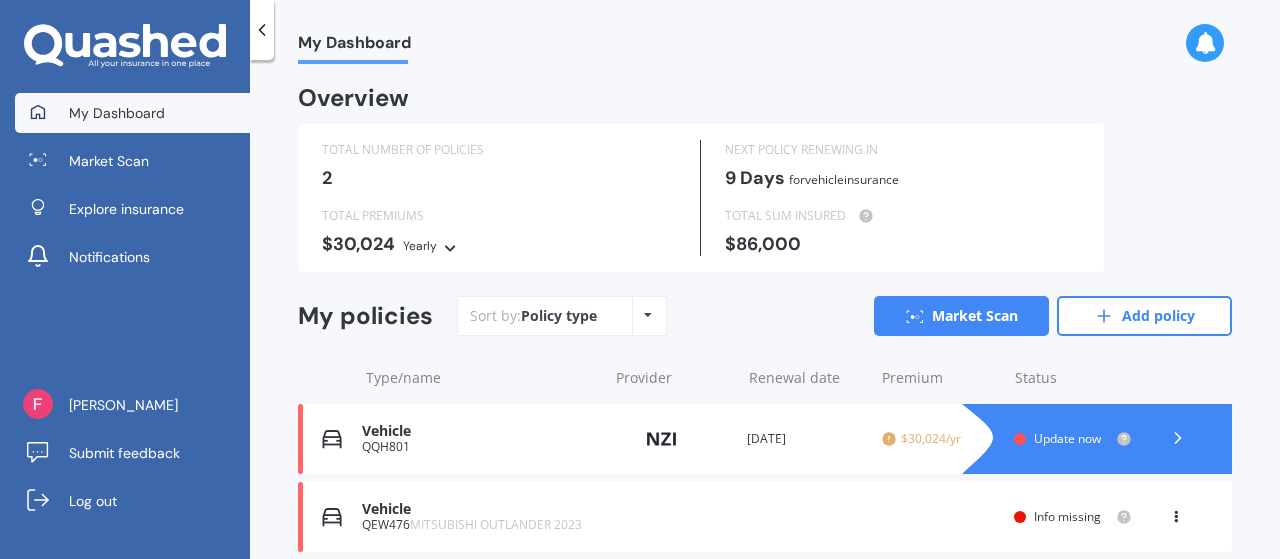 click at bounding box center [450, 245] 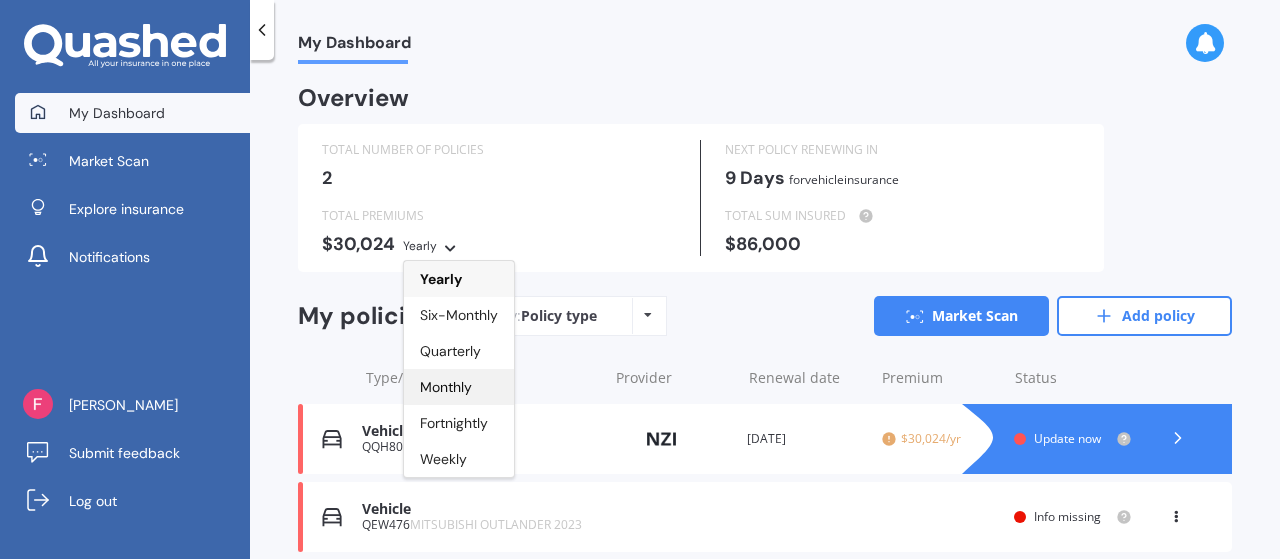click on "Monthly" at bounding box center [446, 387] 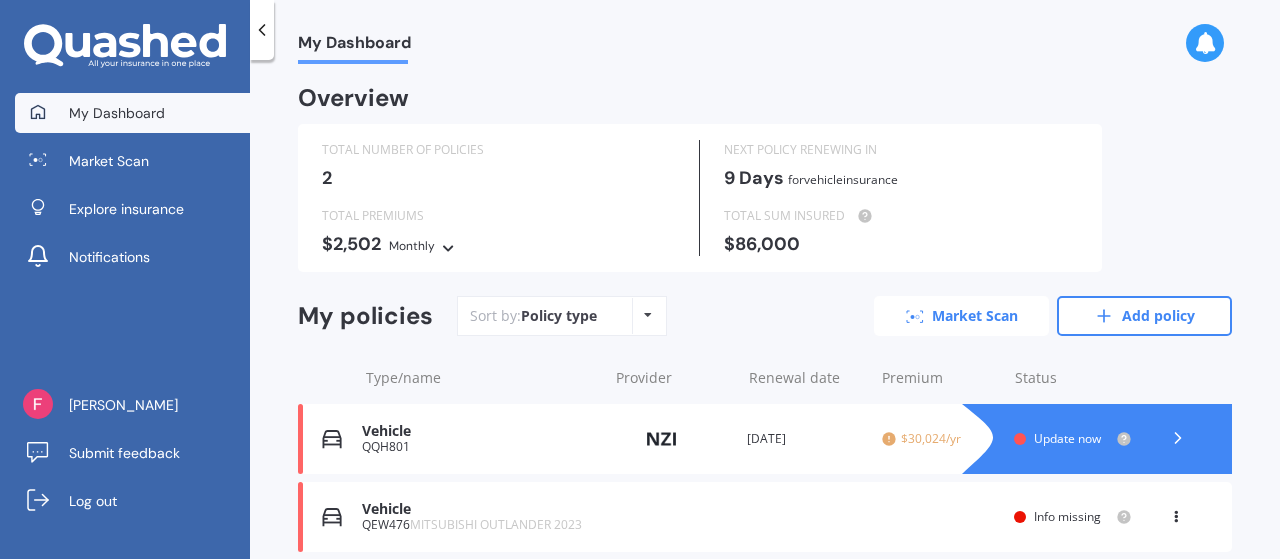 click on "Market Scan" at bounding box center (961, 316) 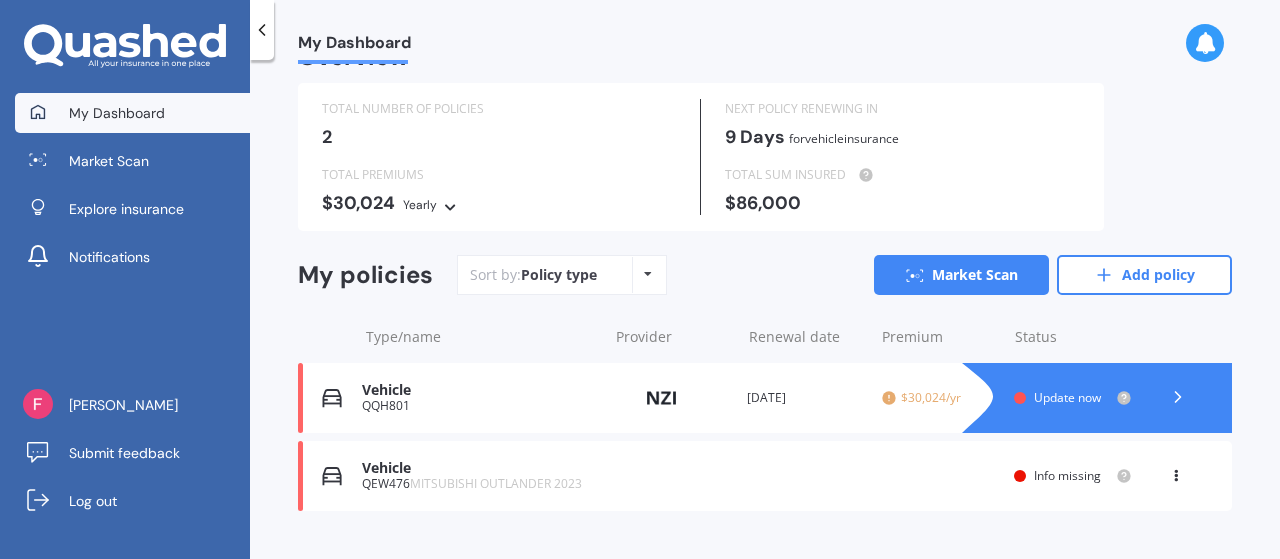 scroll, scrollTop: 76, scrollLeft: 0, axis: vertical 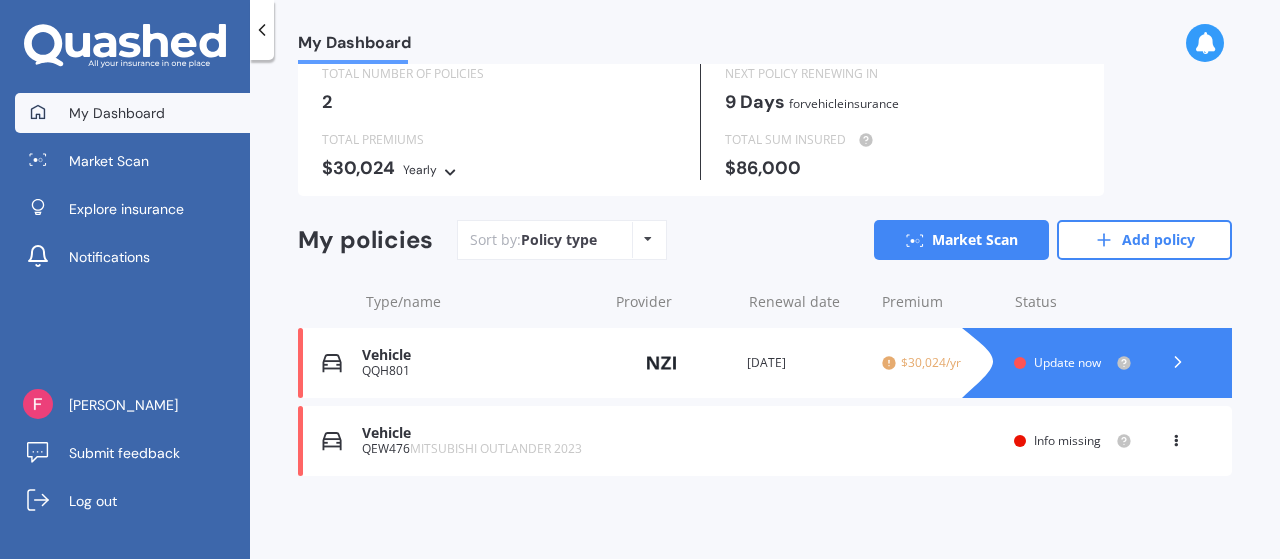 click 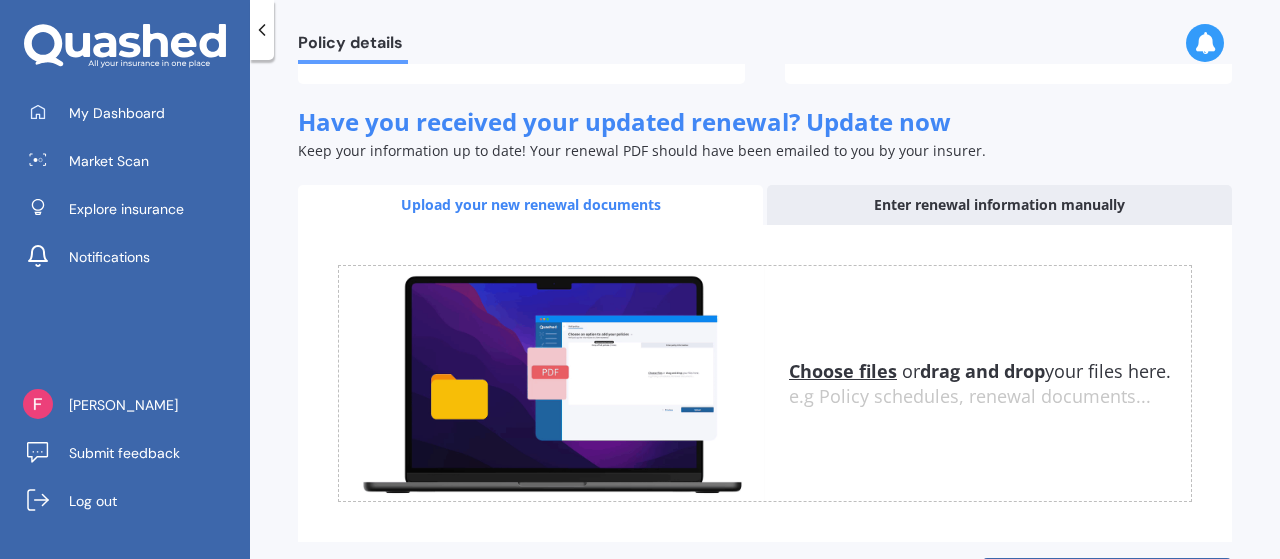 scroll, scrollTop: 334, scrollLeft: 0, axis: vertical 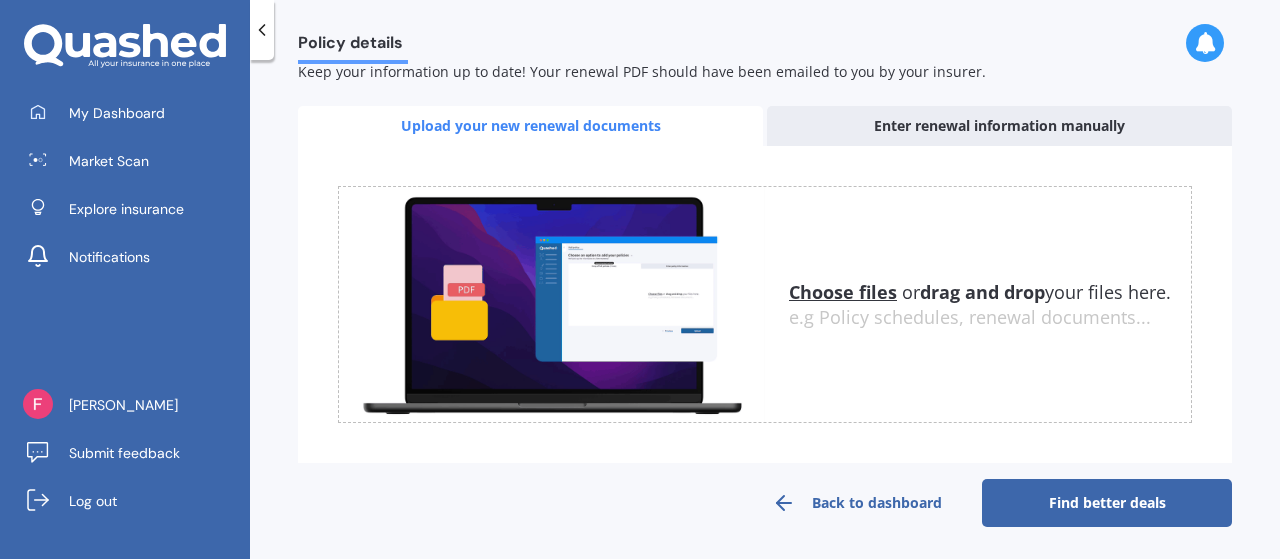 click 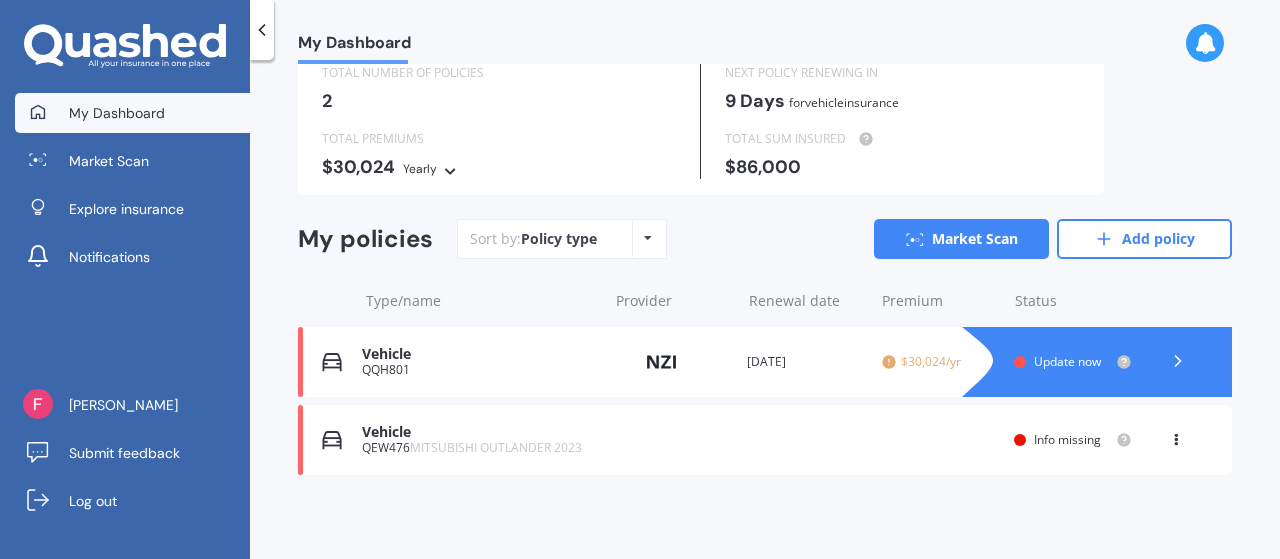 scroll, scrollTop: 0, scrollLeft: 0, axis: both 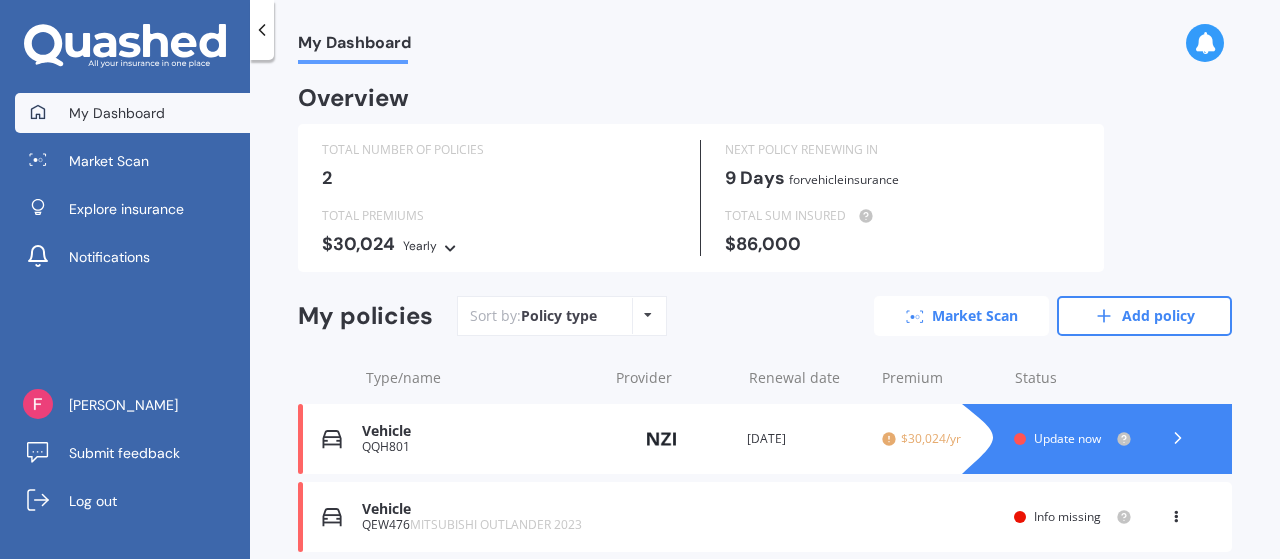 click on "Market Scan" at bounding box center (961, 316) 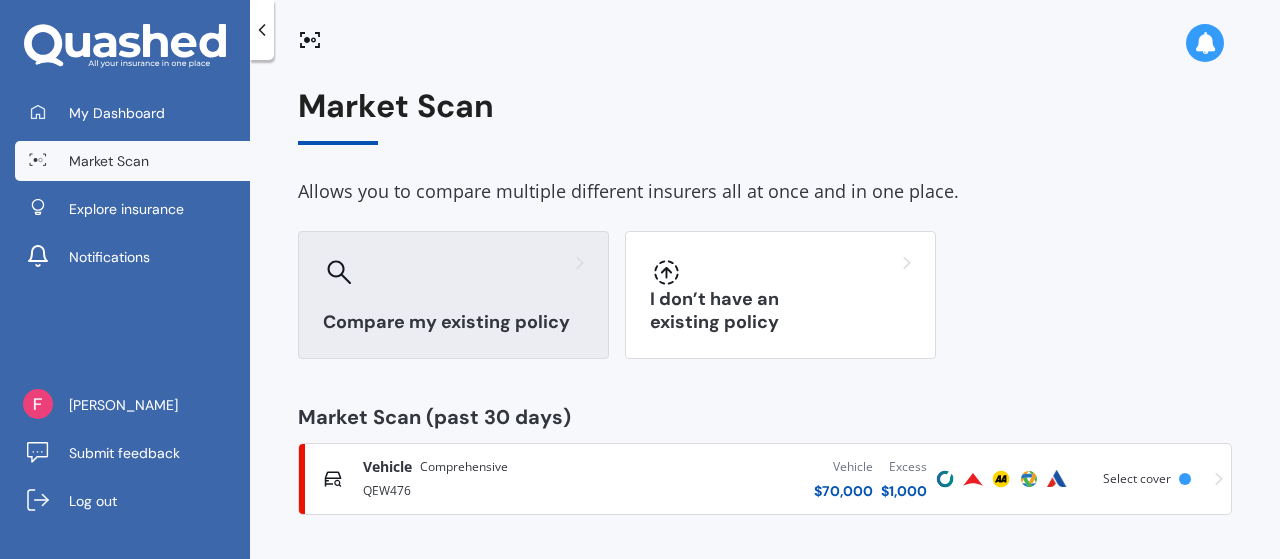 click on "Compare my existing policy" at bounding box center (453, 322) 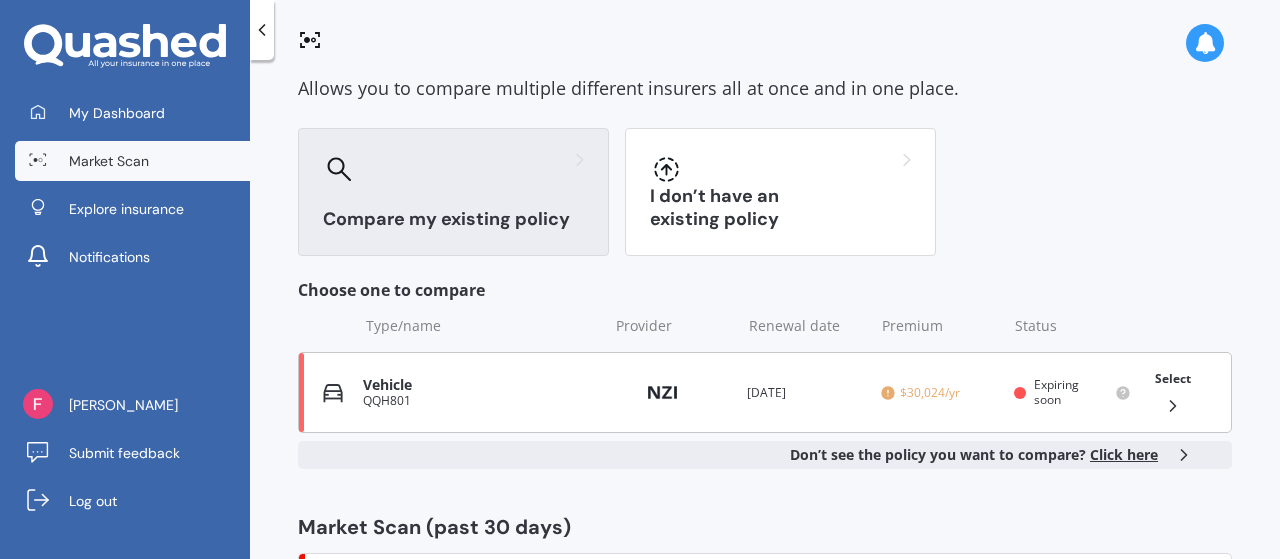 scroll, scrollTop: 212, scrollLeft: 0, axis: vertical 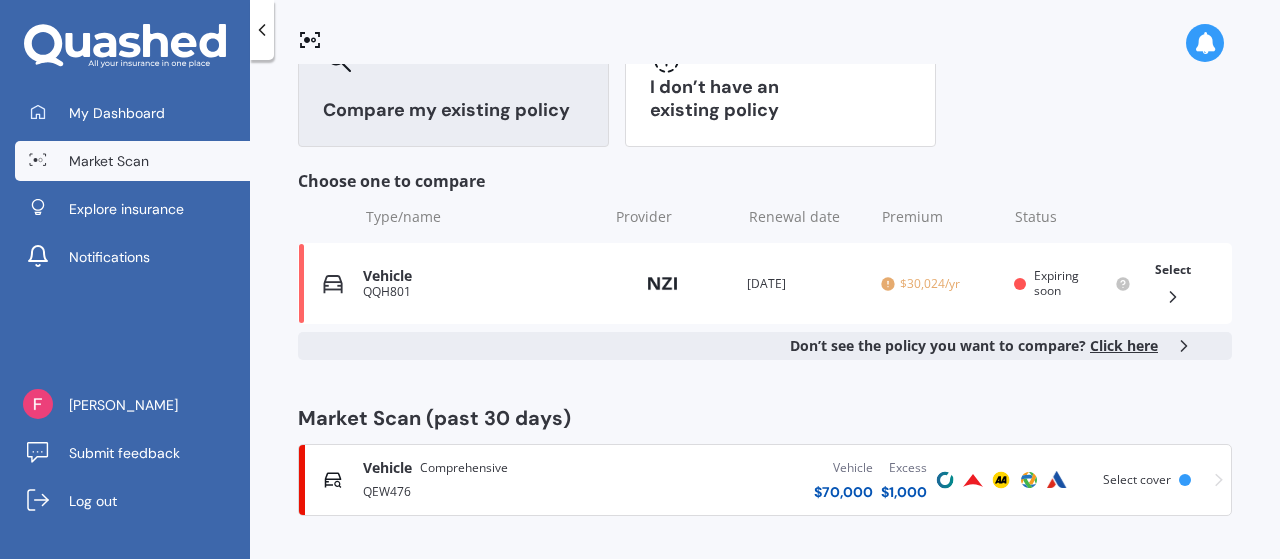 click on "Click here" at bounding box center [1124, 345] 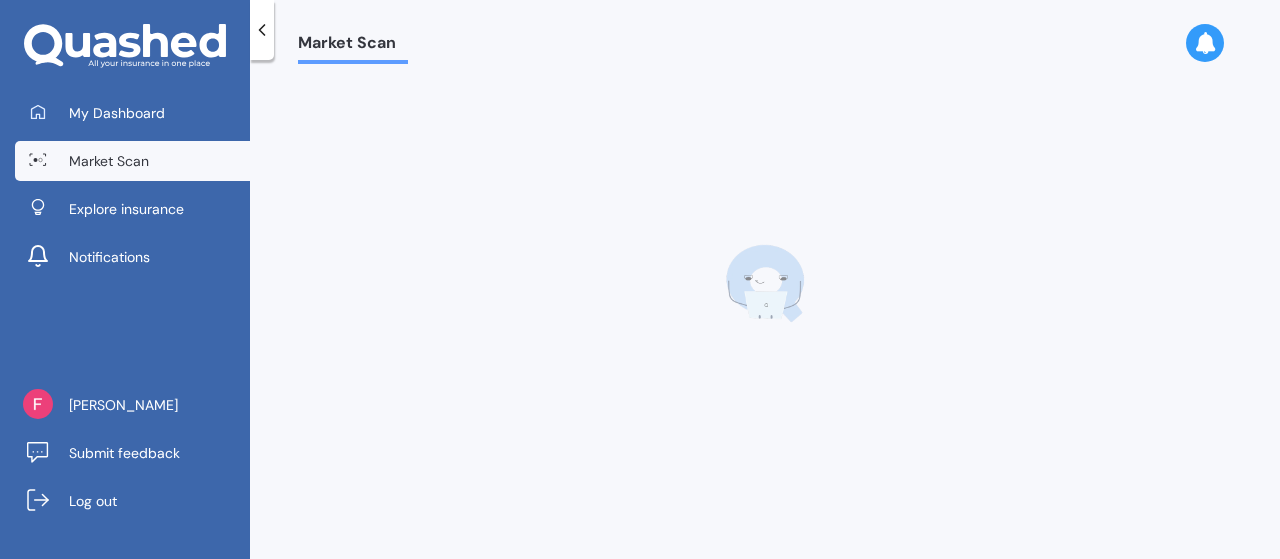 scroll, scrollTop: 0, scrollLeft: 0, axis: both 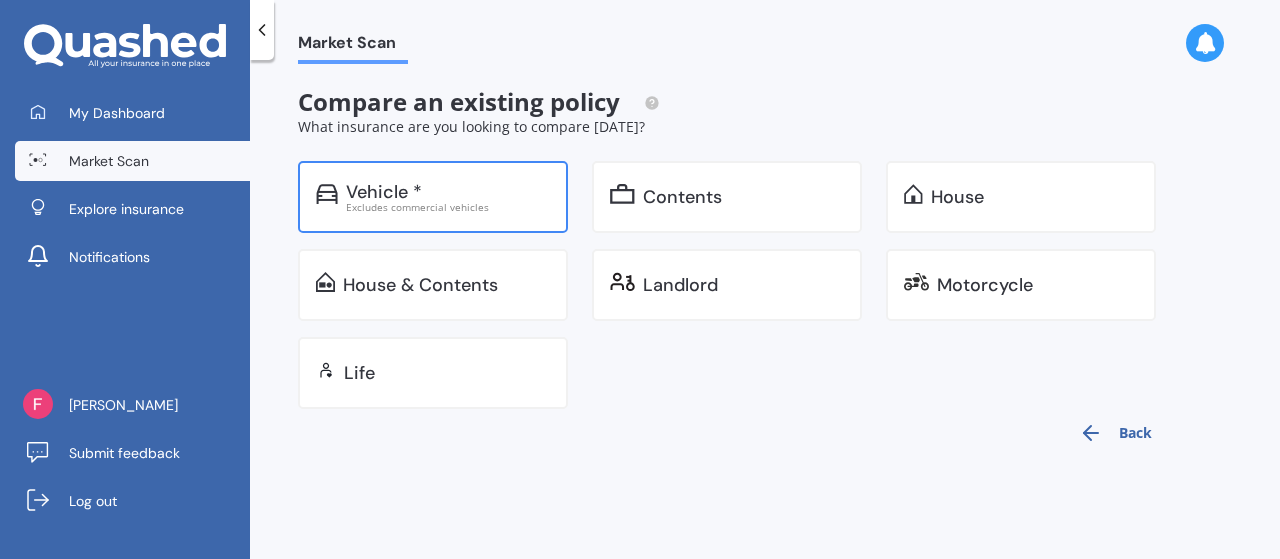 click on "Excludes commercial vehicles" at bounding box center (448, 207) 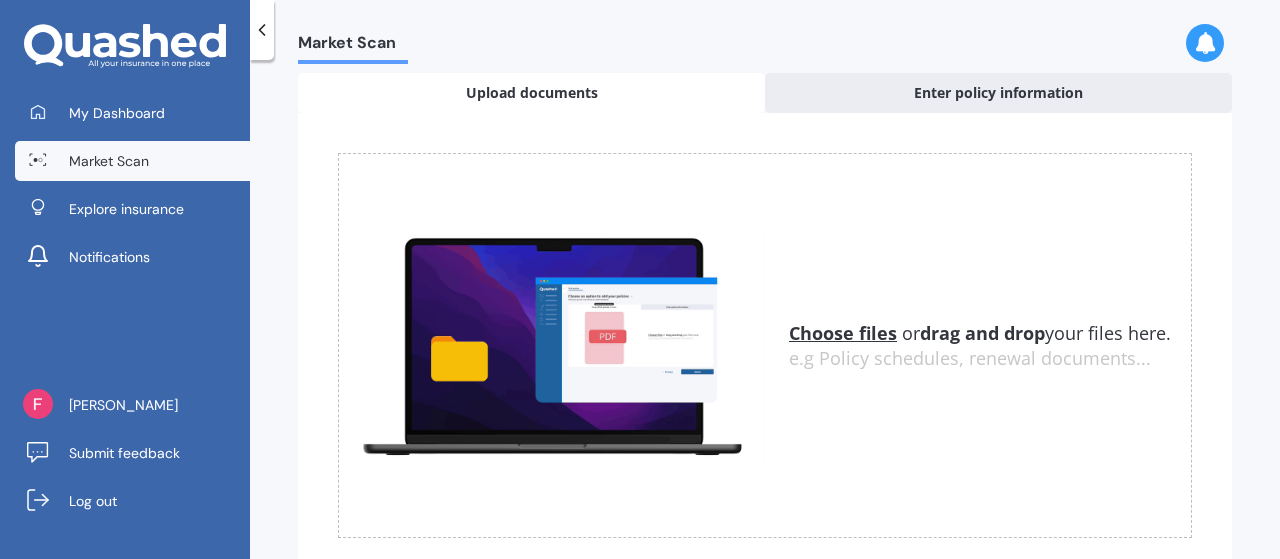 scroll, scrollTop: 0, scrollLeft: 0, axis: both 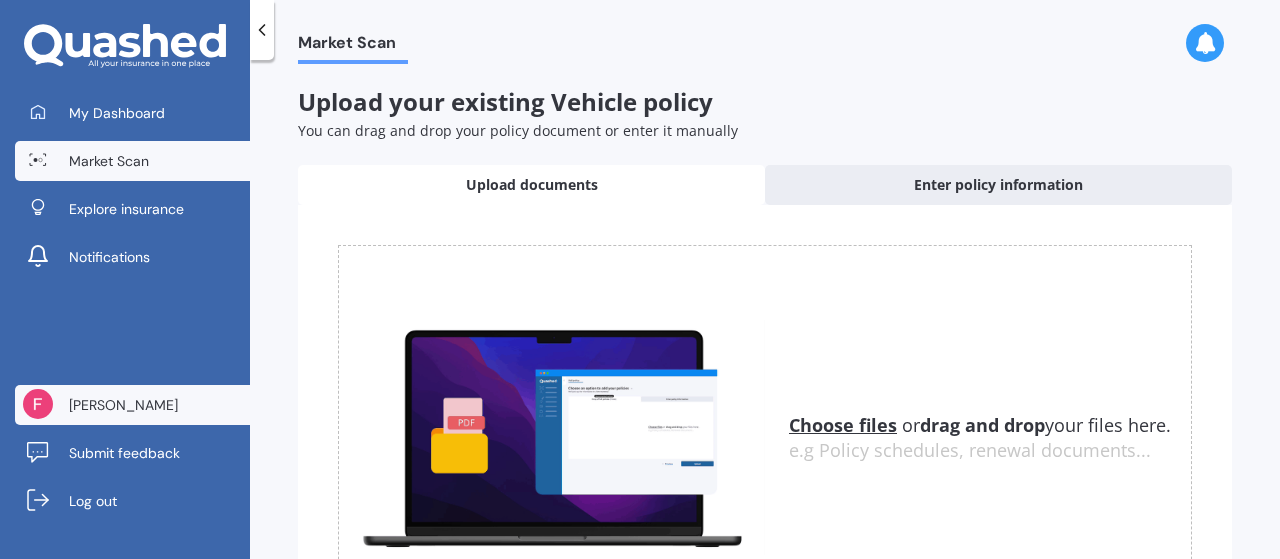 click on "[PERSON_NAME]" at bounding box center (123, 405) 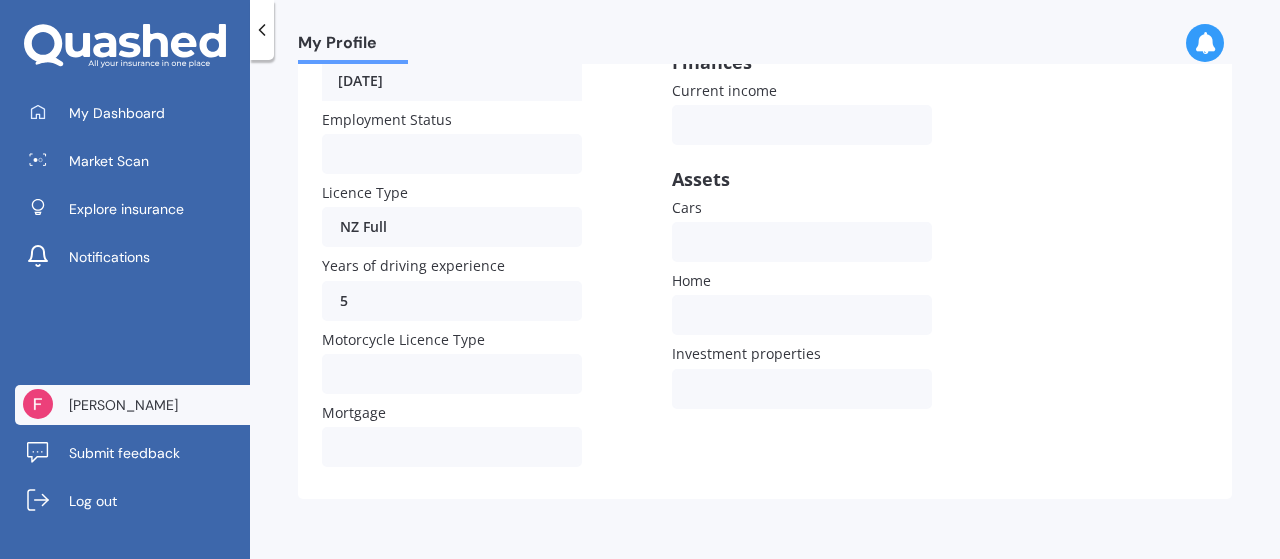 scroll, scrollTop: 373, scrollLeft: 0, axis: vertical 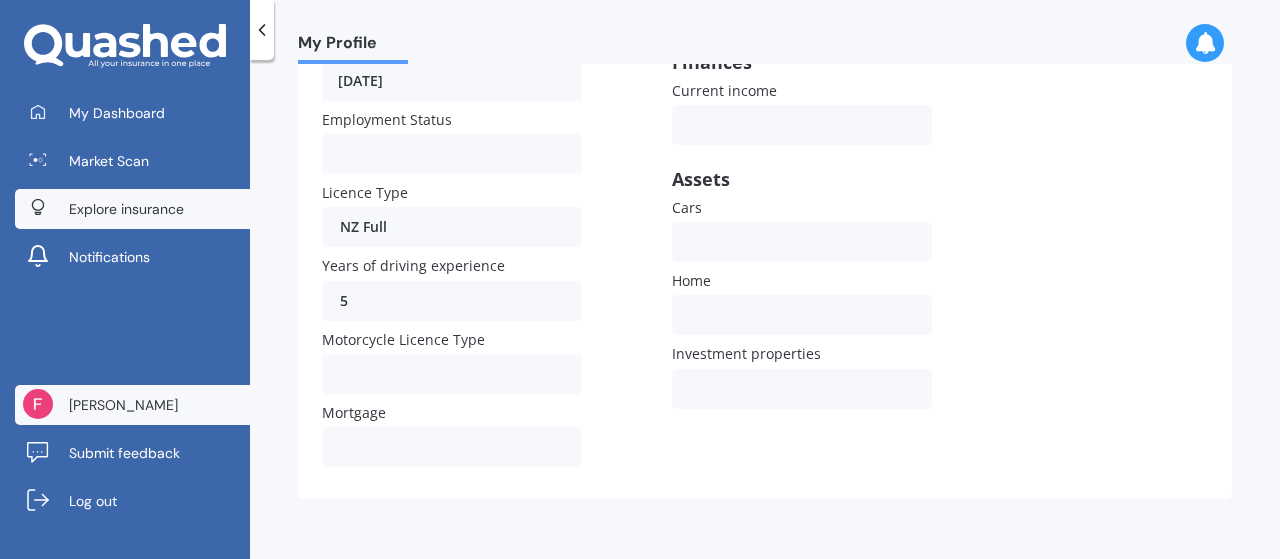 click on "Explore insurance" at bounding box center (126, 209) 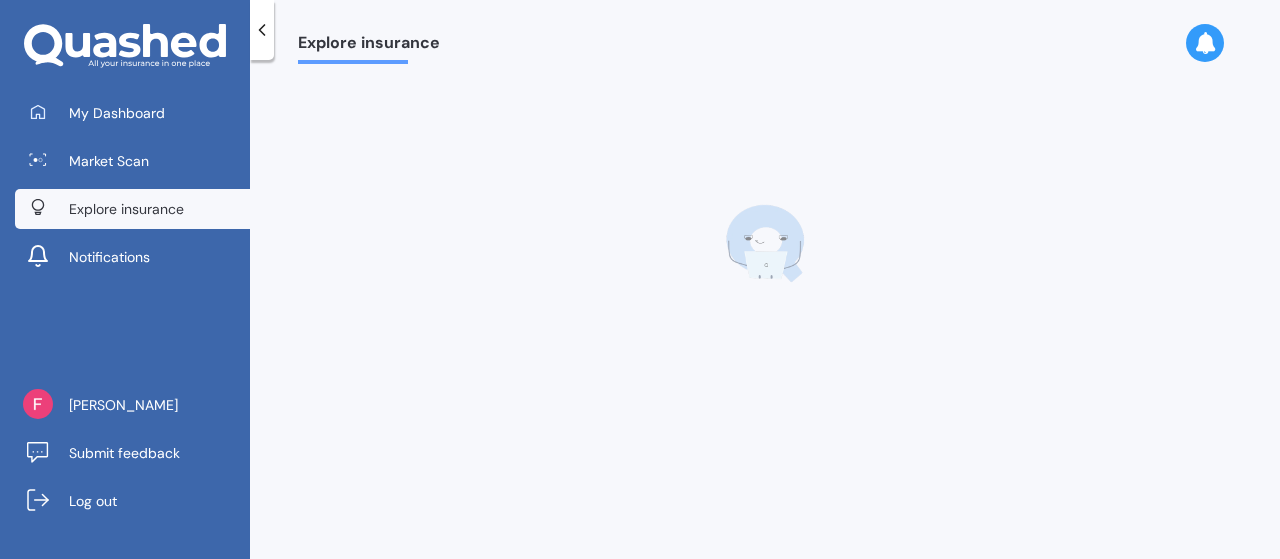 scroll, scrollTop: 0, scrollLeft: 0, axis: both 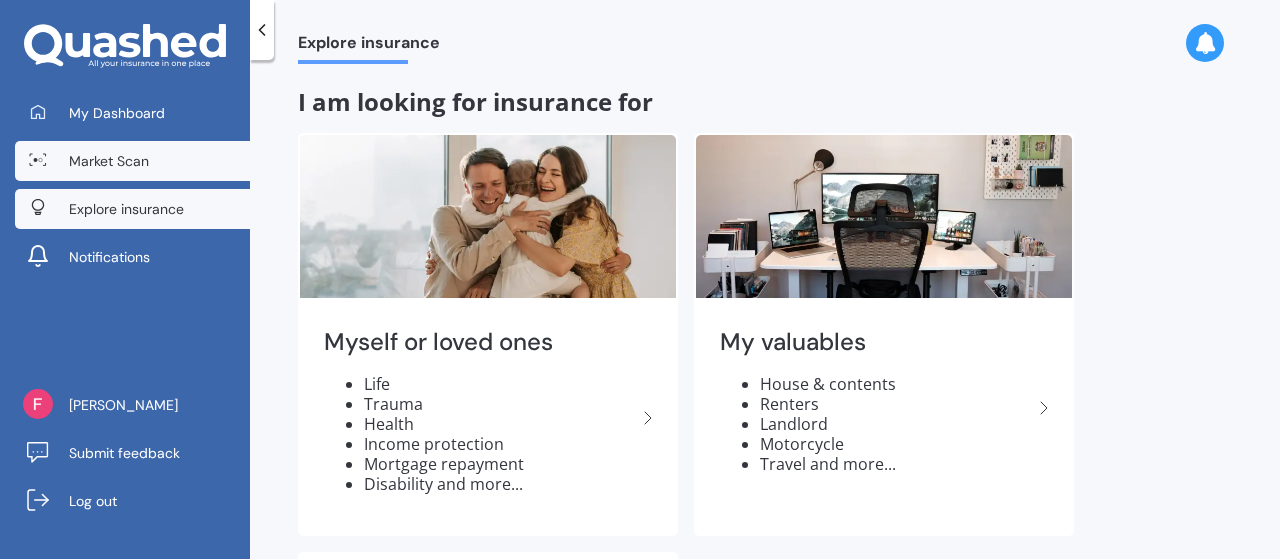 click on "Market Scan" at bounding box center (109, 161) 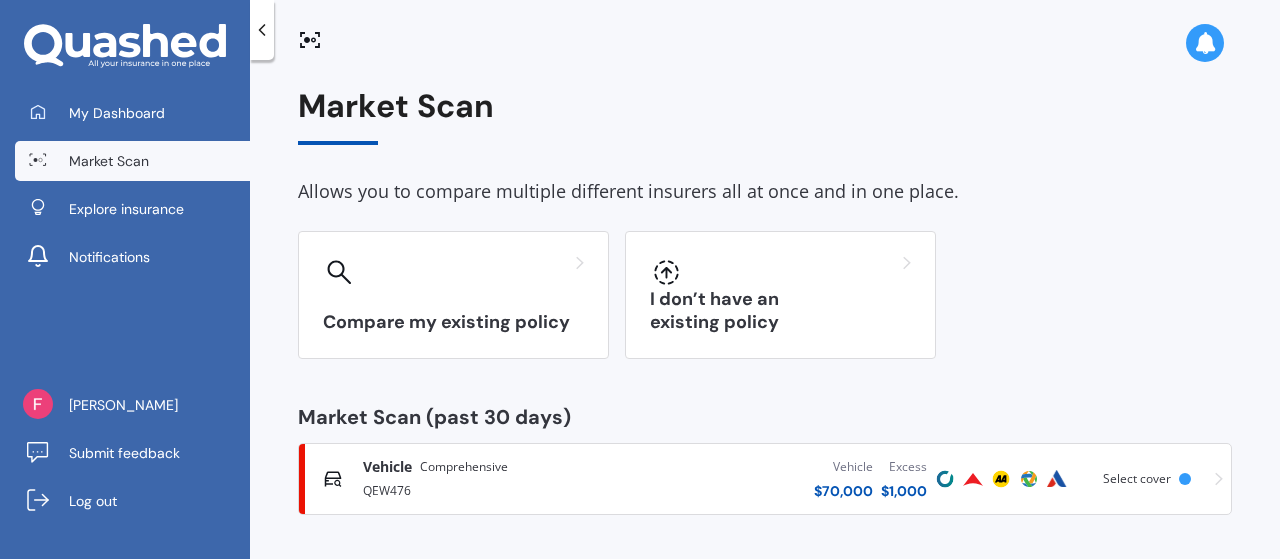 click on "Select cover" at bounding box center (1137, 478) 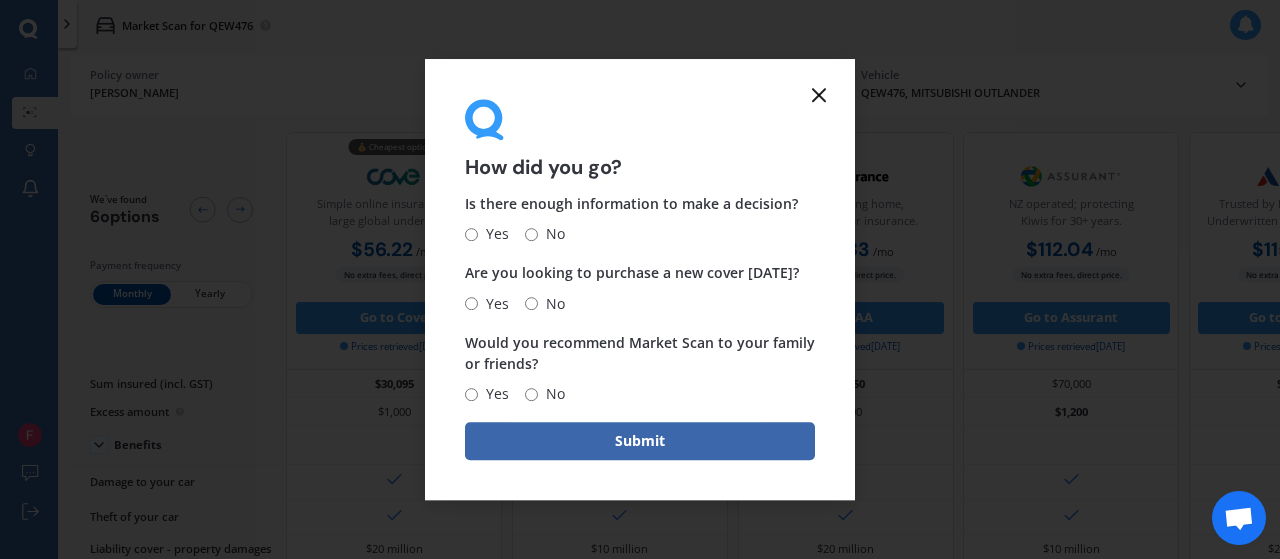 click 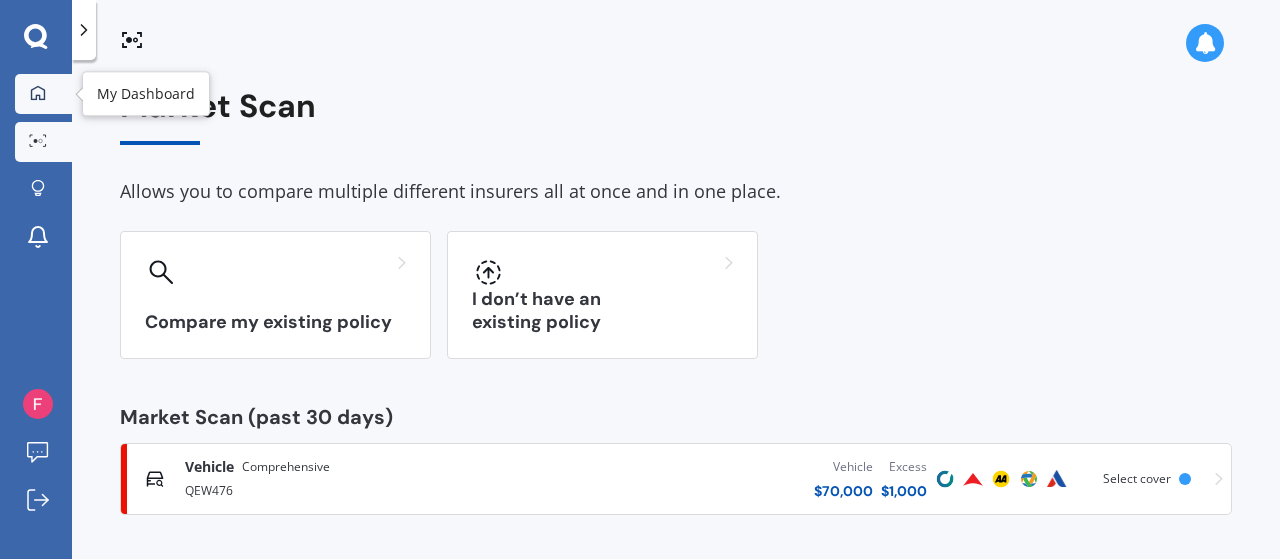 click at bounding box center [38, 94] 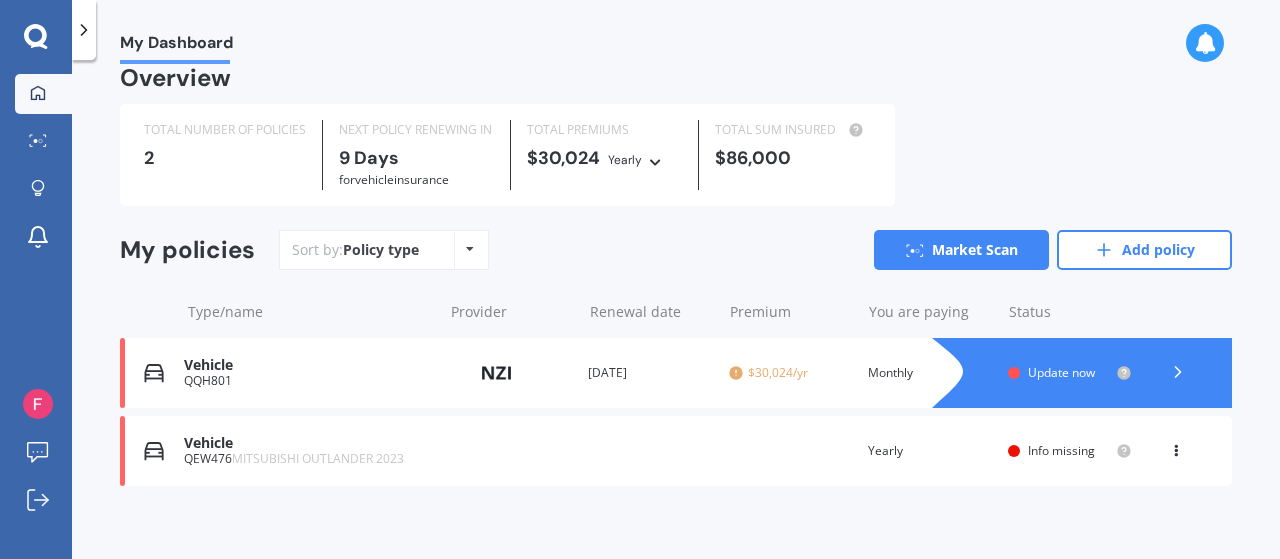 scroll, scrollTop: 31, scrollLeft: 0, axis: vertical 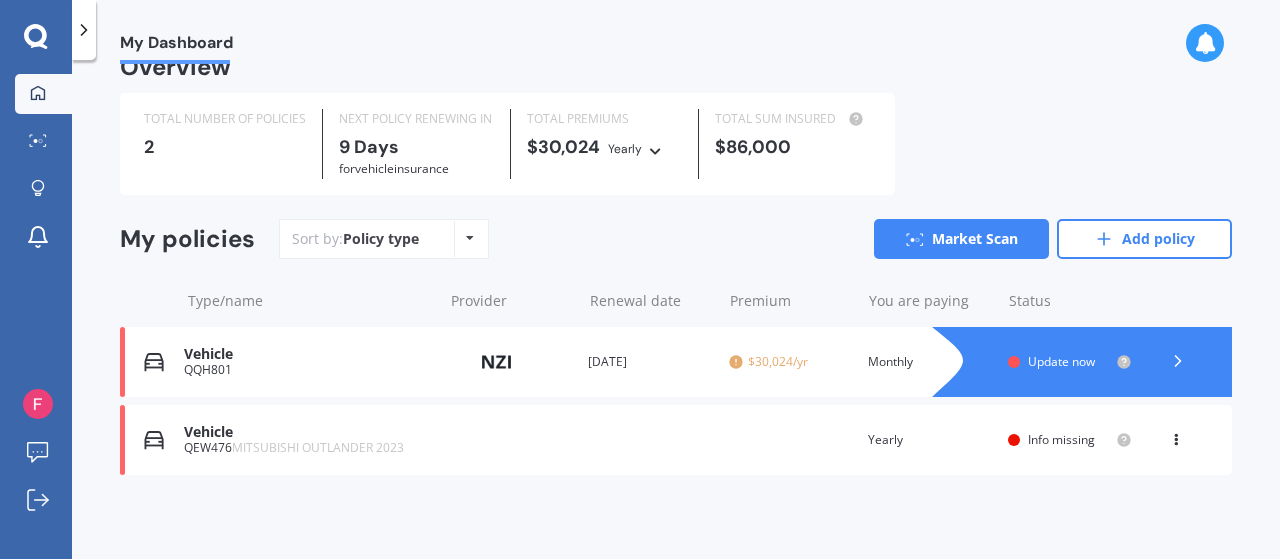 click 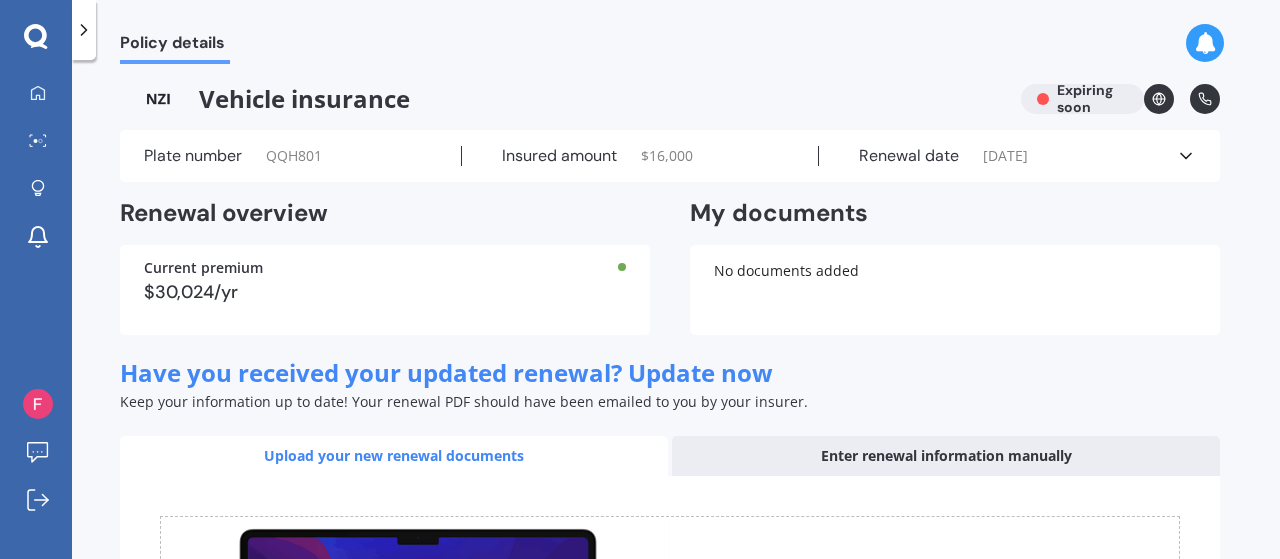 scroll, scrollTop: 0, scrollLeft: 0, axis: both 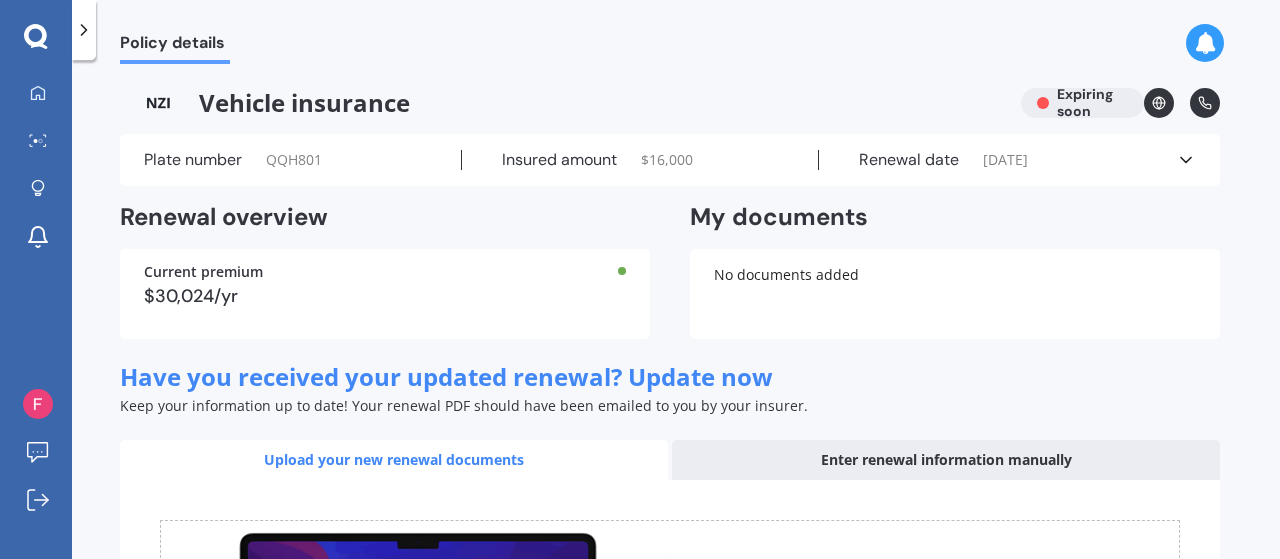 drag, startPoint x: 252, startPoint y: 283, endPoint x: 98, endPoint y: 239, distance: 160.16241 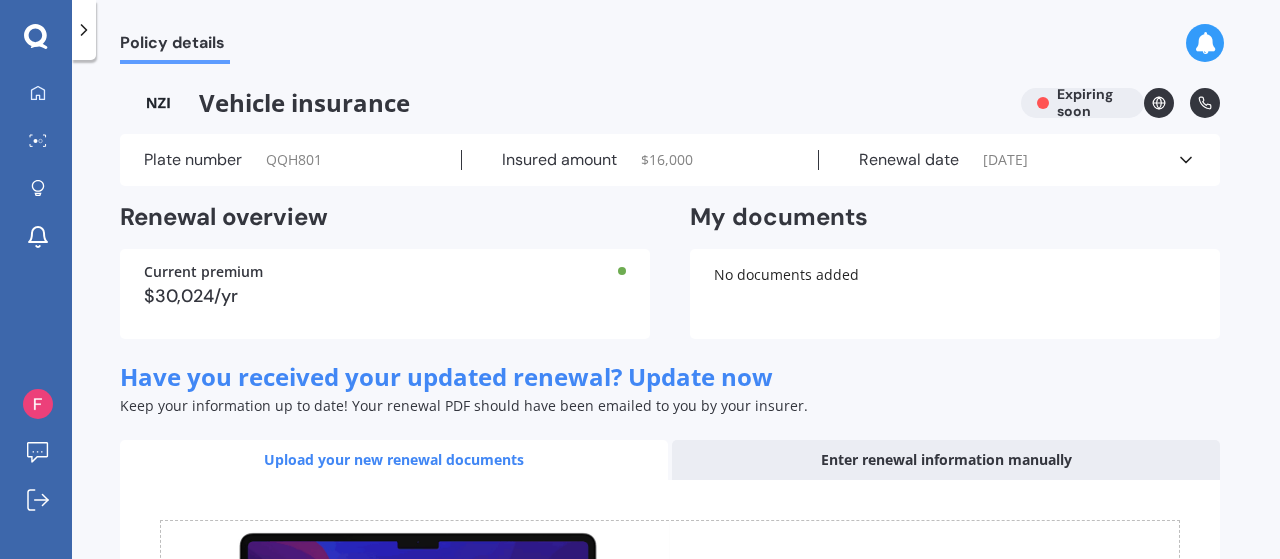 click on "Policy details Vehicle insurance Expiring soon Plate number QQH801 Insured amount $ 16,000 Renewal date [DATE] See more   Renewal overview Current premium $30,024/yr My documents Uploading You currently have no documents stored here Choose files   or  drag and drop  your files here. Choose files or photos e.g Policy schedules, renewal documents... The file name   already exists, would you like to replace it? Confirm Cancel No documents added Have you received your updated renewal? Update now Keep your information up to date! Your renewal PDF should have been emailed to you by your insurer. Upload your new renewal documents Enter renewal information manually Uploading Choose files   or  drag and drop  your files here. Choose files or photos e.g Policy schedules, renewal documents... The file name   already exists, would you like to replace it? Confirm Cancel Back to dashboard Find better deals Back to dashboard Find better deals" at bounding box center (676, 313) 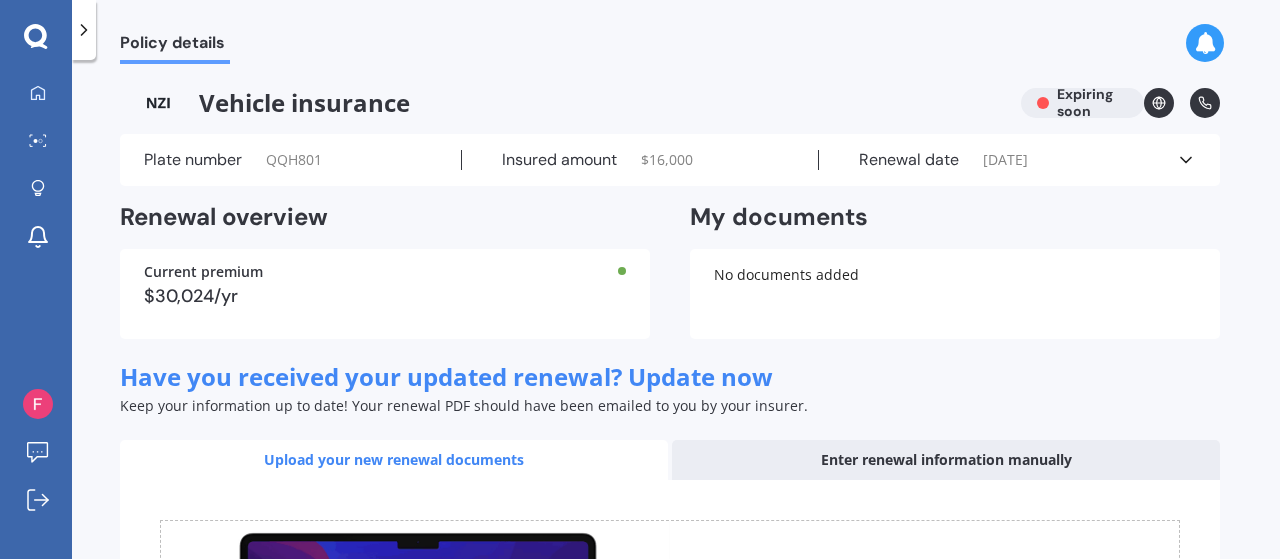 click 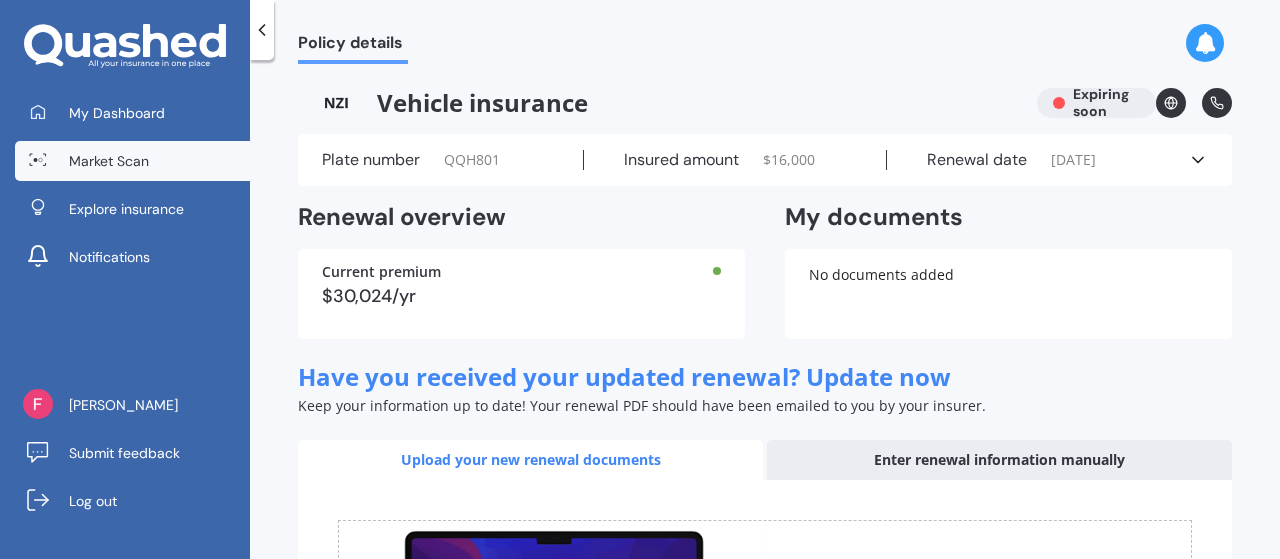 click on "Market Scan" at bounding box center (109, 161) 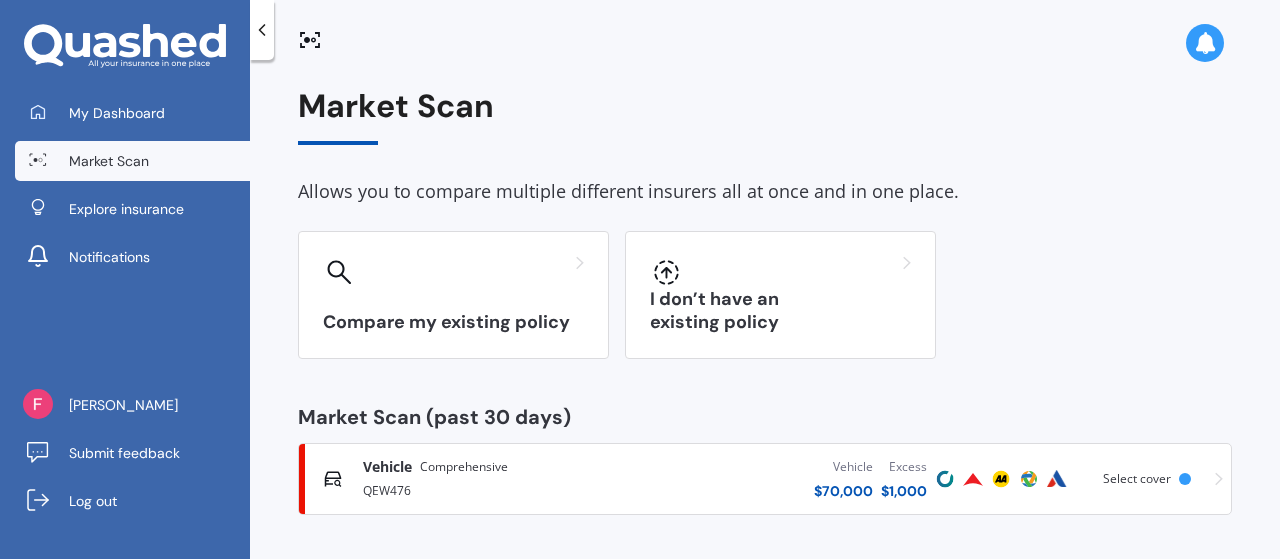 click on "Market Scan" at bounding box center (109, 161) 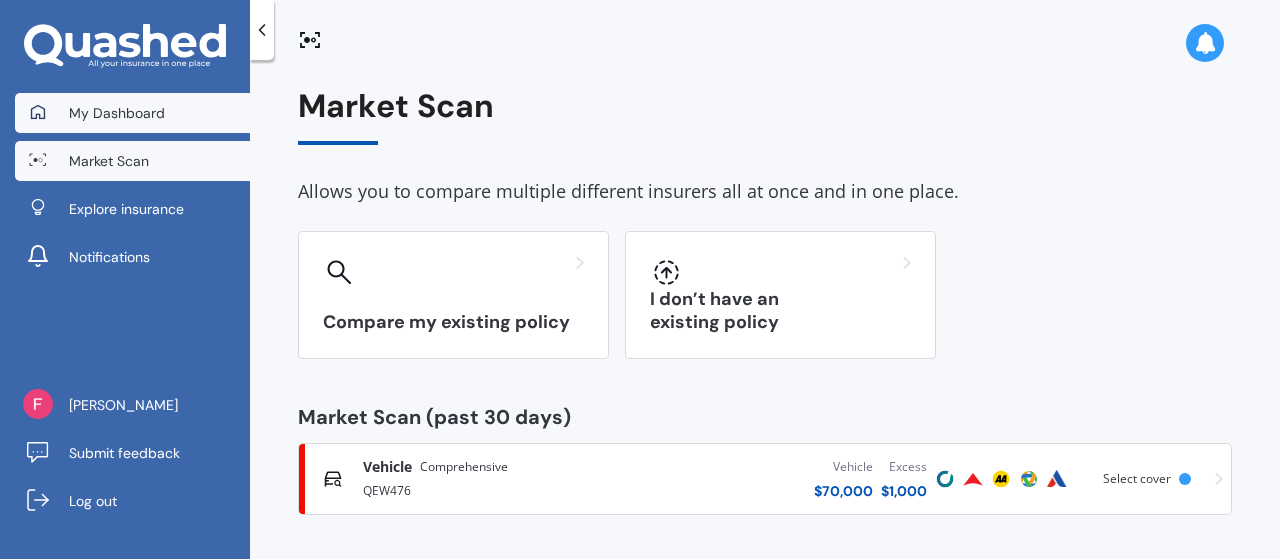 click on "My Dashboard" at bounding box center (117, 113) 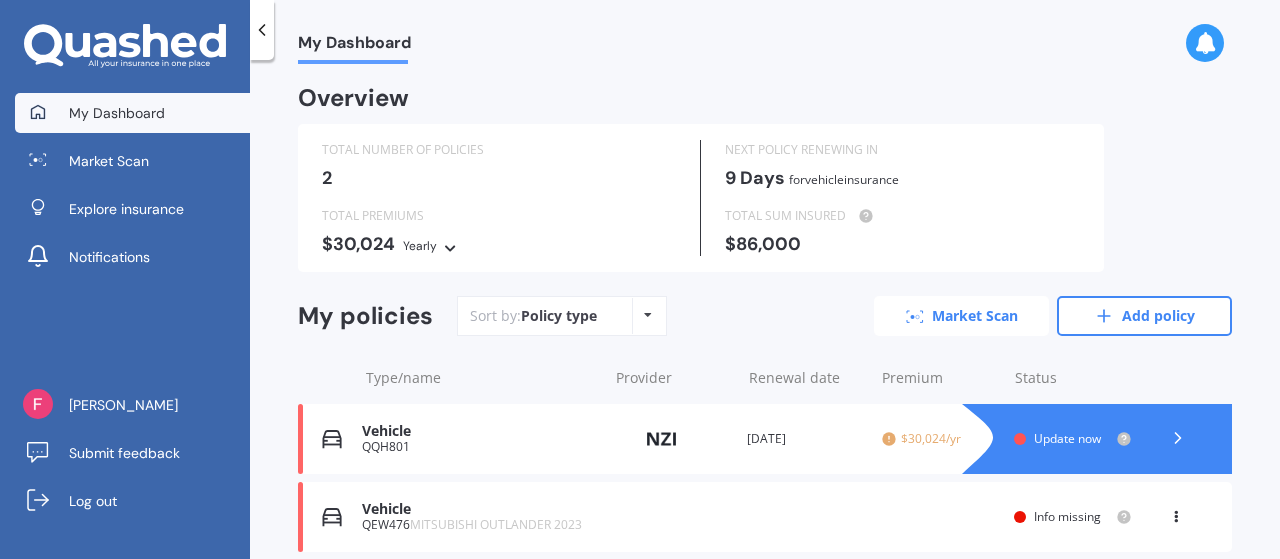 click on "Market Scan" at bounding box center (961, 316) 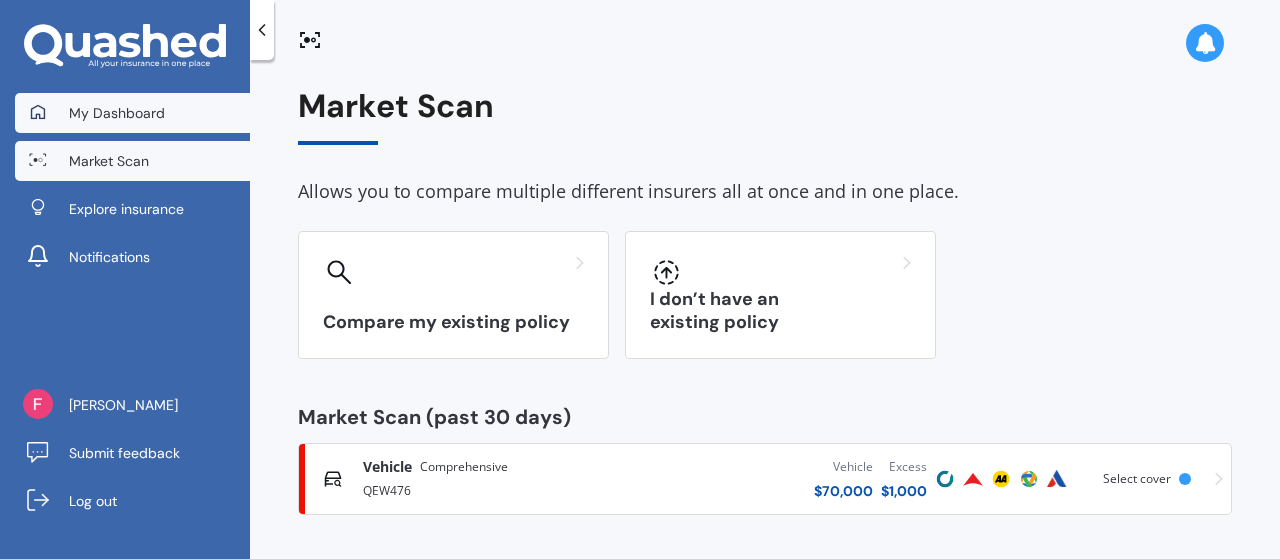 click on "My Dashboard" at bounding box center [117, 113] 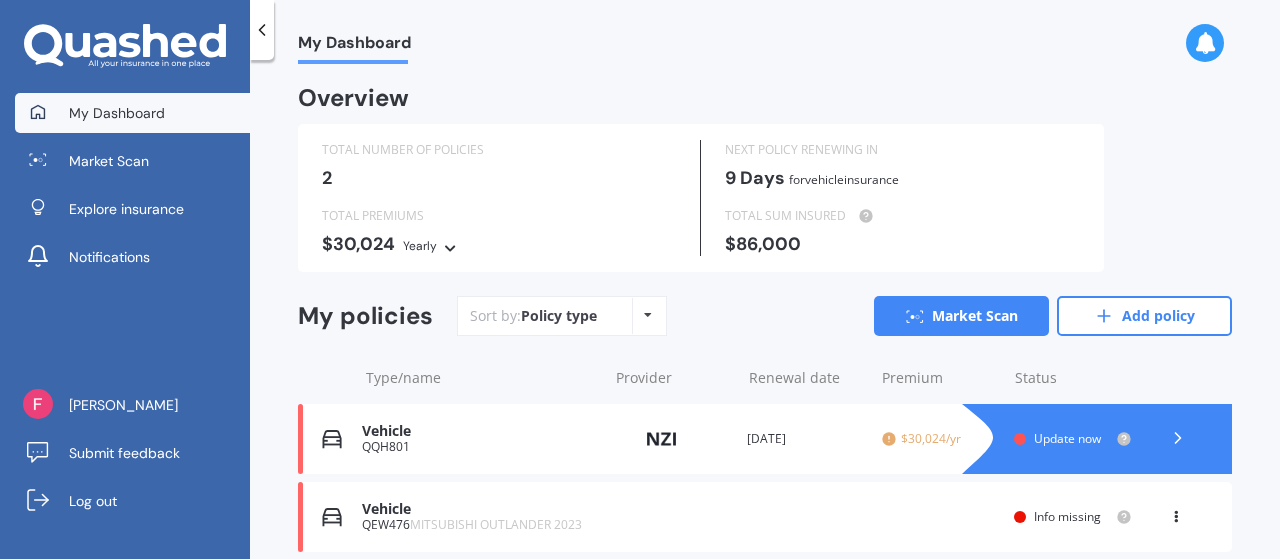 click on "Vehicle" at bounding box center [479, 431] 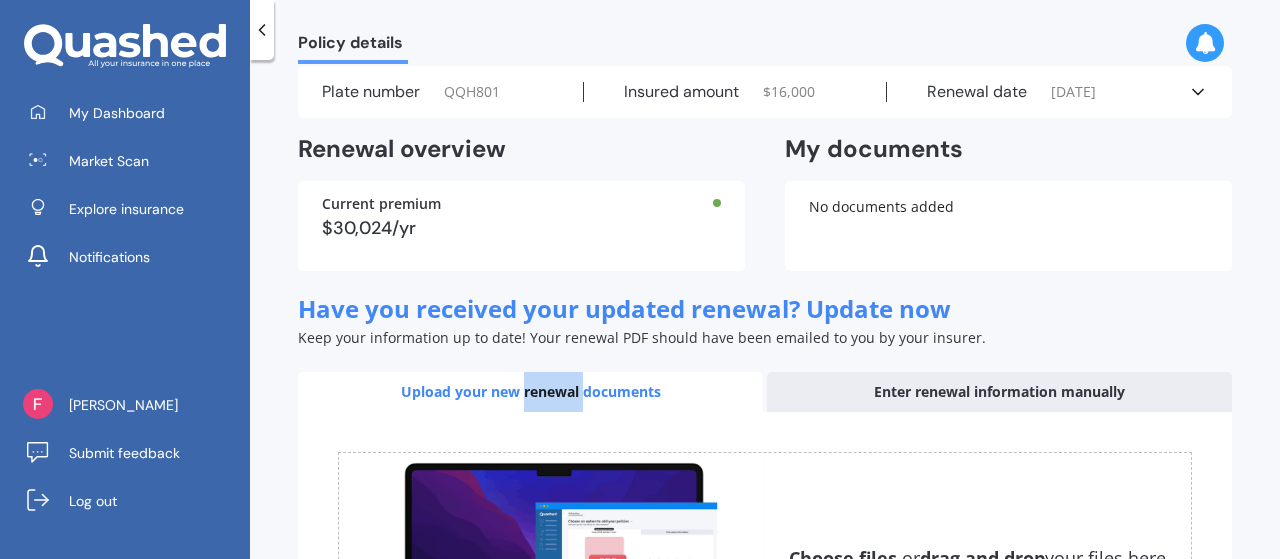 scroll, scrollTop: 0, scrollLeft: 0, axis: both 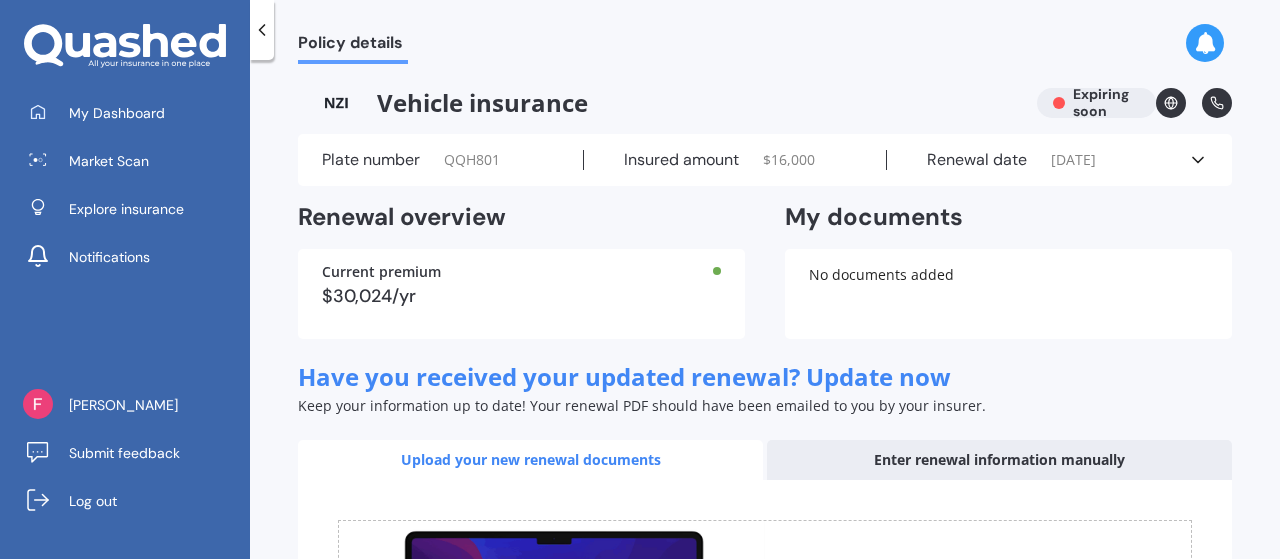 click on "Renewal date" at bounding box center (977, 160) 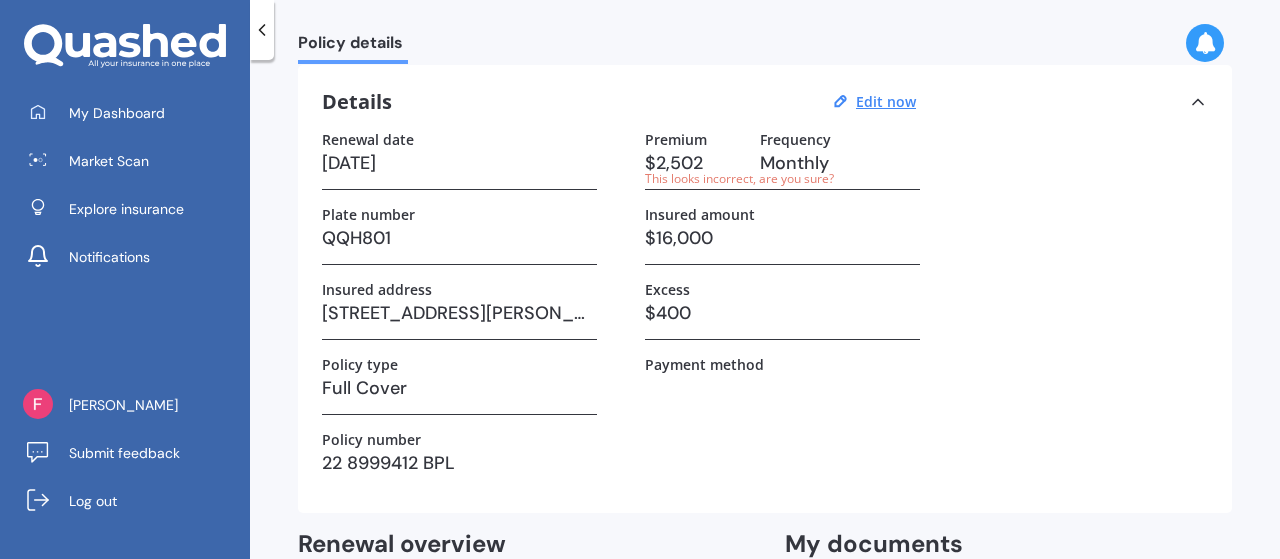 scroll, scrollTop: 100, scrollLeft: 0, axis: vertical 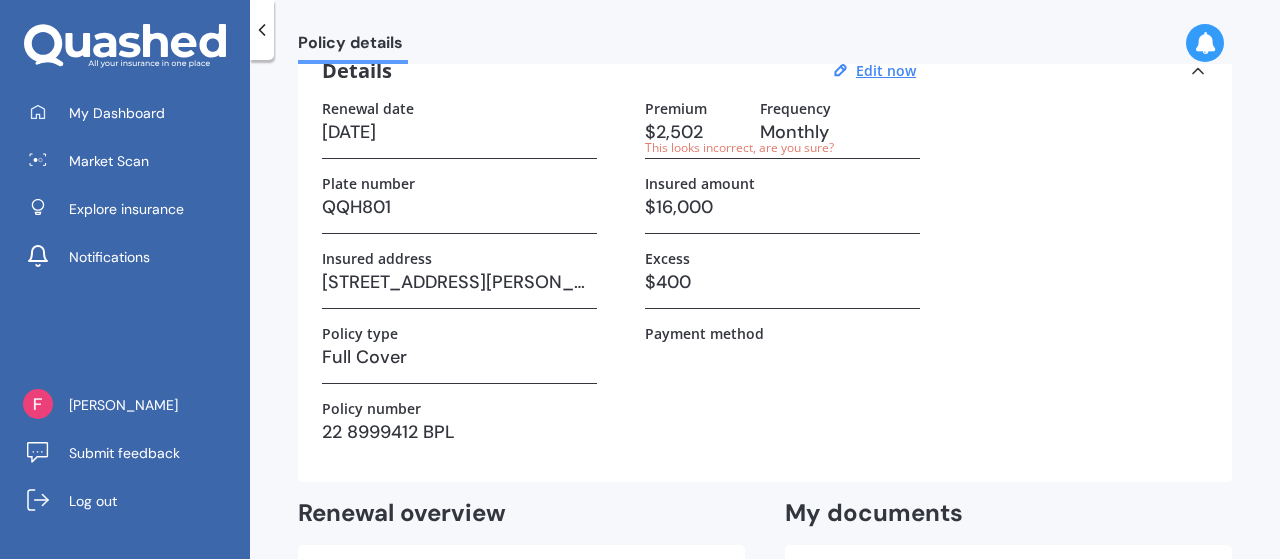 drag, startPoint x: 676, startPoint y: 136, endPoint x: 648, endPoint y: 135, distance: 28.01785 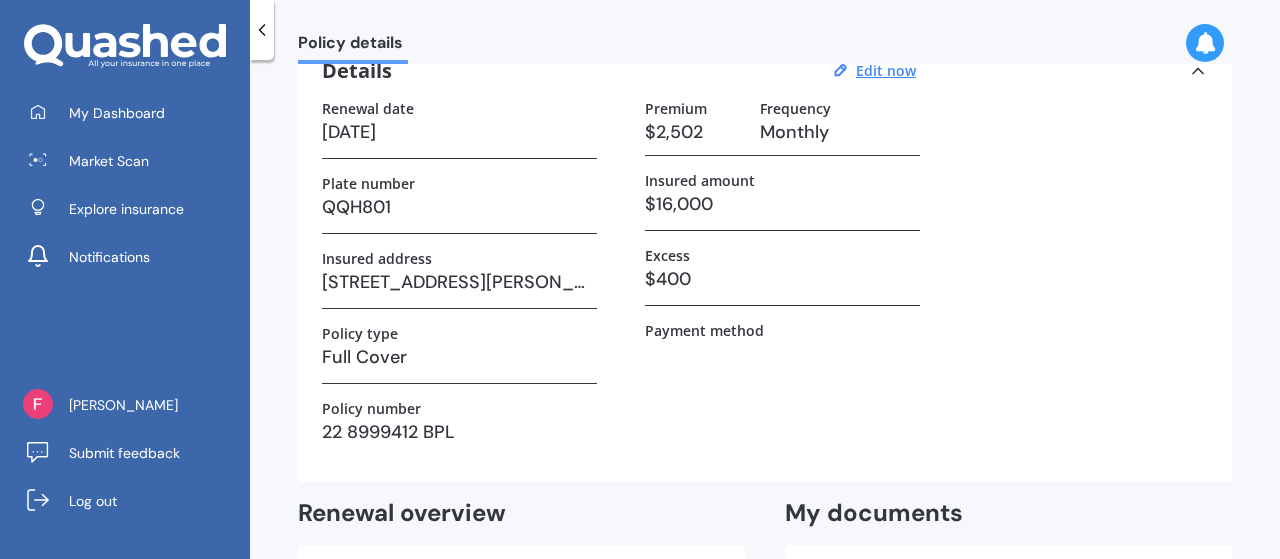 click on "$2,502" at bounding box center [694, 132] 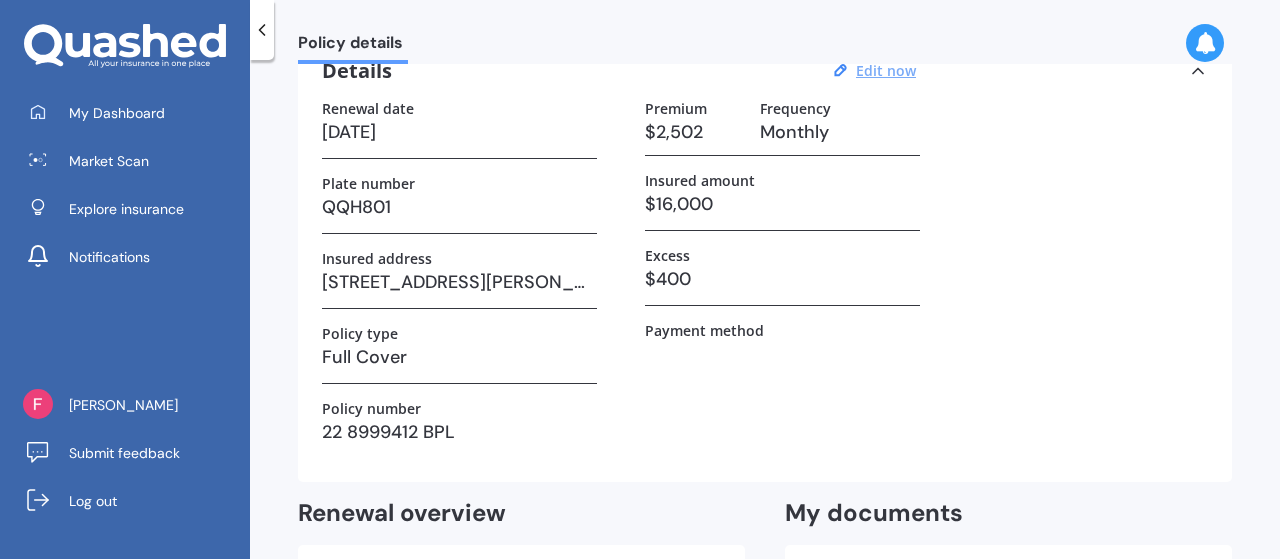 click on "Edit now" at bounding box center [886, 70] 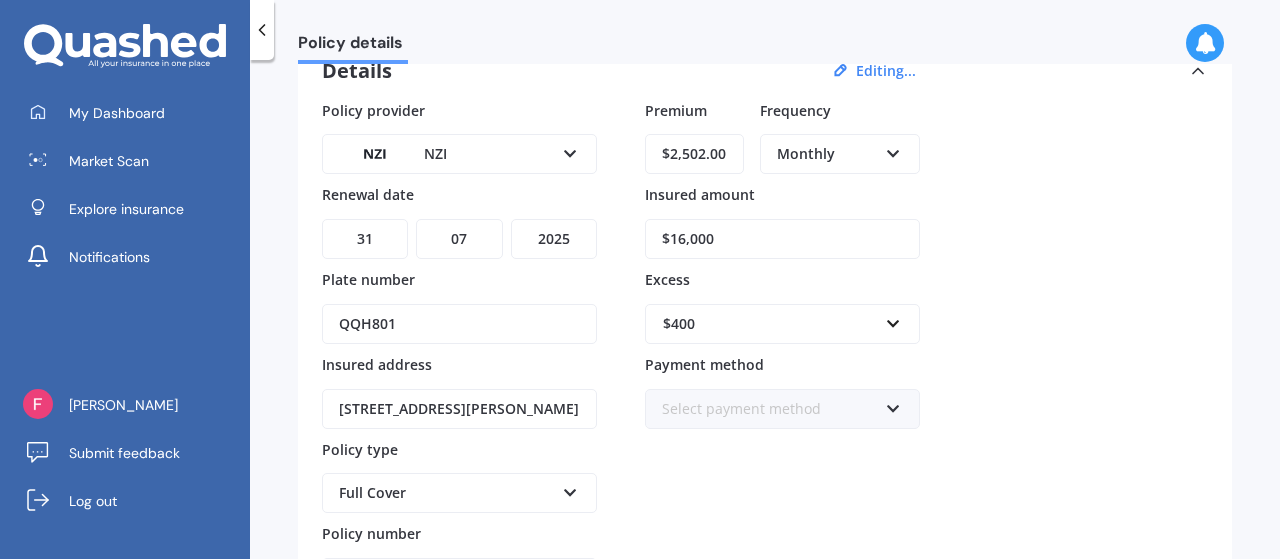 click on "$2,502.00" at bounding box center (694, 154) 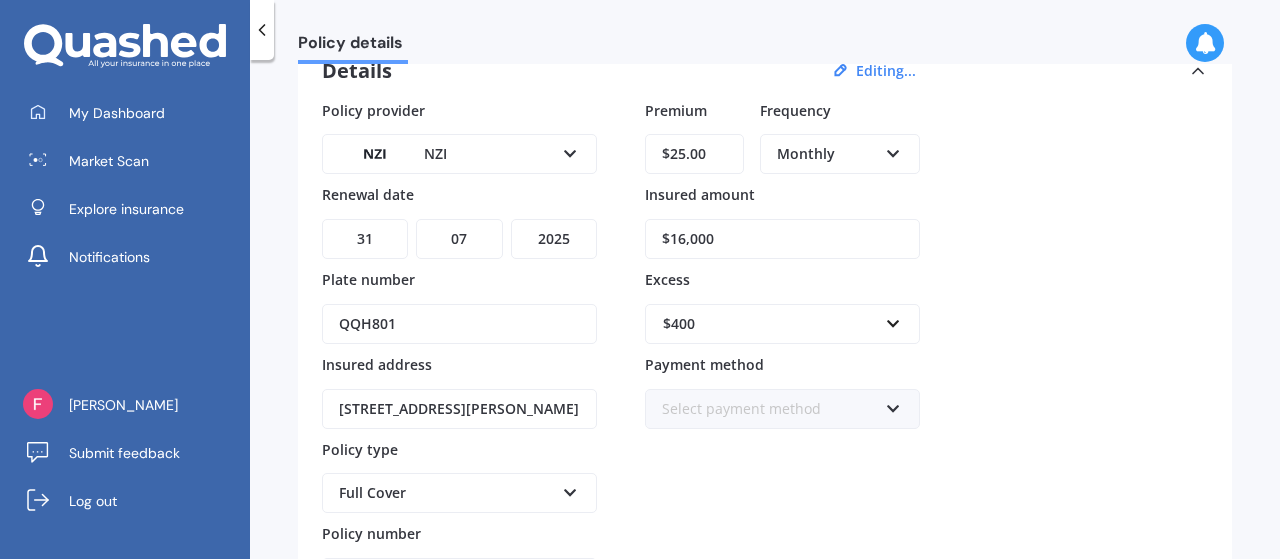 type on "$2.00" 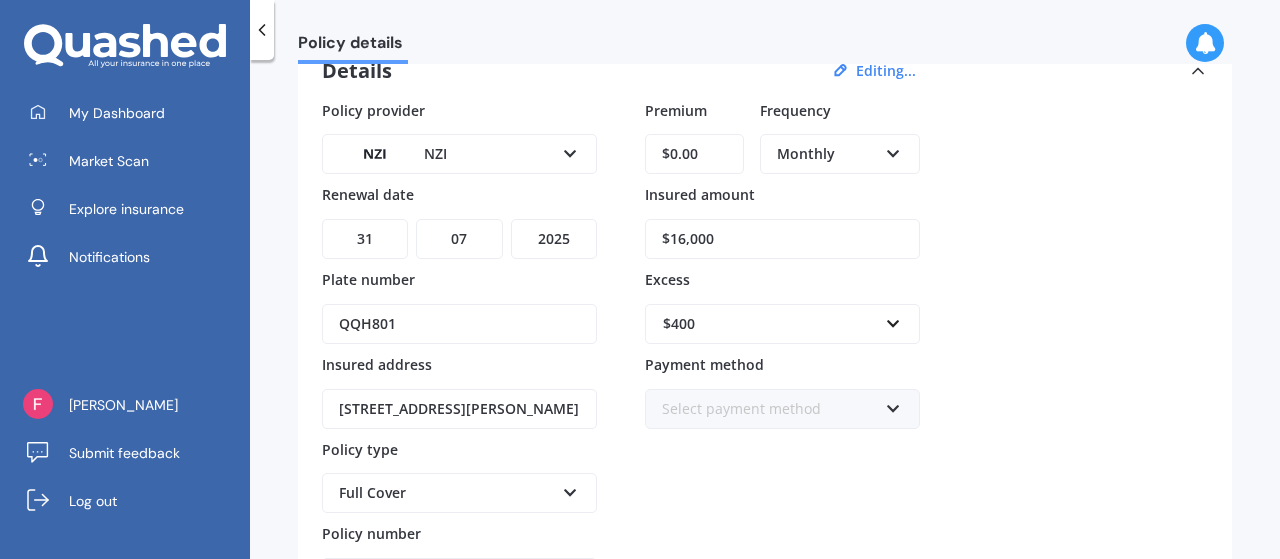 scroll, scrollTop: 400, scrollLeft: 0, axis: vertical 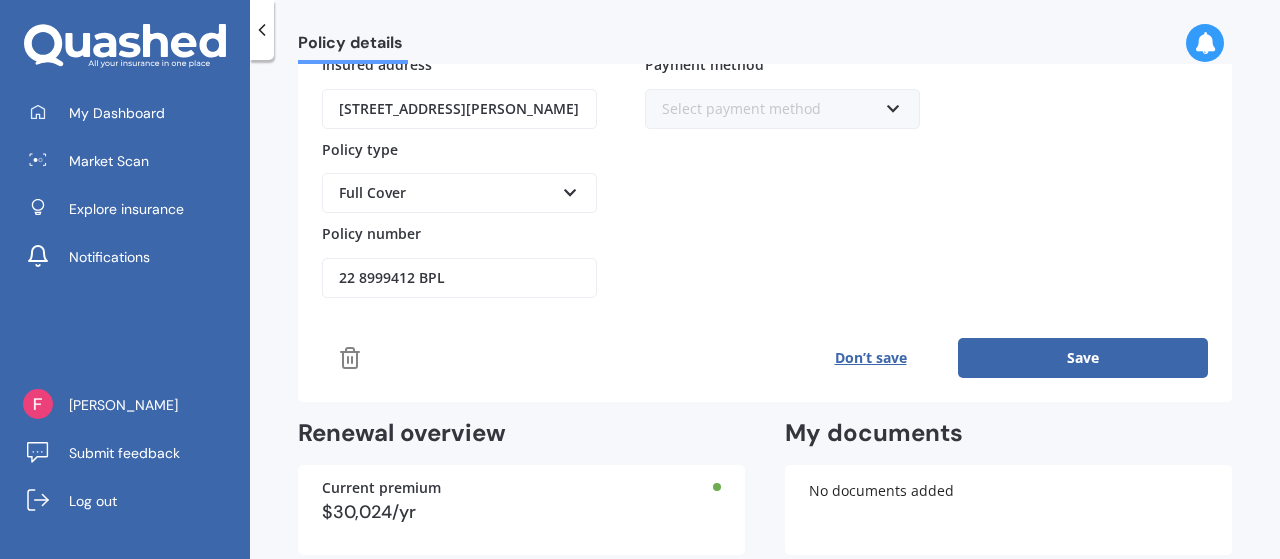type on "$0.00" 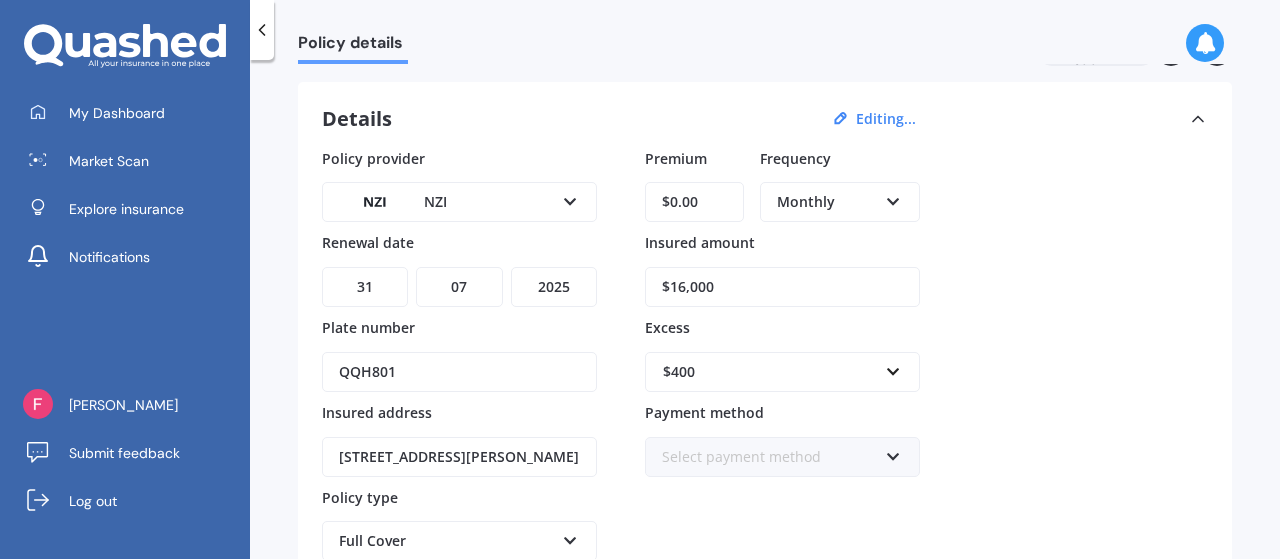 scroll, scrollTop: 0, scrollLeft: 0, axis: both 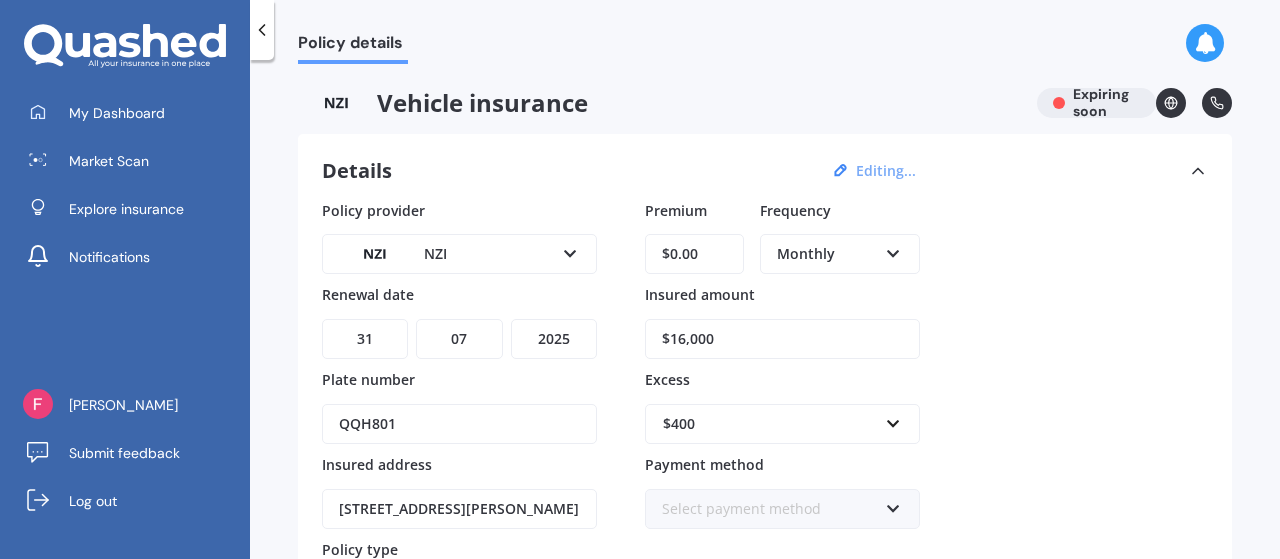 click on "Editing..." at bounding box center (886, 171) 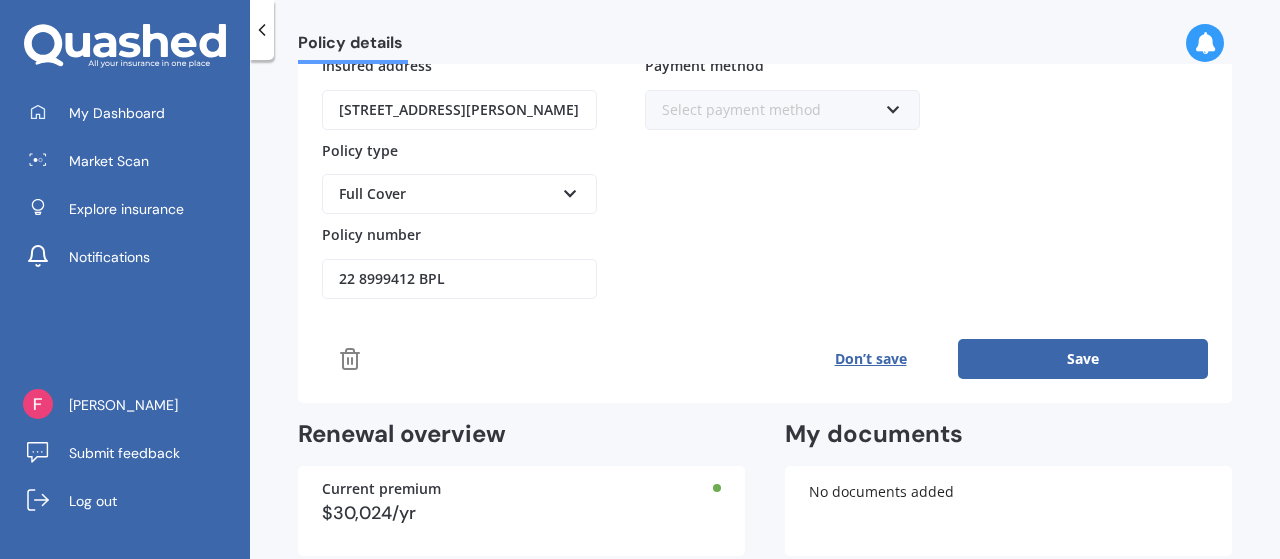 scroll, scrollTop: 400, scrollLeft: 0, axis: vertical 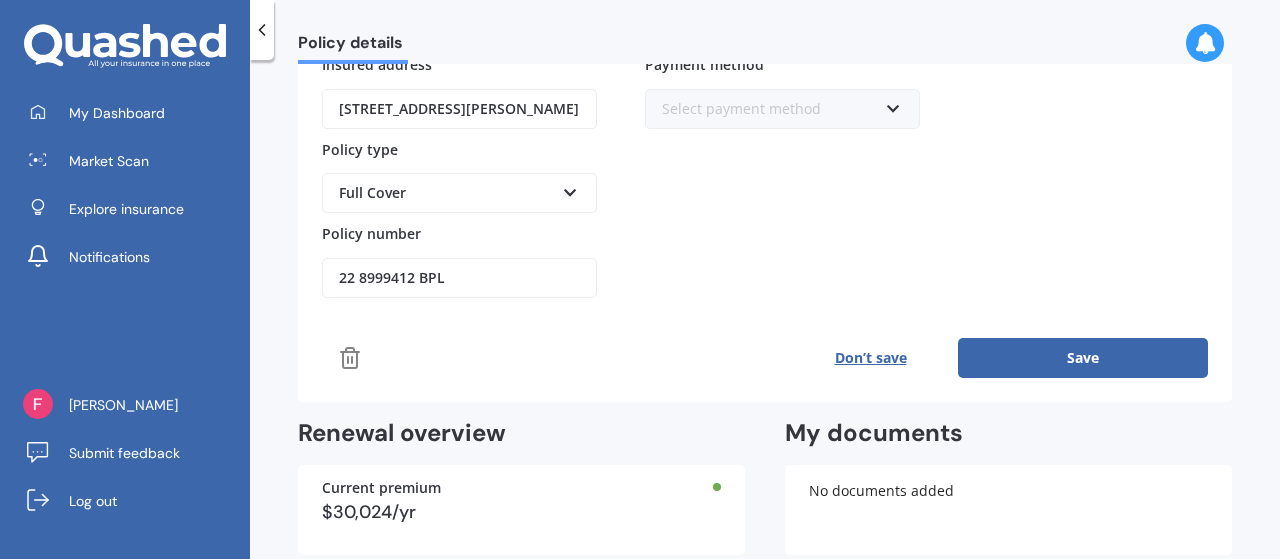 click on "Save" at bounding box center (1083, 358) 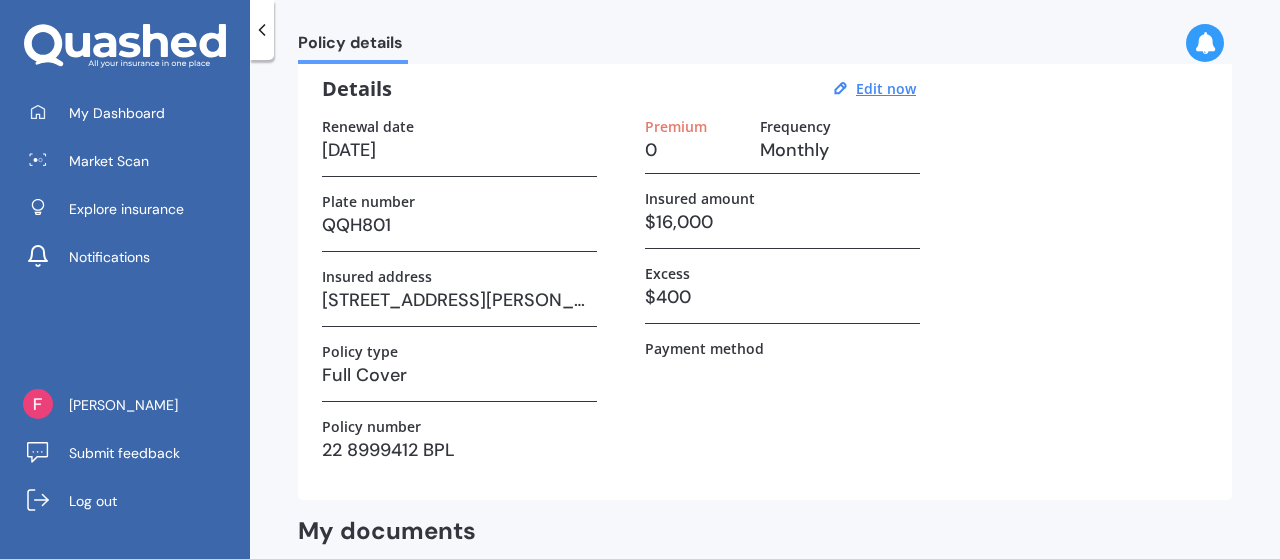 scroll, scrollTop: 0, scrollLeft: 0, axis: both 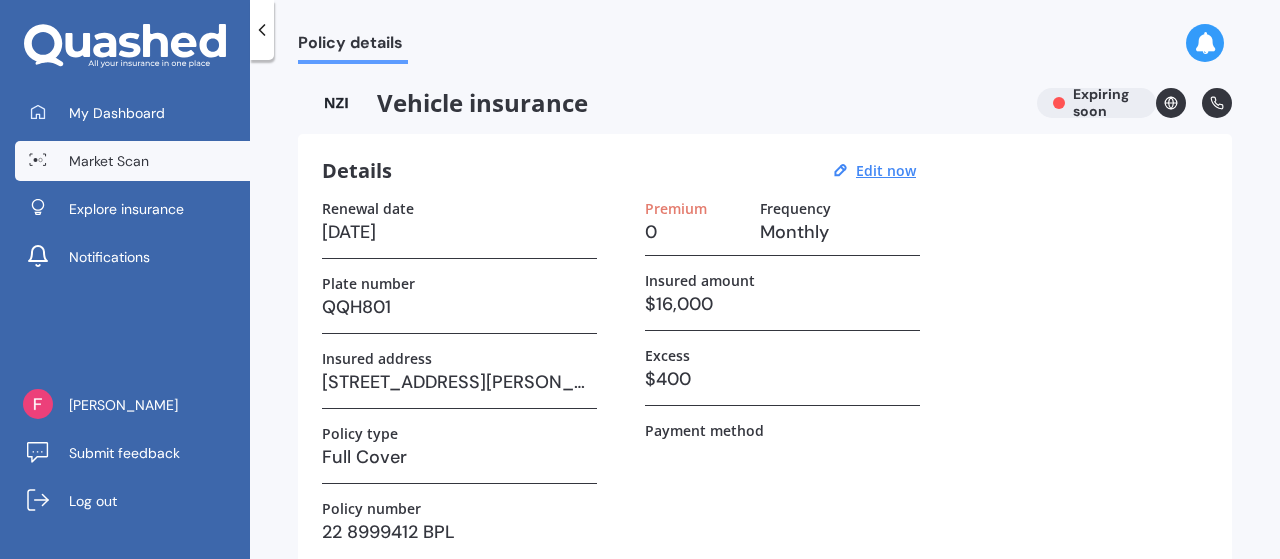 click on "Market Scan" at bounding box center (109, 161) 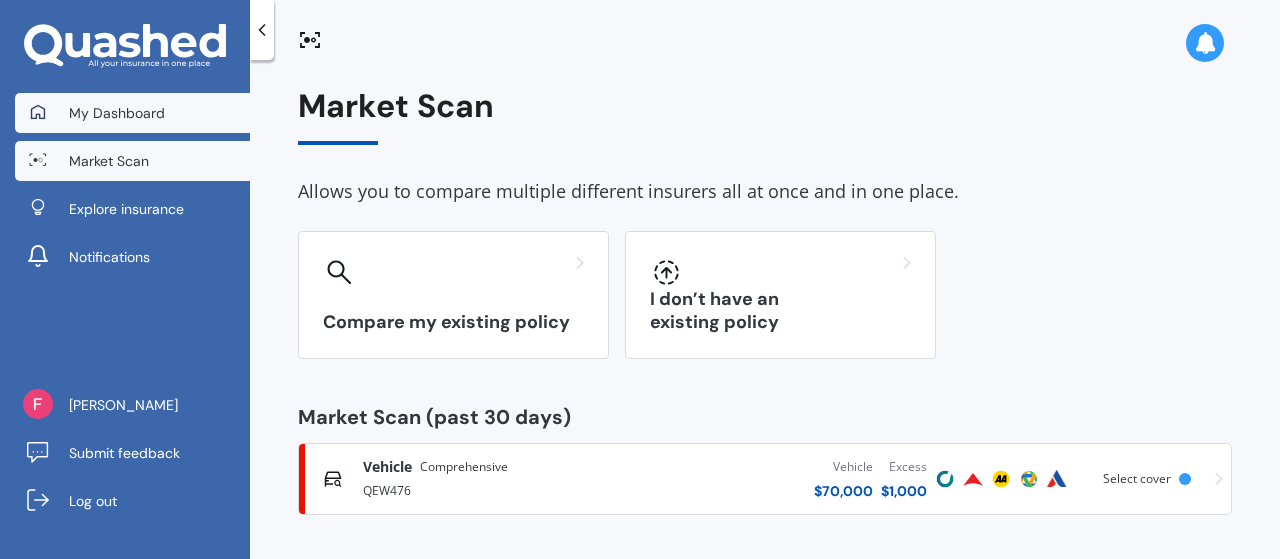 click on "My Dashboard" at bounding box center (117, 113) 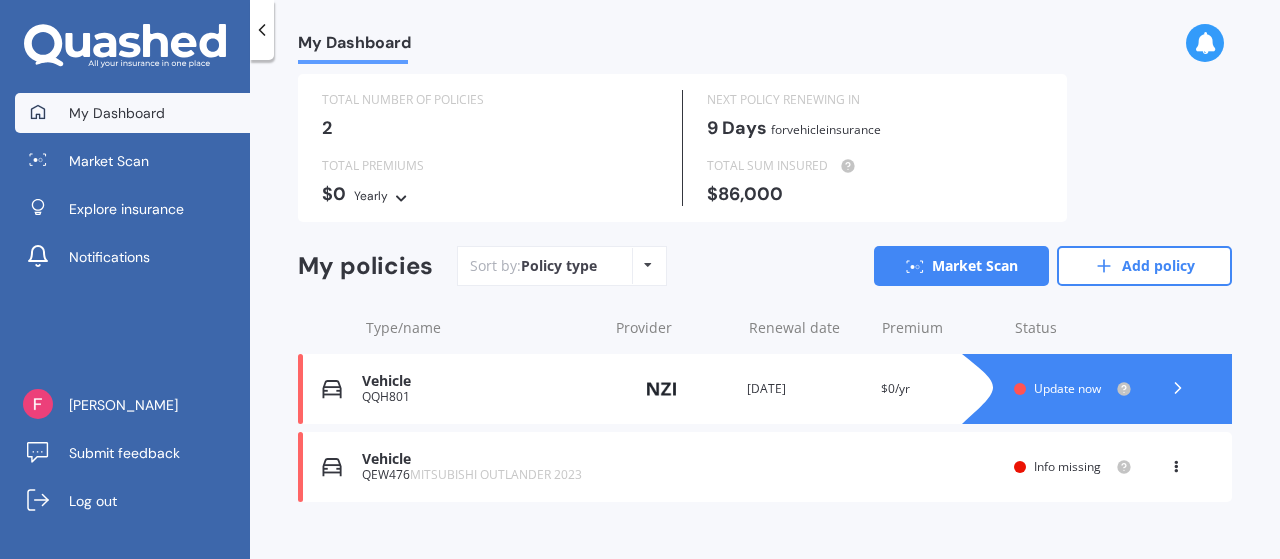 scroll, scrollTop: 76, scrollLeft: 0, axis: vertical 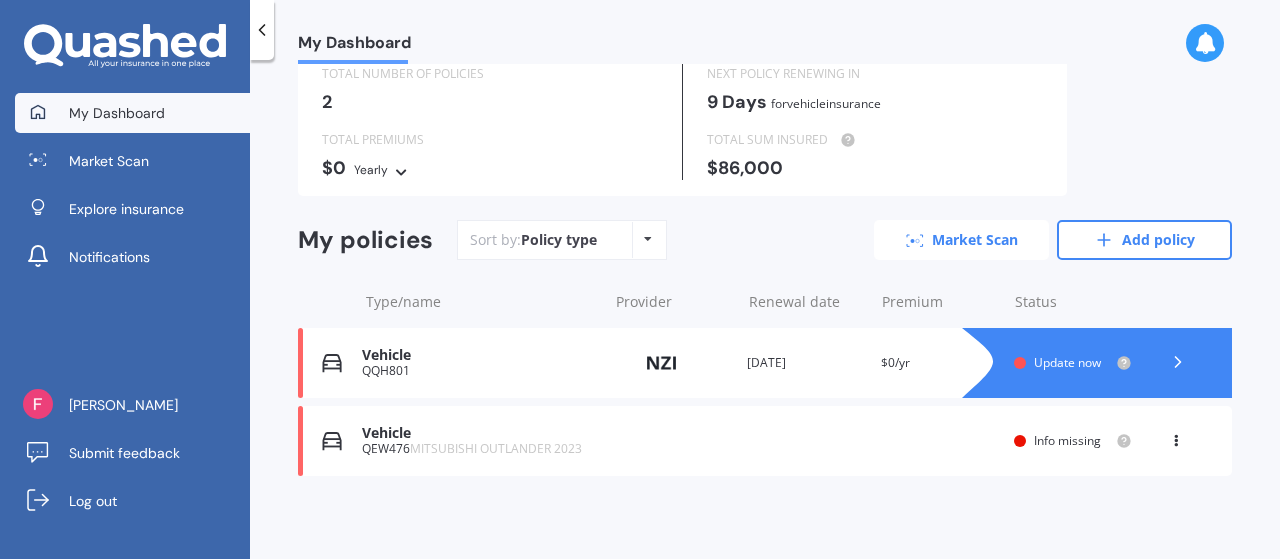 click on "Market Scan" at bounding box center (961, 240) 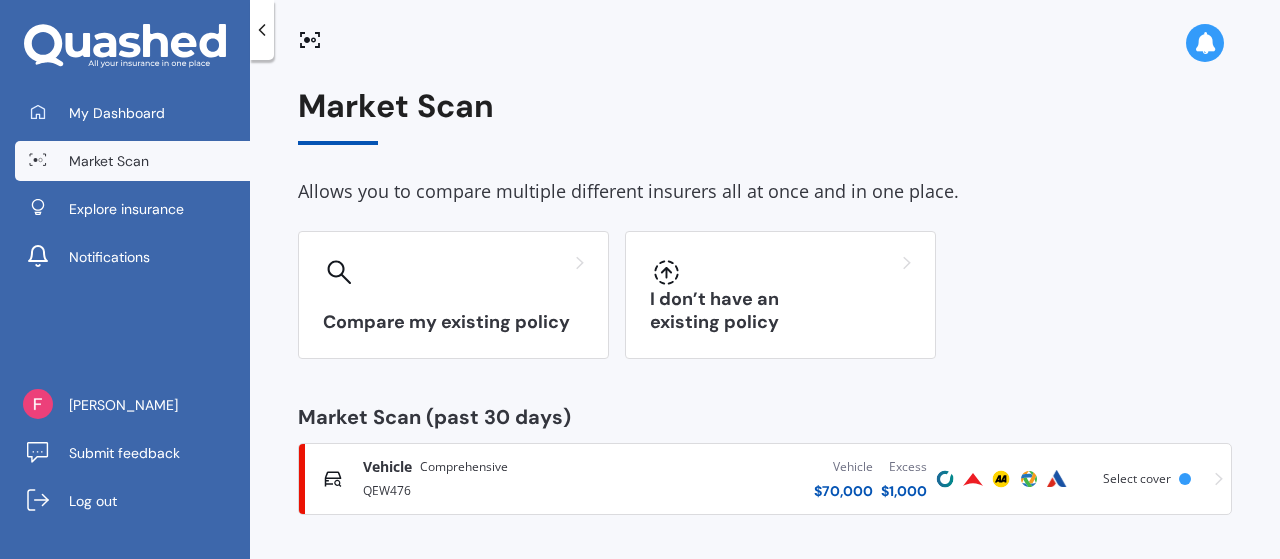 scroll, scrollTop: 0, scrollLeft: 0, axis: both 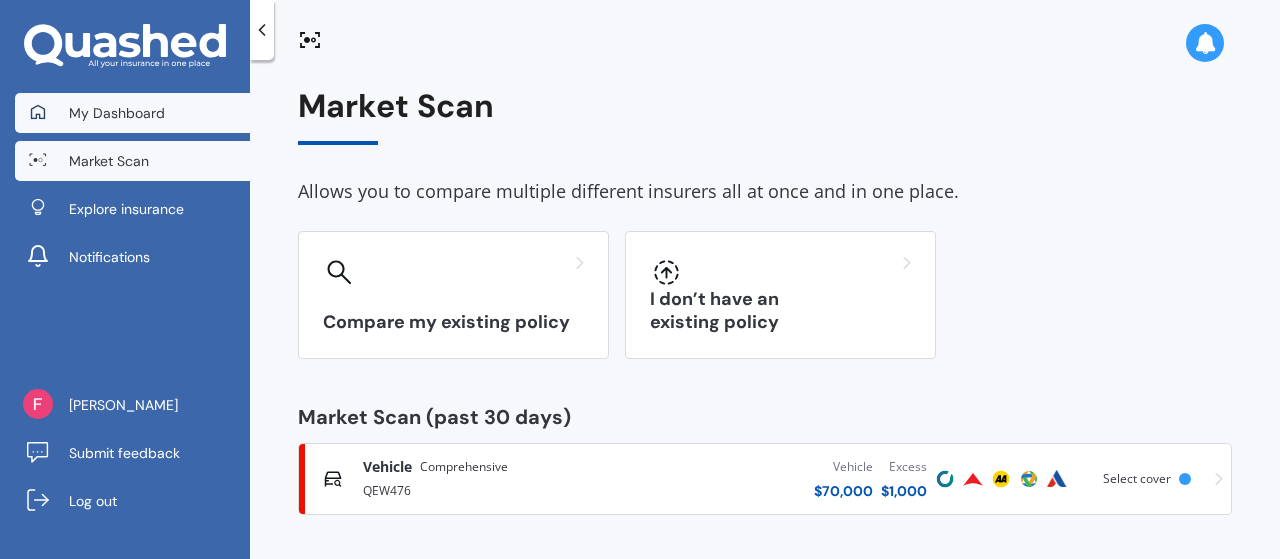 click on "My Dashboard" at bounding box center (117, 113) 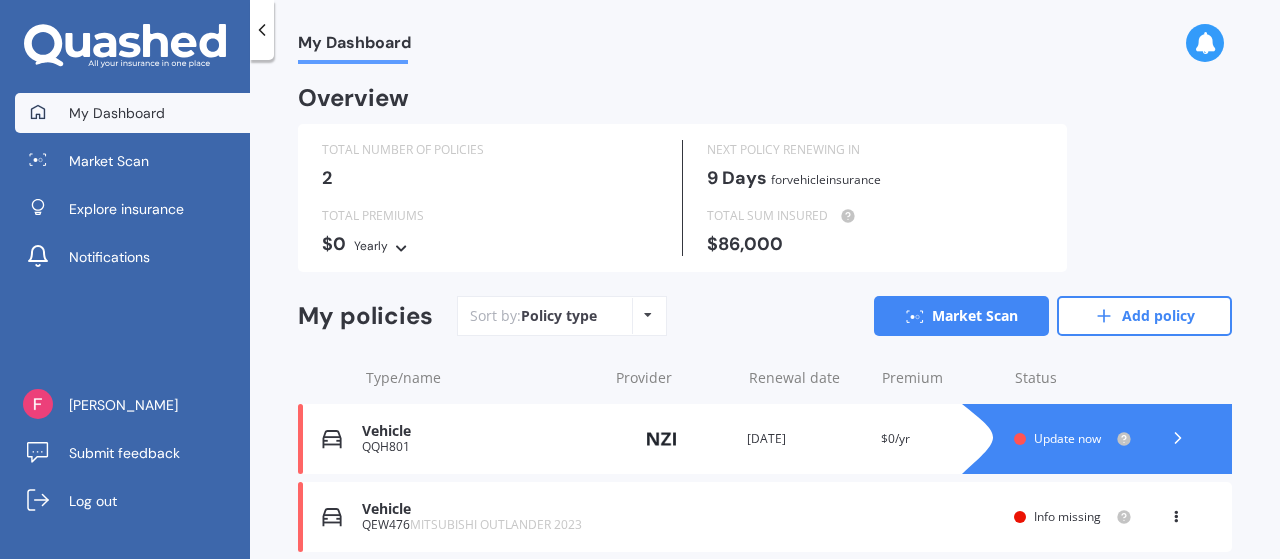 click at bounding box center (1020, 439) 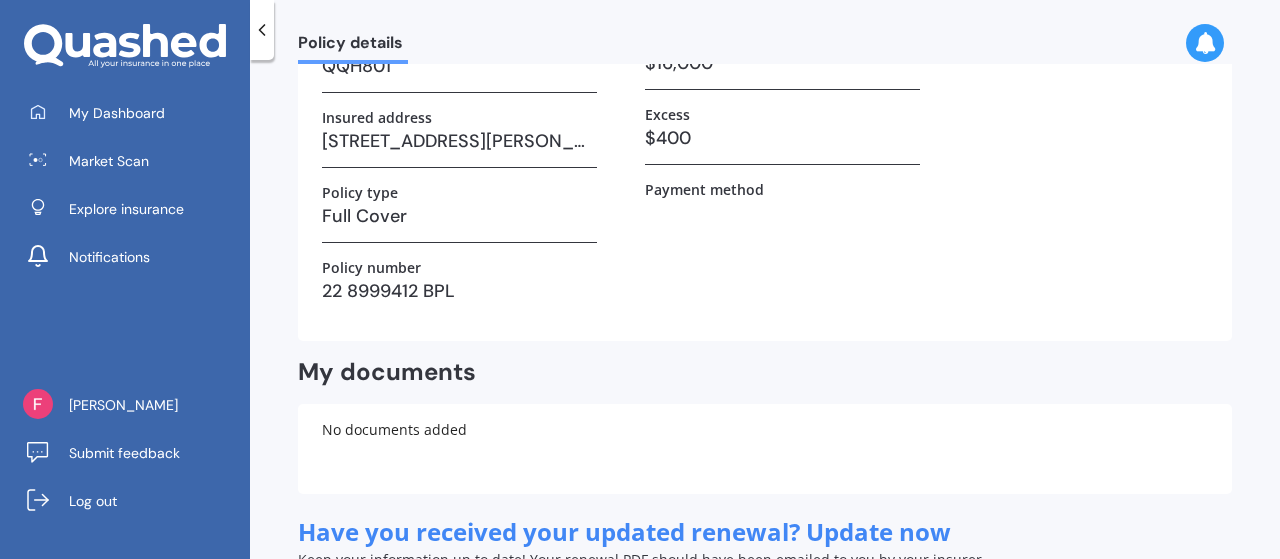 scroll, scrollTop: 0, scrollLeft: 0, axis: both 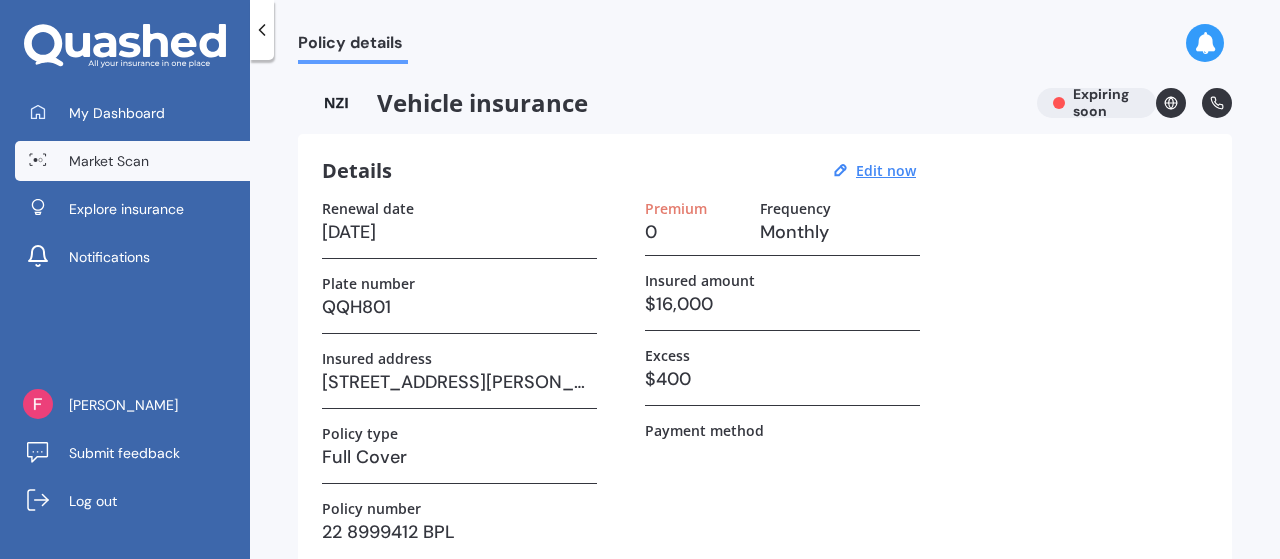 click on "Market Scan" at bounding box center [109, 161] 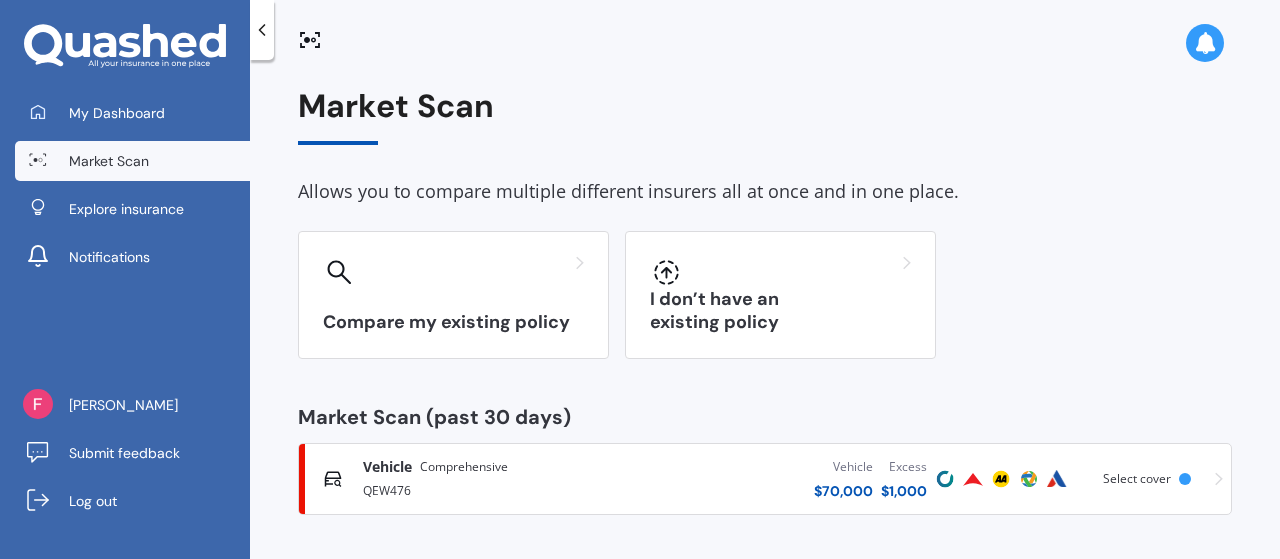 click 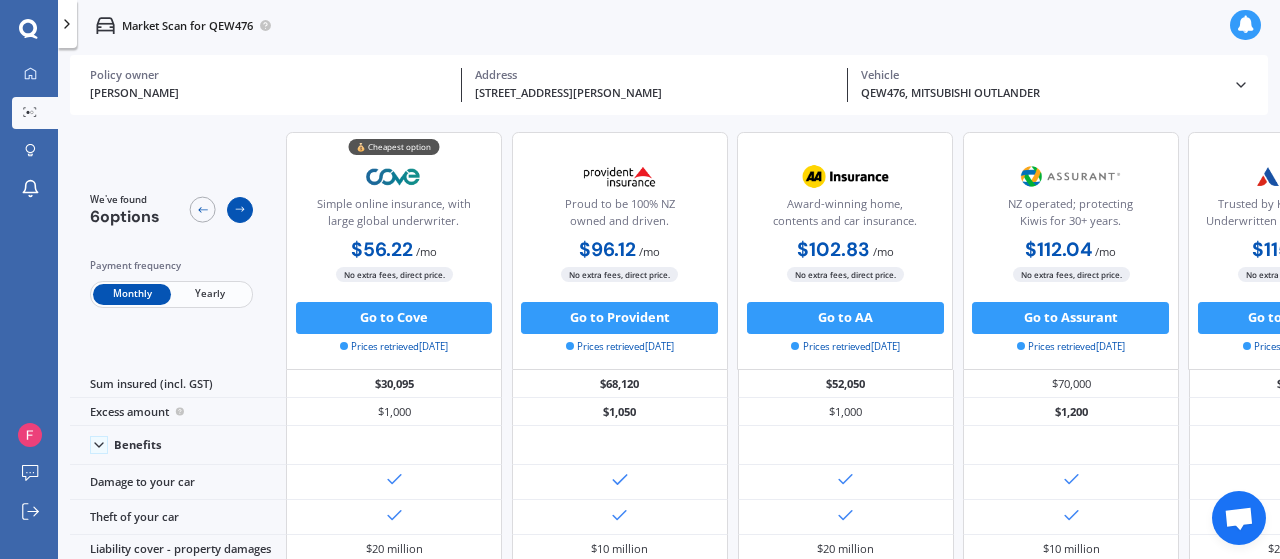 click 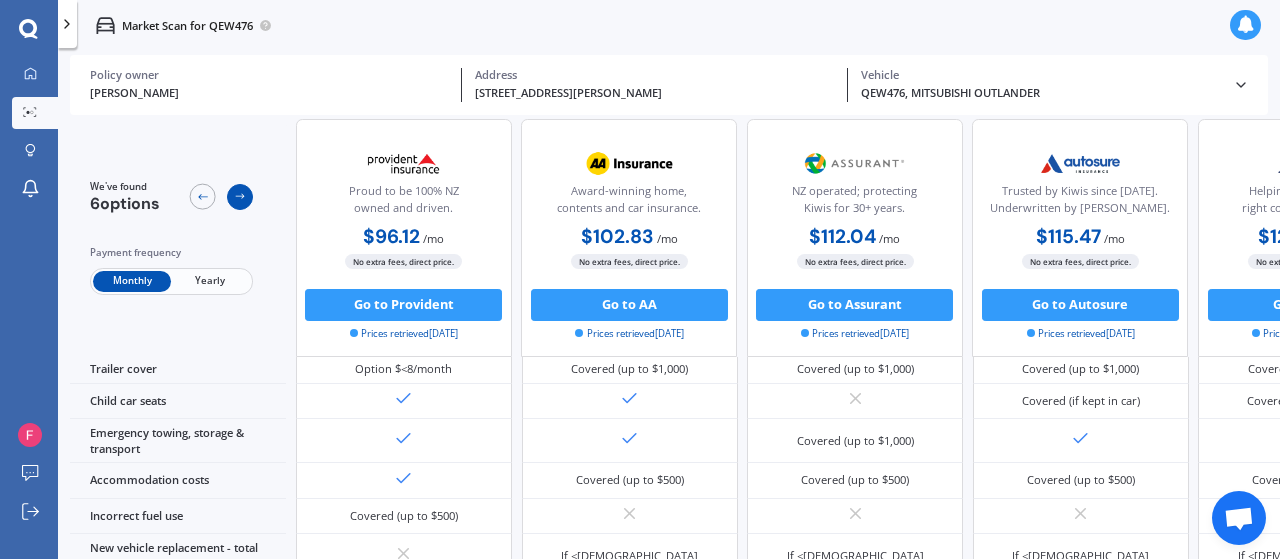 click 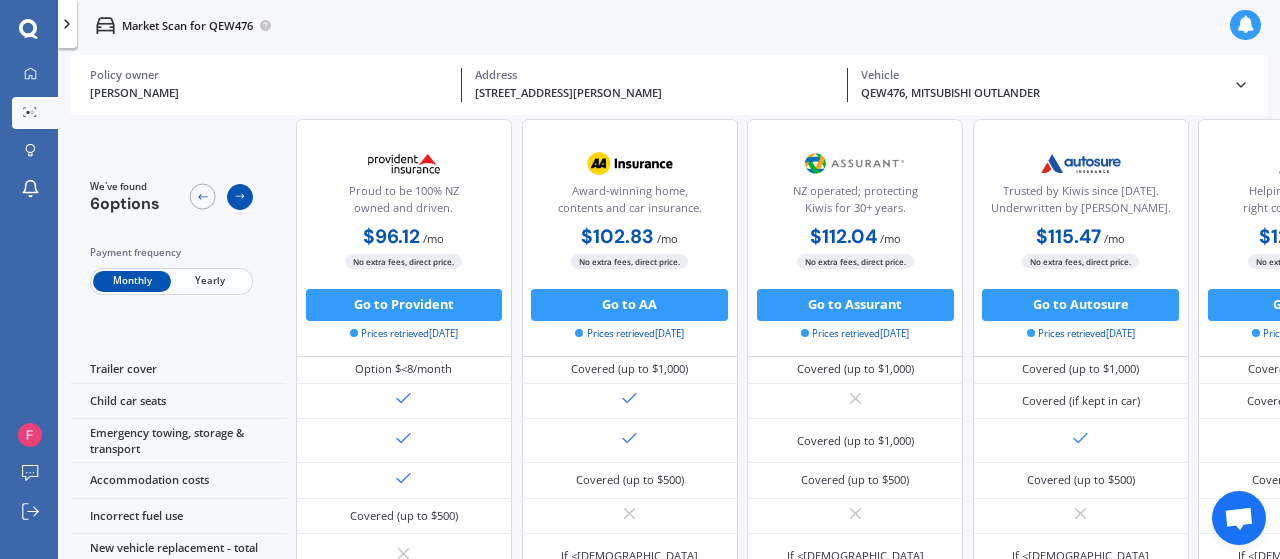 click 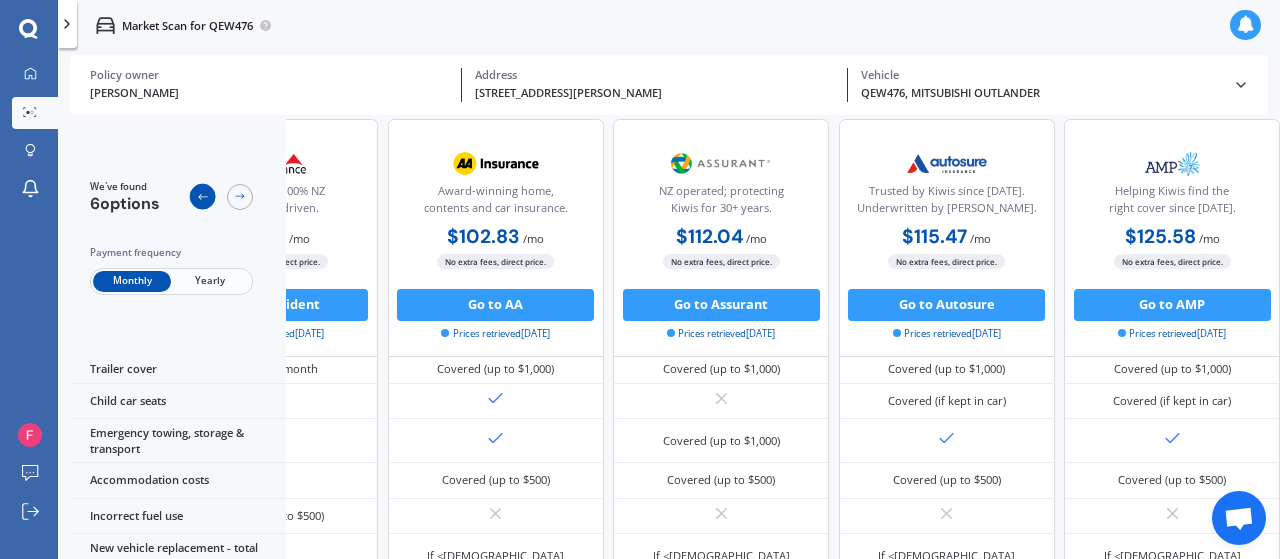 click 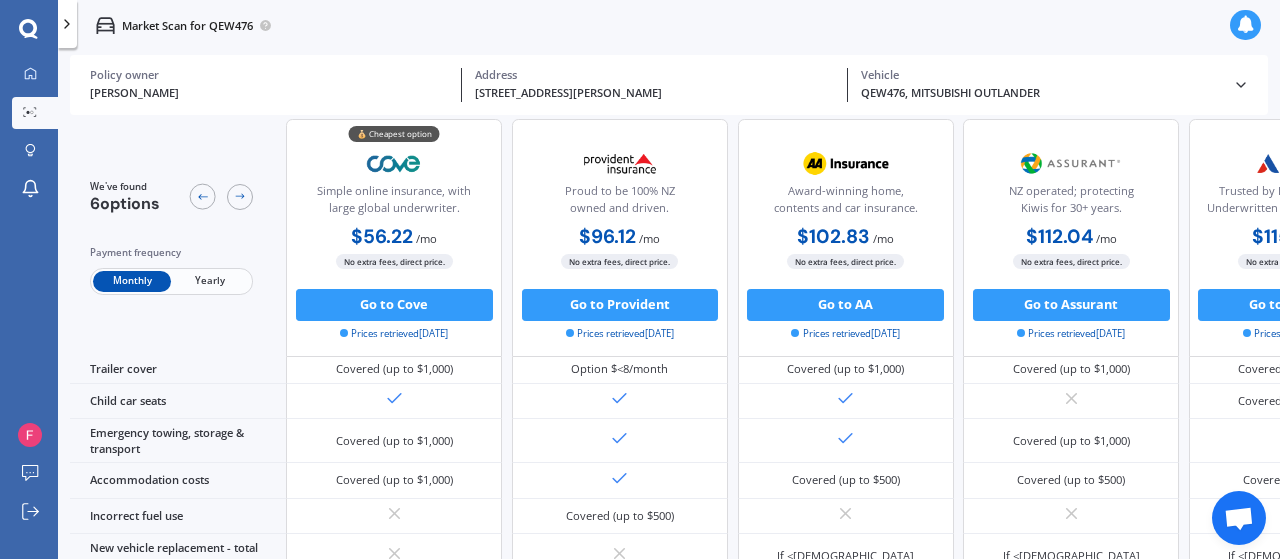 click 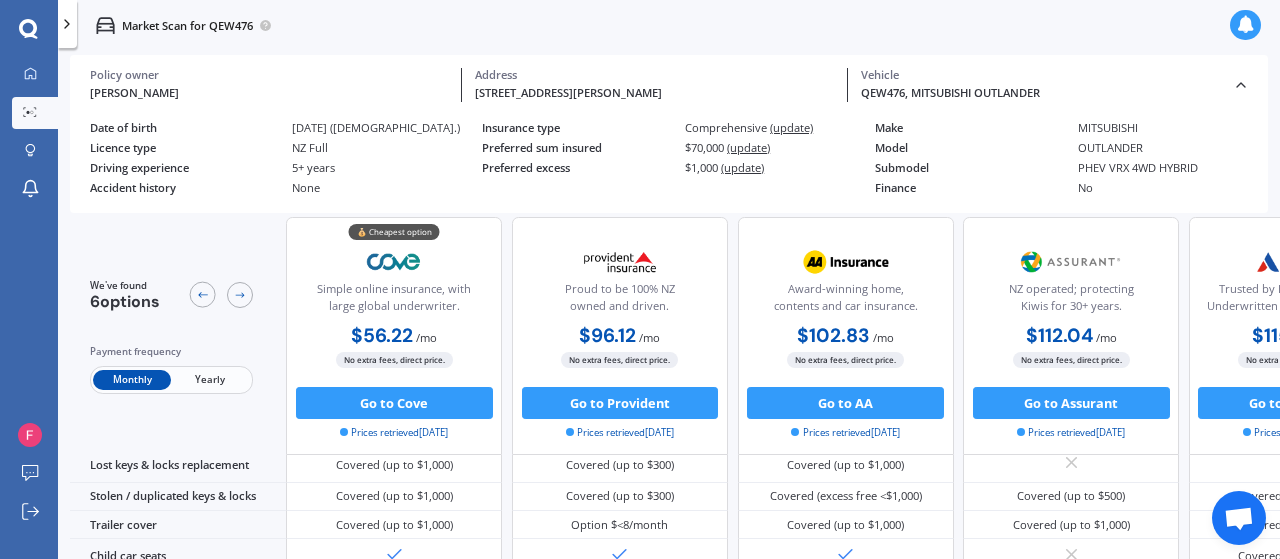 scroll, scrollTop: 0, scrollLeft: 0, axis: both 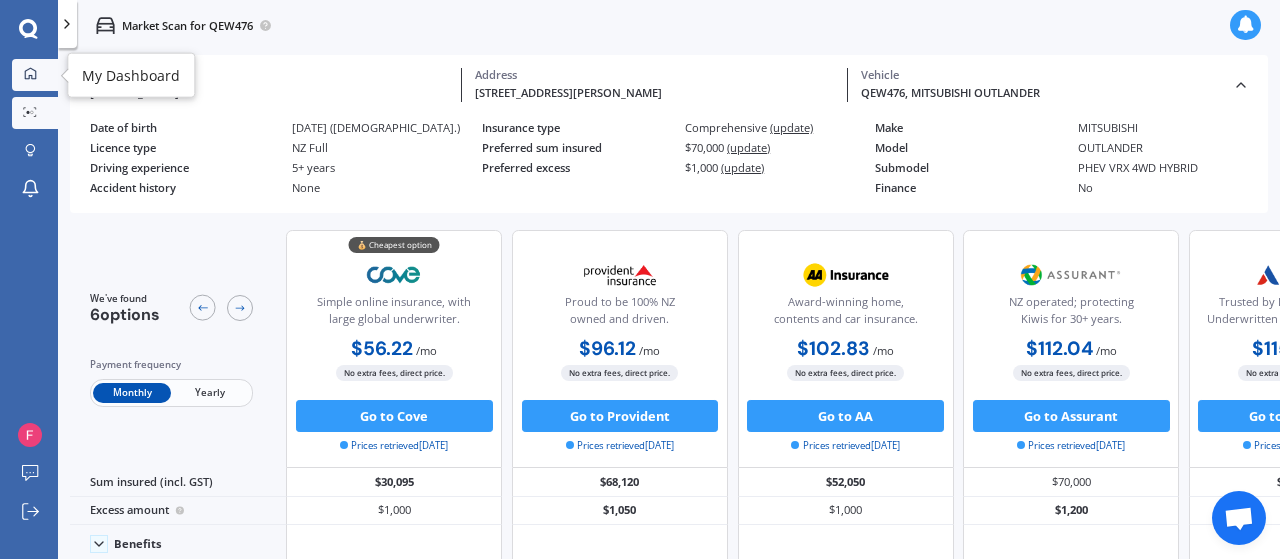 click at bounding box center (30, 74) 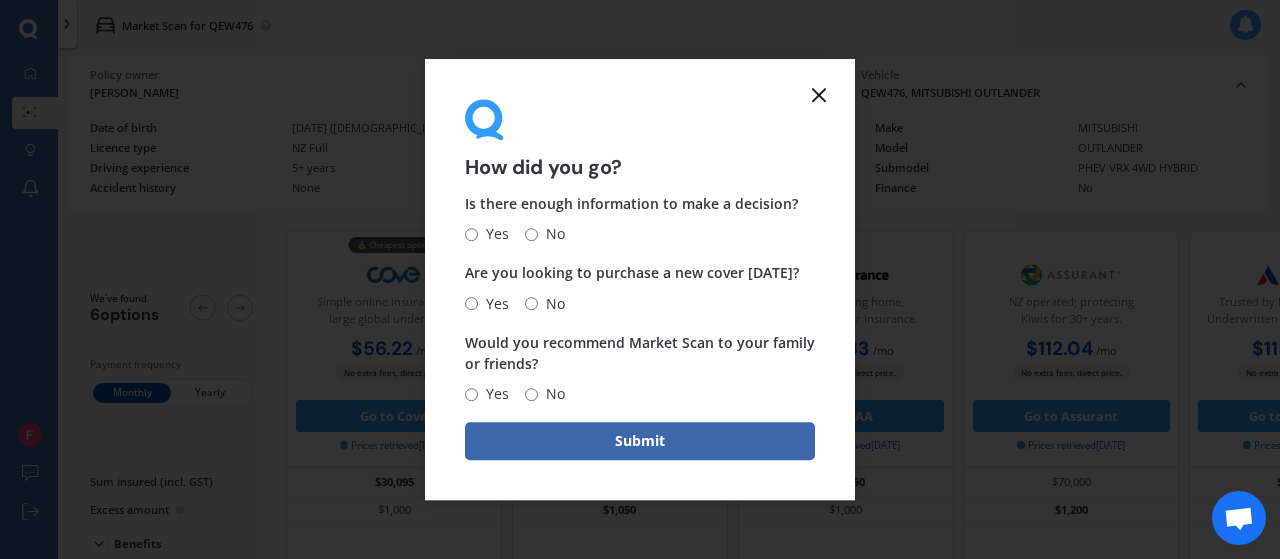 click 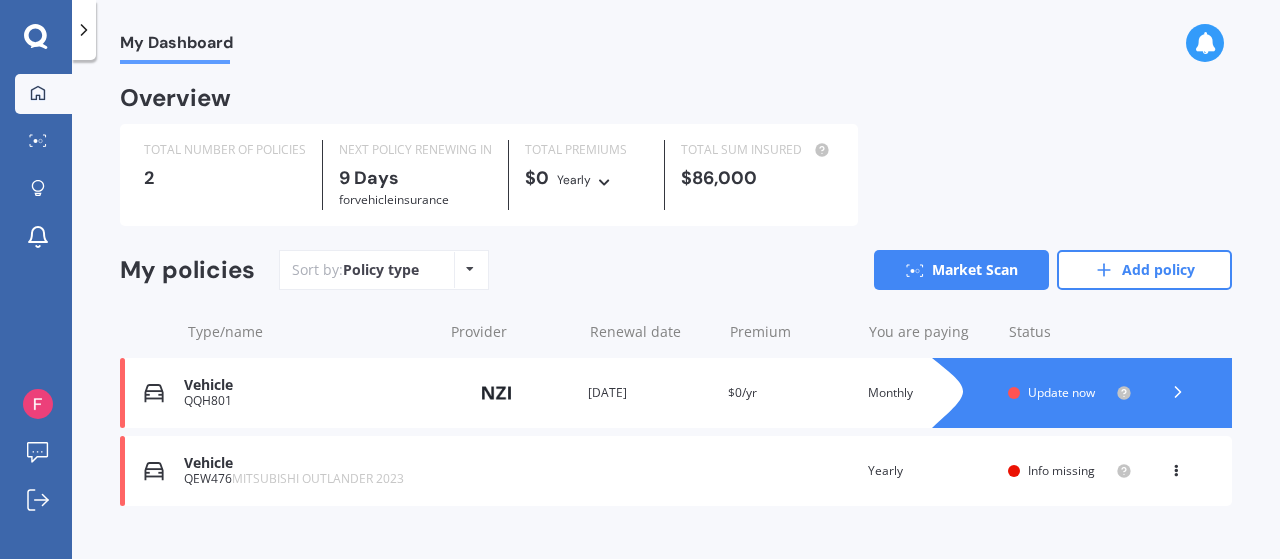 click on "Info missing" at bounding box center (1061, 470) 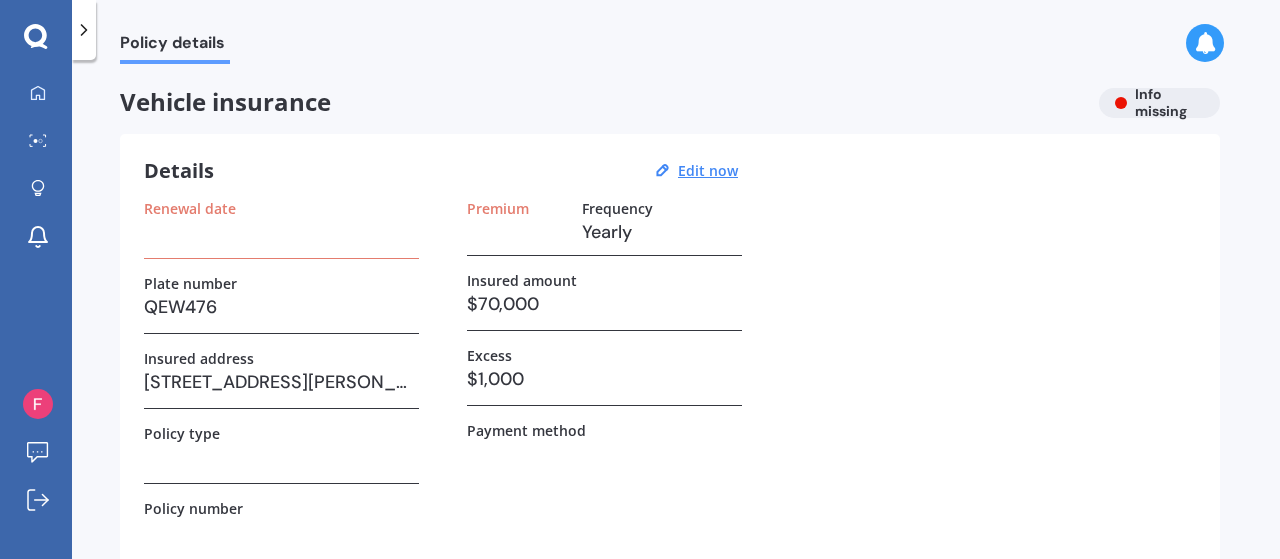 click at bounding box center [281, 232] 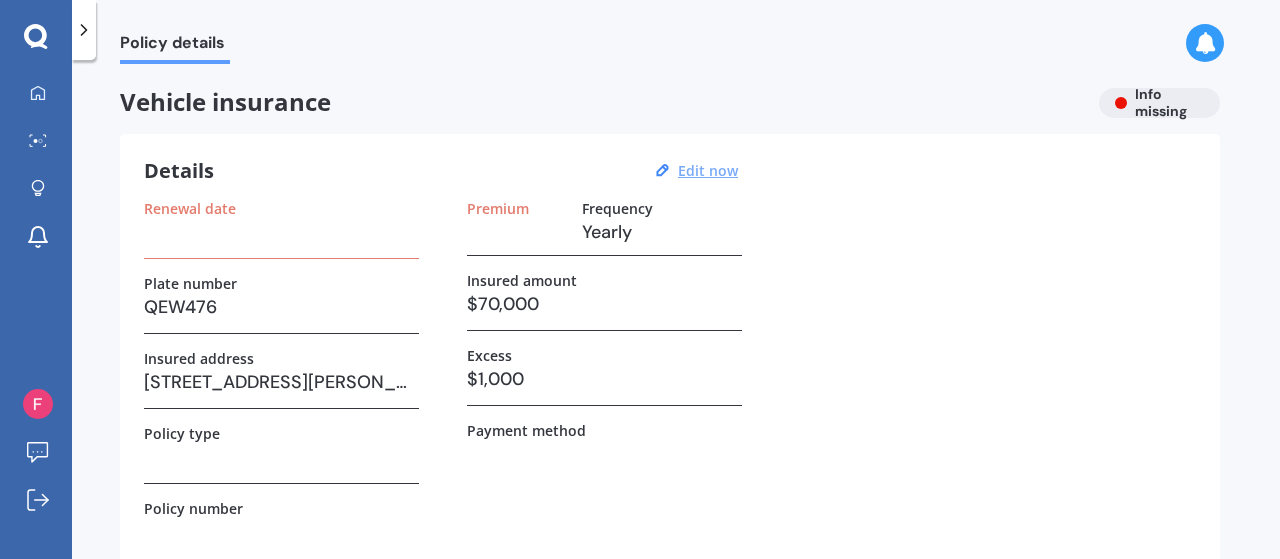 click on "Edit now" at bounding box center [708, 170] 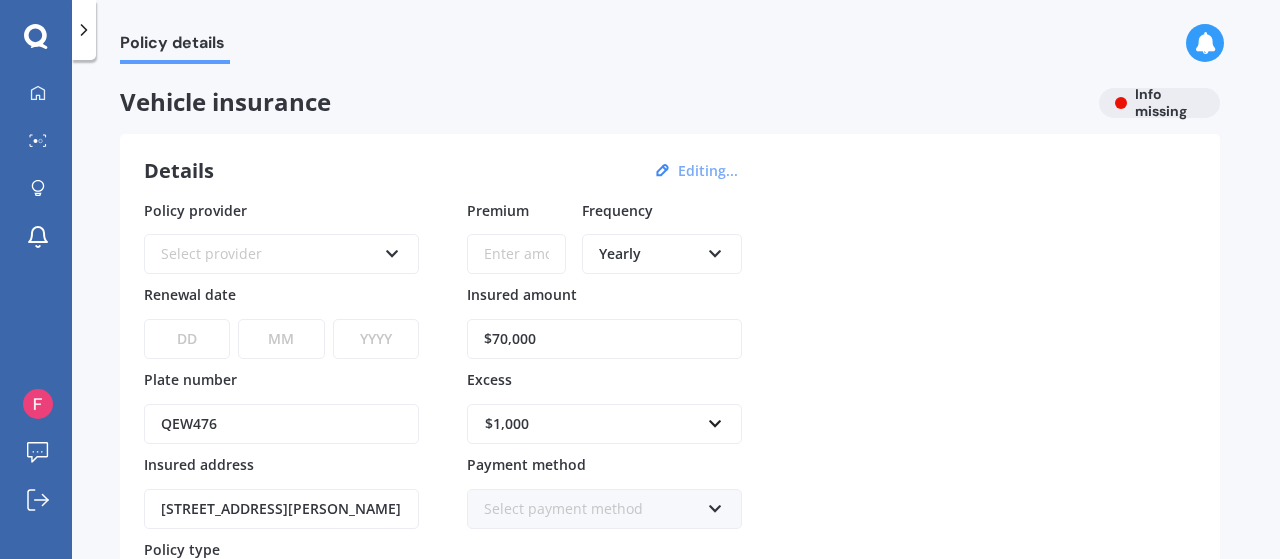 click at bounding box center [392, 250] 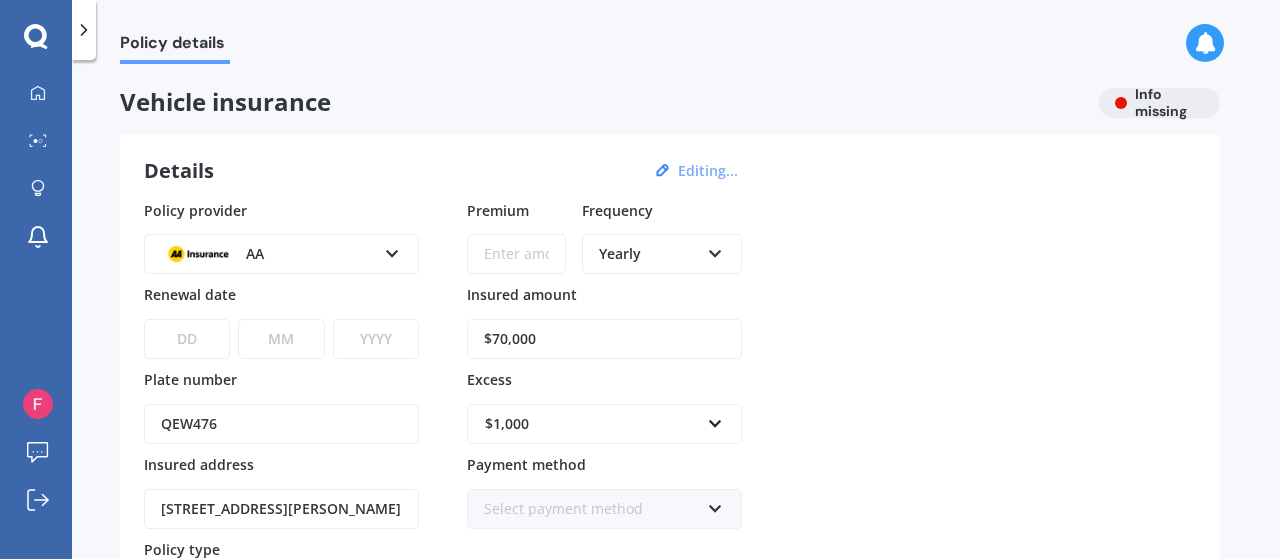 click on "Policy provider" at bounding box center [277, 209] 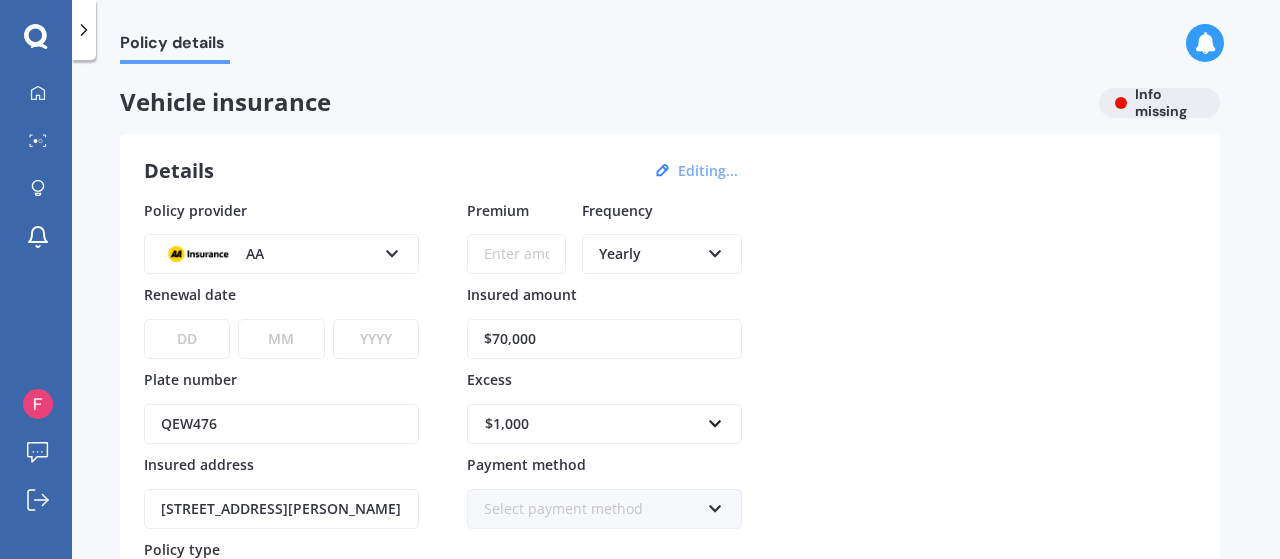 click on "Policy provider AA AA AMI AMP ANZ ASB Aioi Nissay Dowa Ando Assurant Autosure BNZ Co-Operative Bank Cove FMG Initio Kiwibank Lantern [PERSON_NAME] MAS NAC NZI Other Provident SBS Star Insure State [PERSON_NAME] TSB Tower Trade Me Insurance Vero Westpac YOUI Renewal date DD 01 02 03 04 05 06 07 08 09 10 11 12 13 14 15 16 17 18 19 20 21 22 23 24 25 26 27 28 29 30 31 MM 01 02 03 04 05 06 07 08 09 10 11 12 YYYY 2027 2026 2025 2024 2023 2022 2021 2020 2019 2018 2017 2016 2015 2014 2013 2012 2011 2010 2009 2008 2007 2006 2005 2004 2003 2002 2001 2000 1999 1998 1997 1996 1995 1994 1993 1992 1991 1990 1989 1988 1987 1986 1985 1984 1983 1982 1981 1980 1979 1978 1977 1976 1975 1974 1973 1972 1971 1970 1969 1968 1967 1966 1965 1964 1963 1962 1961 1960 1959 1958 1957 1956 1955 1954 1953 1952 1951 1950 1949 1948 1947 1946 1945 1944 1943 1942 1941 1940 1939 1938 1937 1936 1935 1934 1933 1932 1931 1930 1929 1928 Plate number QEW476 Insured address [STREET_ADDRESS][PERSON_NAME] Policy type Select policy type Comprehensive Premium" at bounding box center (670, 449) 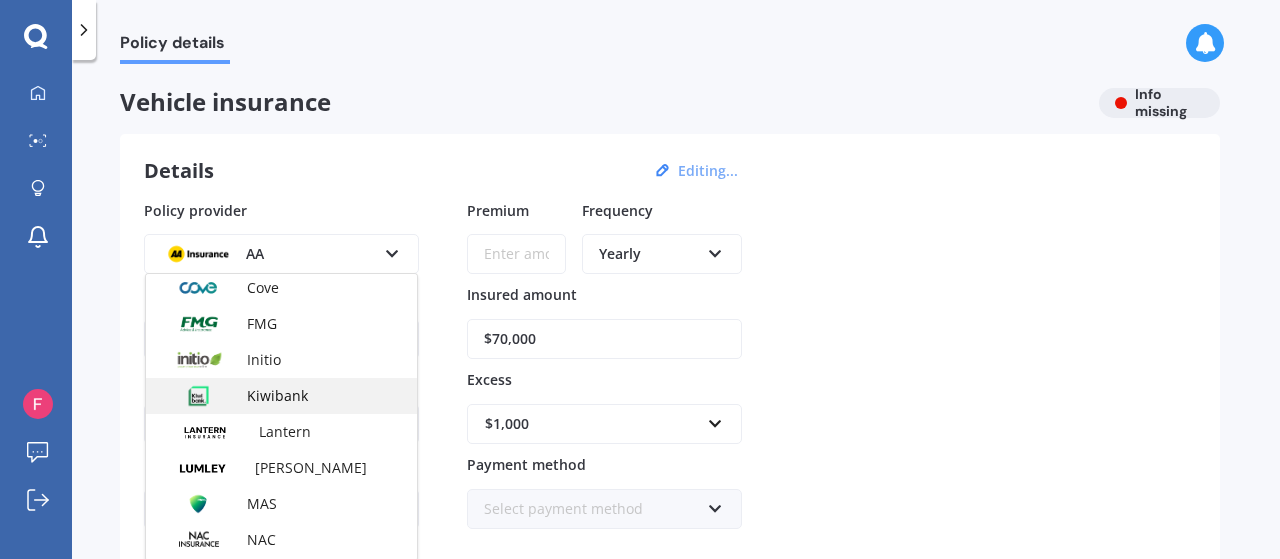 scroll, scrollTop: 500, scrollLeft: 0, axis: vertical 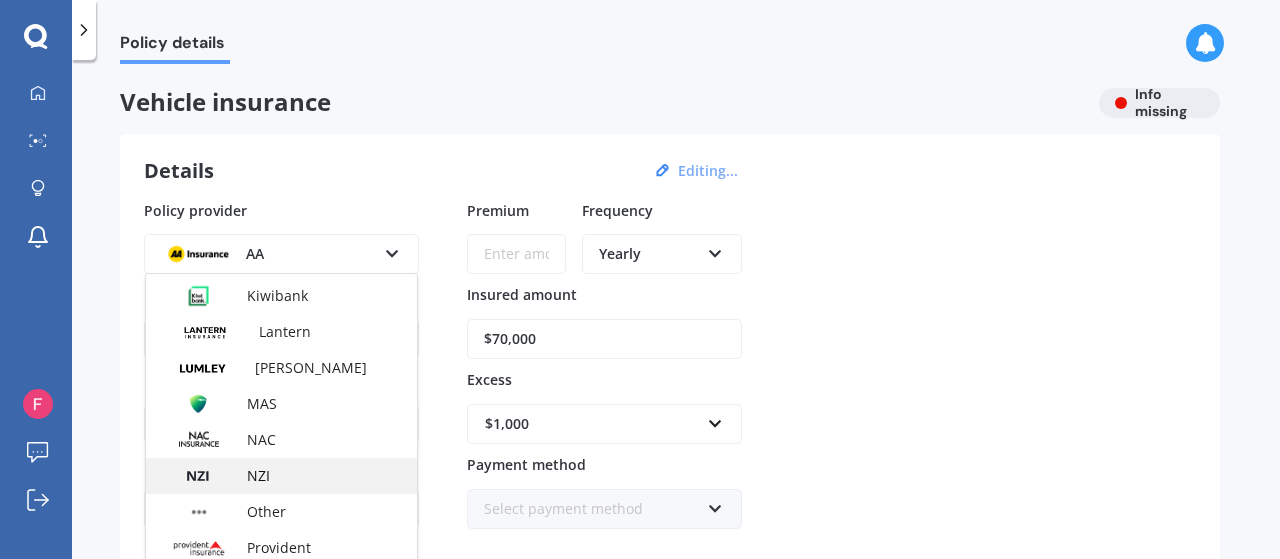click on "NZI" at bounding box center [281, 476] 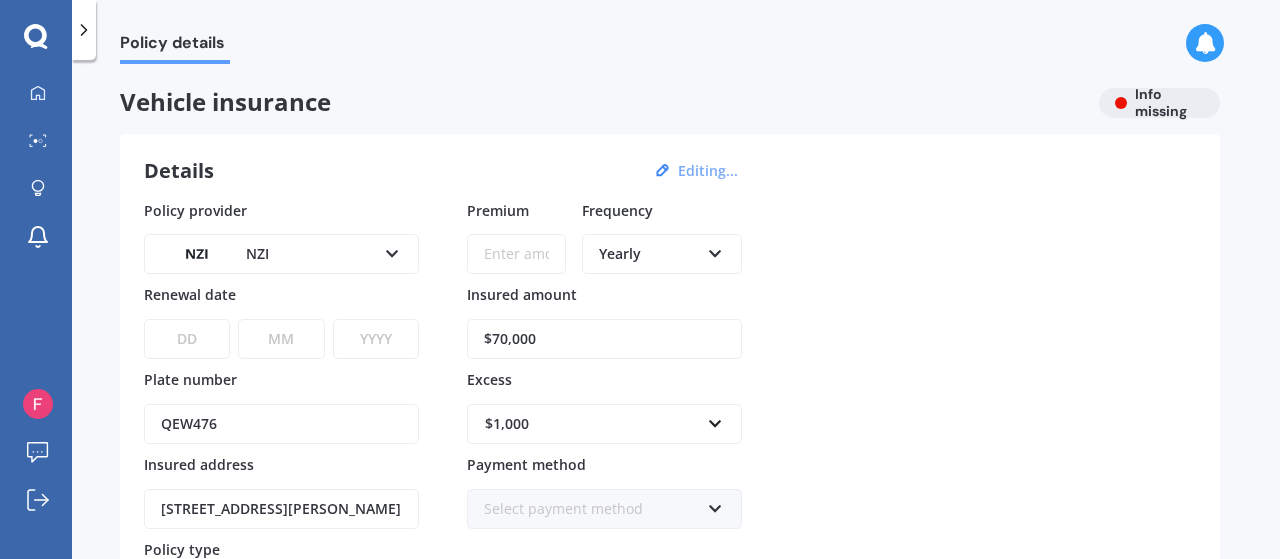 click at bounding box center [715, 250] 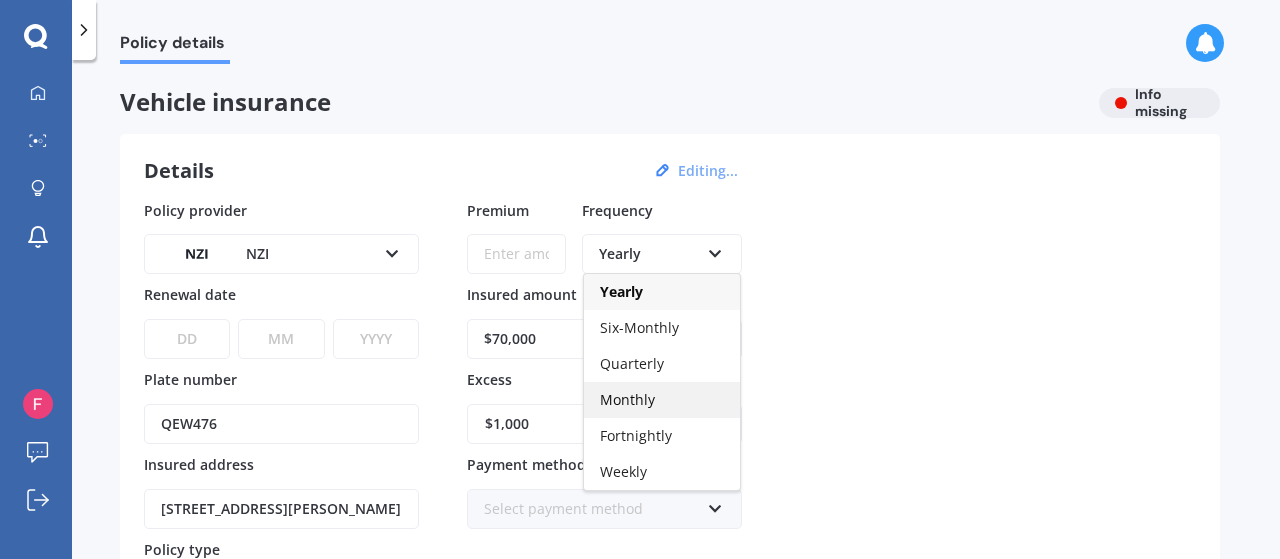 click on "Monthly" at bounding box center [627, 399] 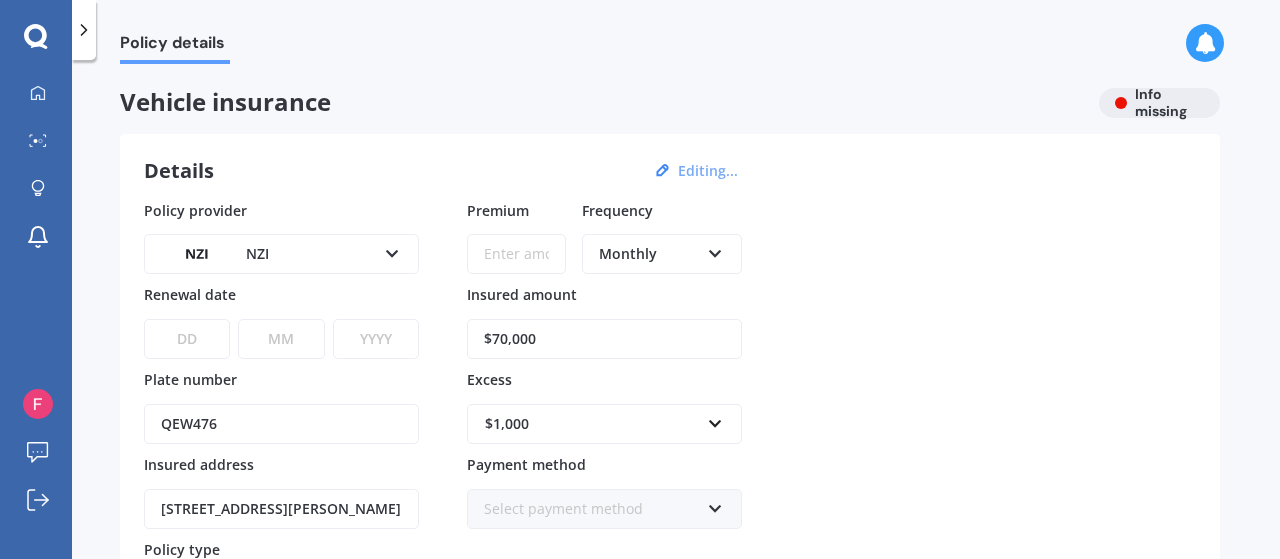 click on "$70,000" at bounding box center (604, 339) 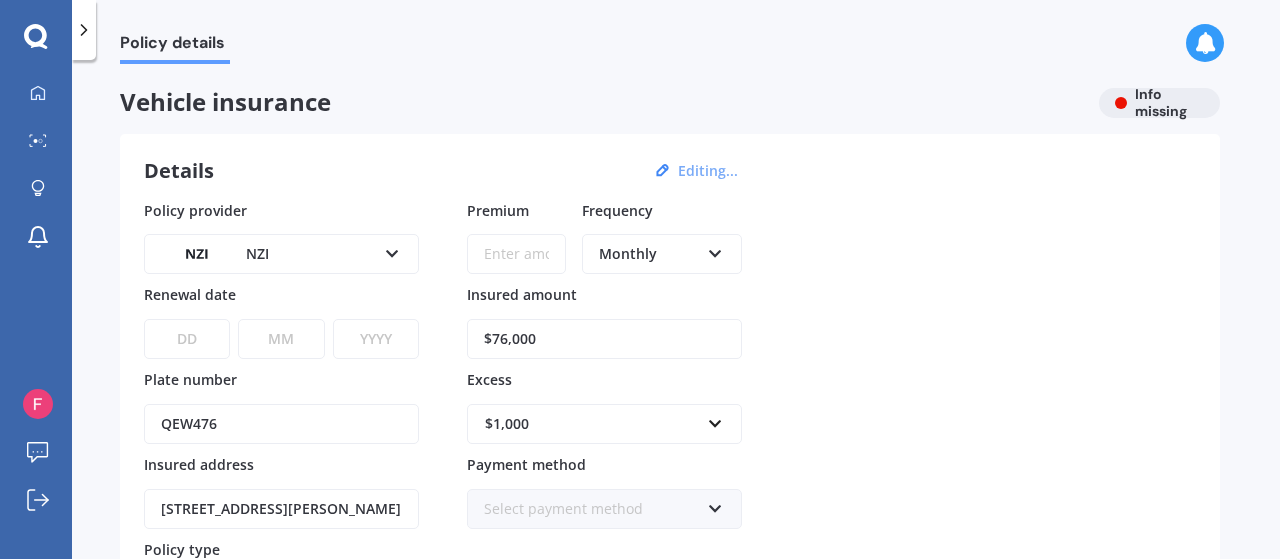type on "$76,000" 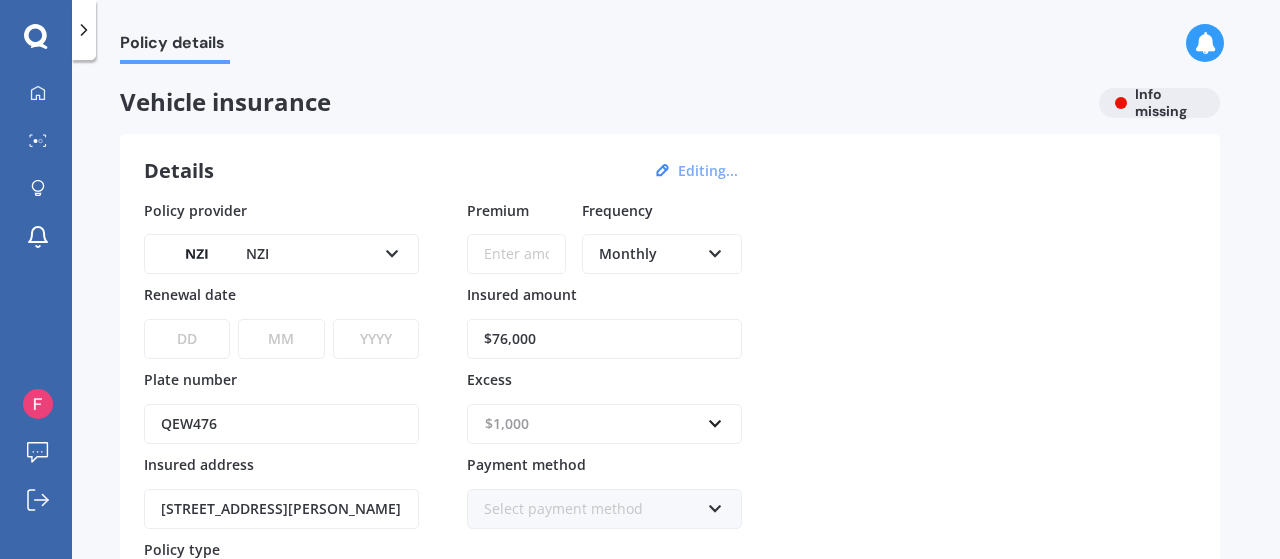 click at bounding box center (597, 424) 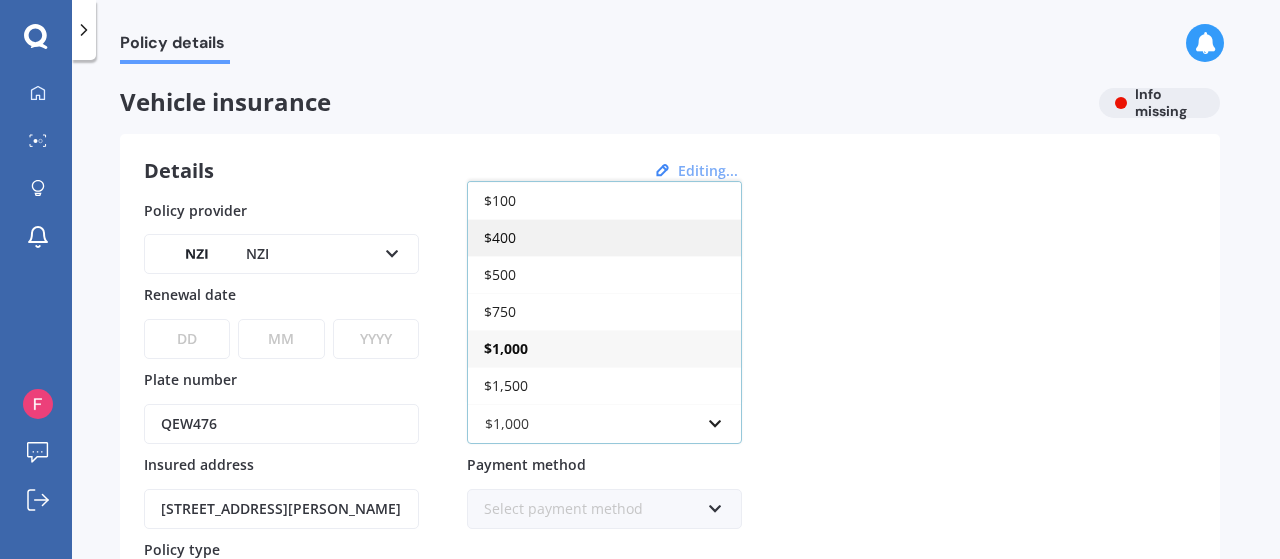 click on "$400" at bounding box center [500, 237] 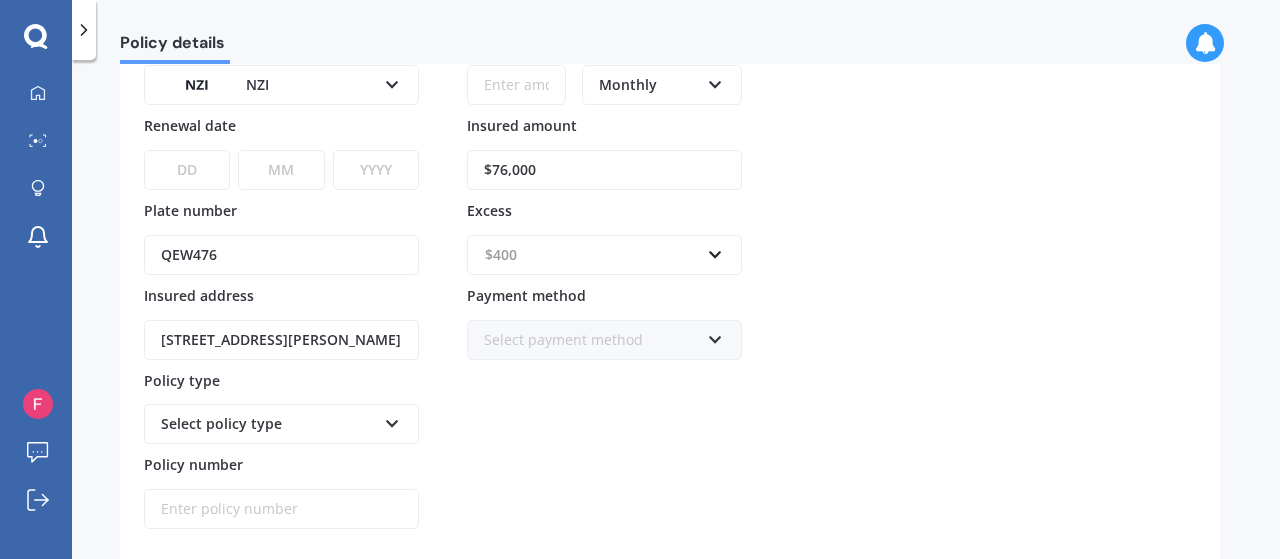 scroll, scrollTop: 200, scrollLeft: 0, axis: vertical 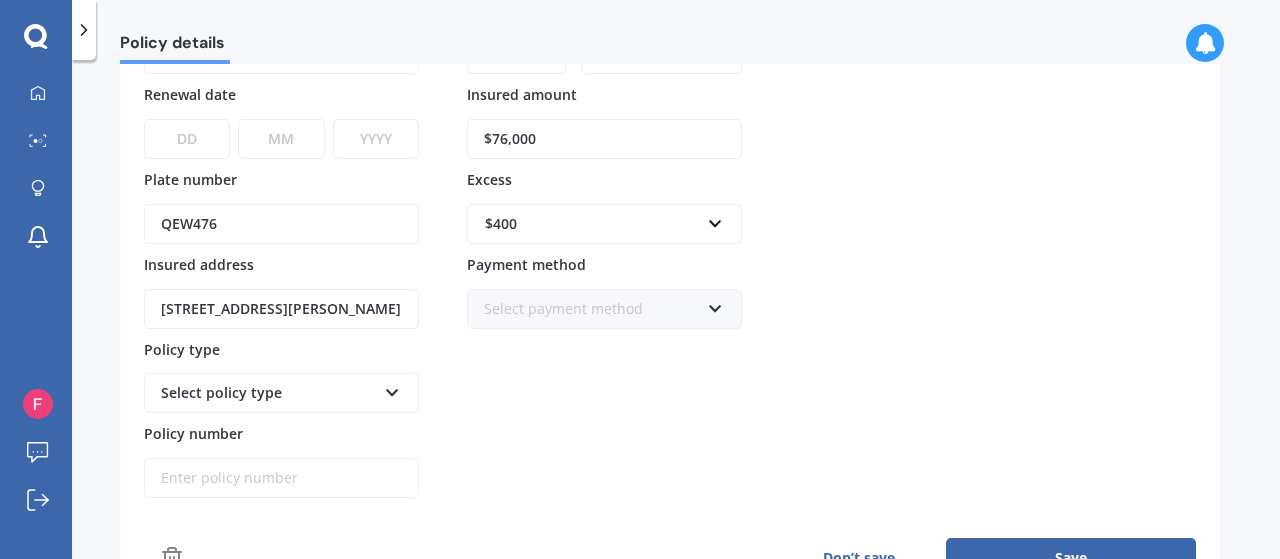 click at bounding box center [392, 389] 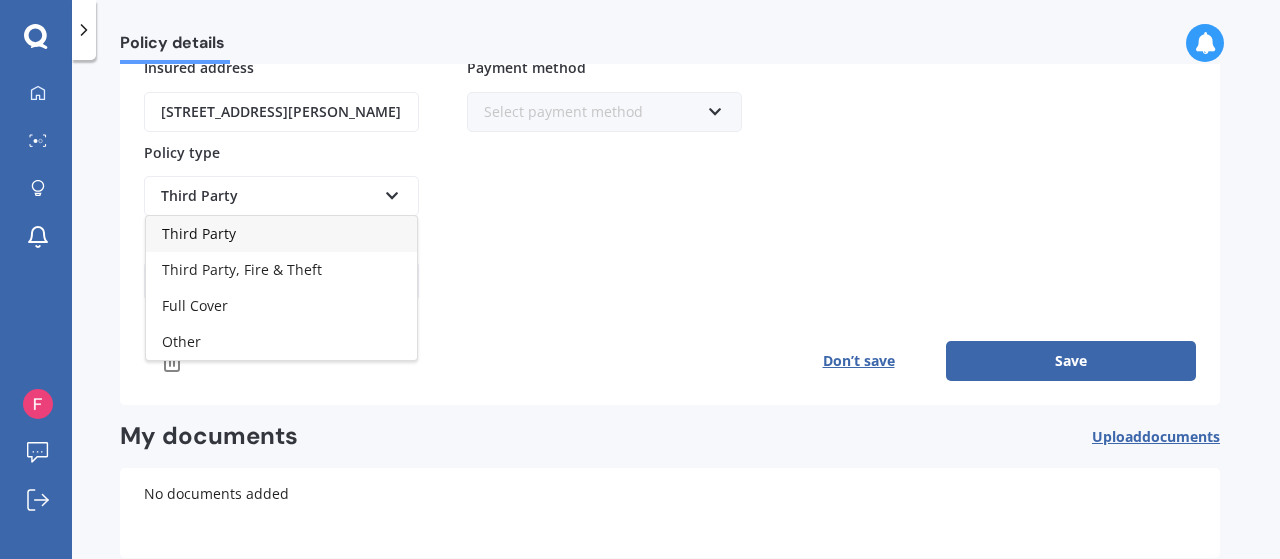 scroll, scrollTop: 400, scrollLeft: 0, axis: vertical 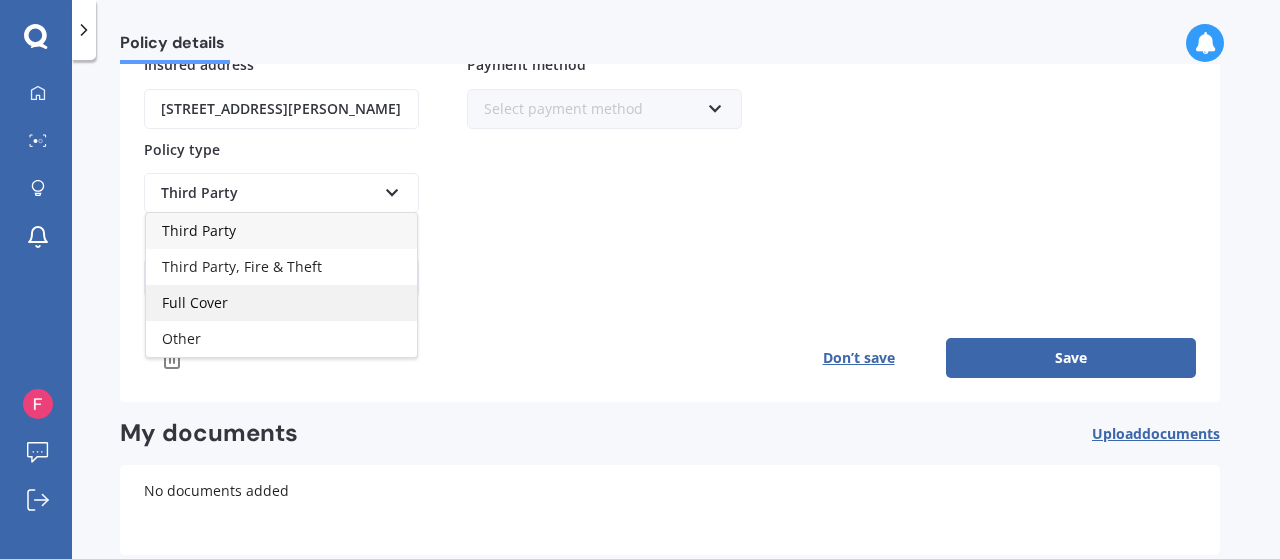 click on "Full Cover" at bounding box center (195, 302) 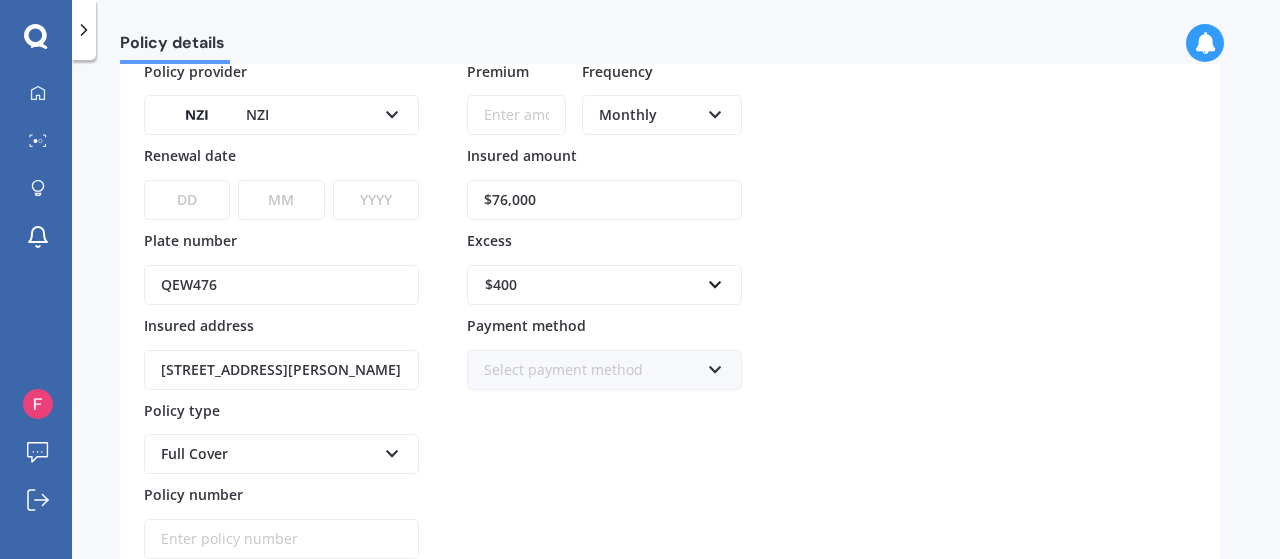 scroll, scrollTop: 200, scrollLeft: 0, axis: vertical 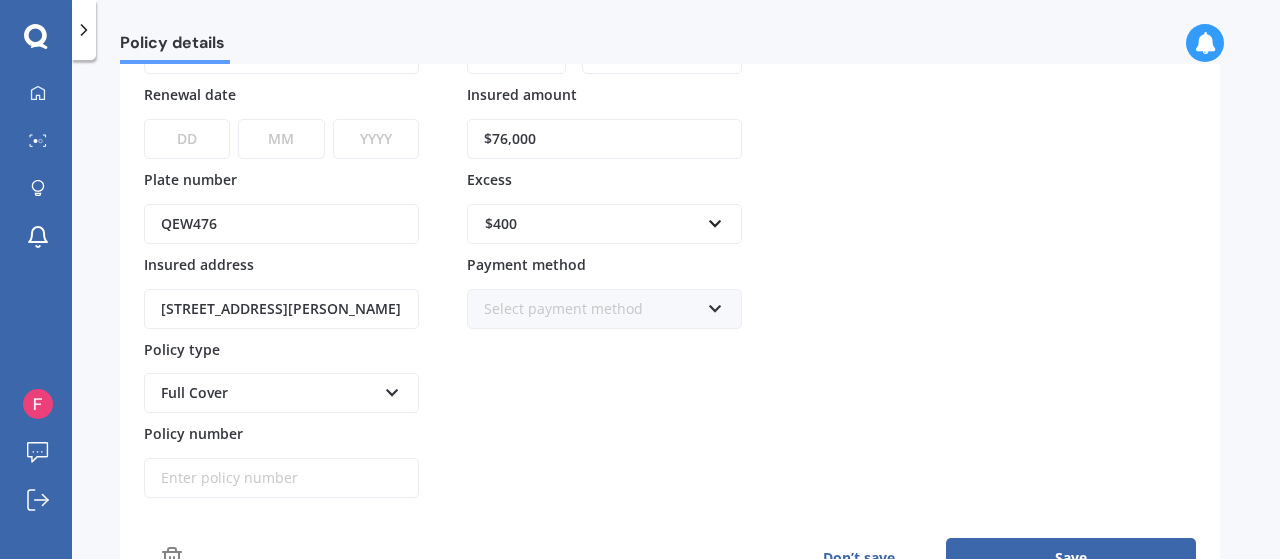 click on "DD 01 02 03 04 05 06 07 08 09 10 11 12 13 14 15 16 17 18 19 20 21 22 23 24 25 26 27 28 29 30 31" at bounding box center [187, 139] 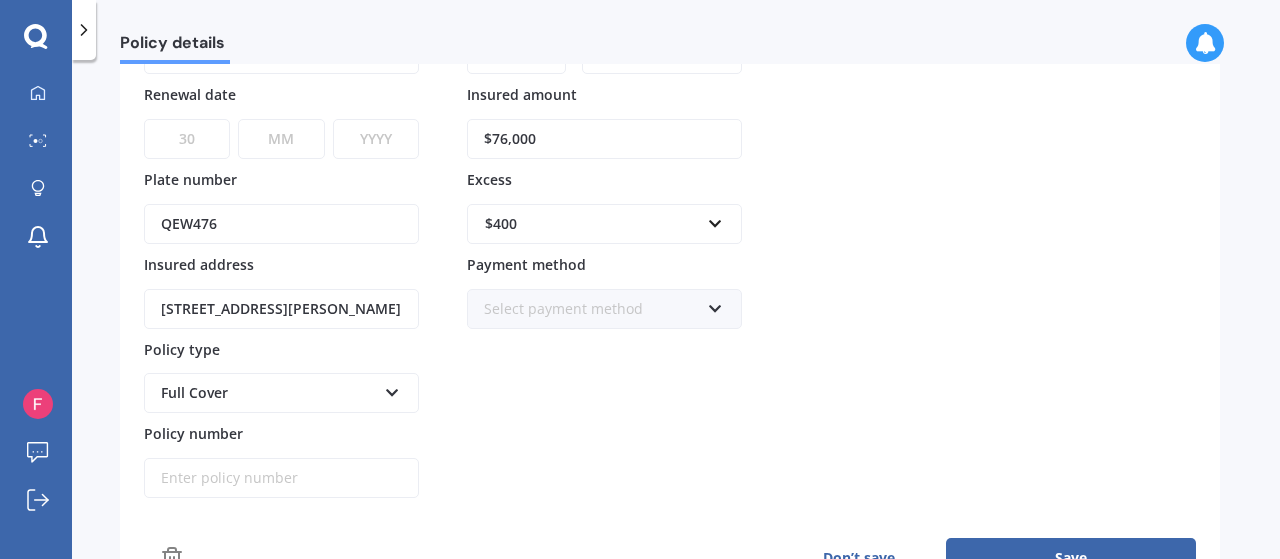 click on "DD 01 02 03 04 05 06 07 08 09 10 11 12 13 14 15 16 17 18 19 20 21 22 23 24 25 26 27 28 29 30 31" at bounding box center [187, 139] 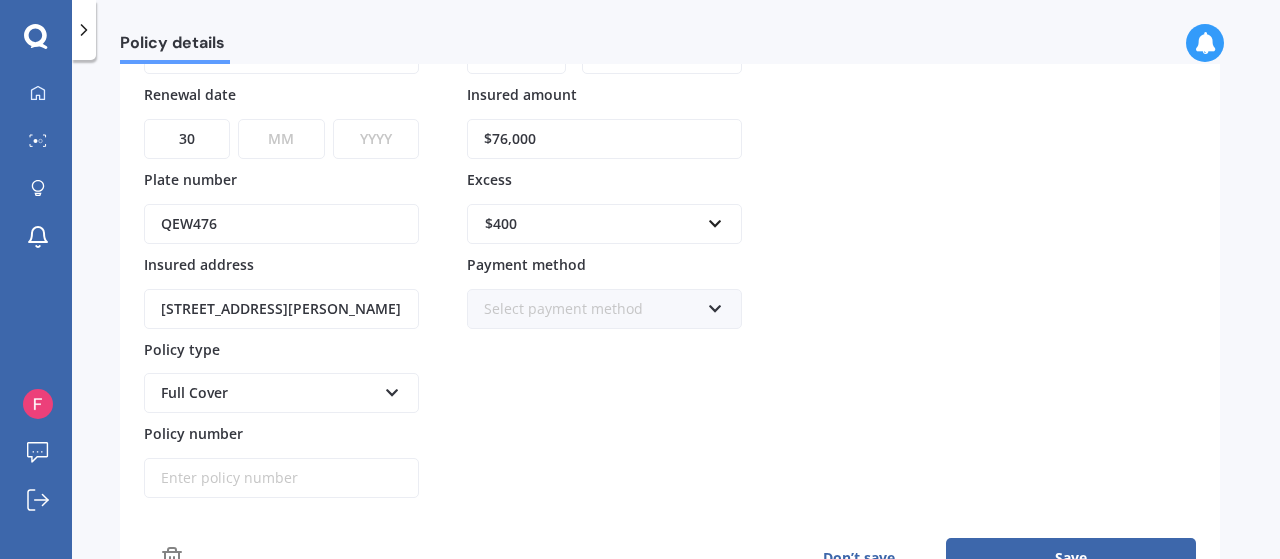click on "MM 01 02 03 04 05 06 07 08 09 10 11 12" at bounding box center (281, 139) 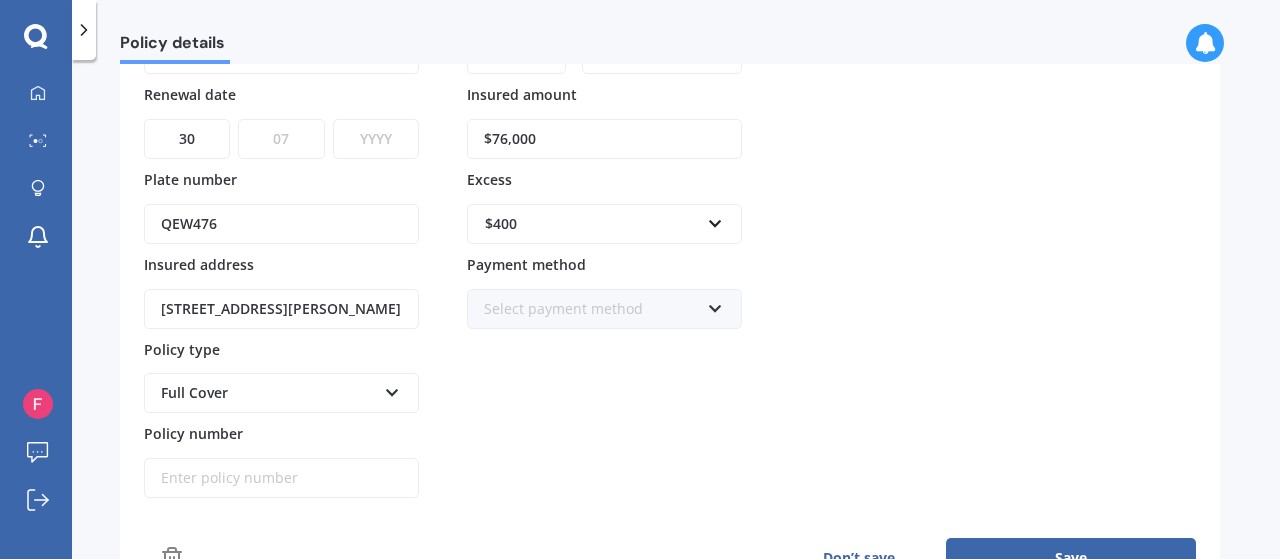 click on "MM 01 02 03 04 05 06 07 08 09 10 11 12" at bounding box center [281, 139] 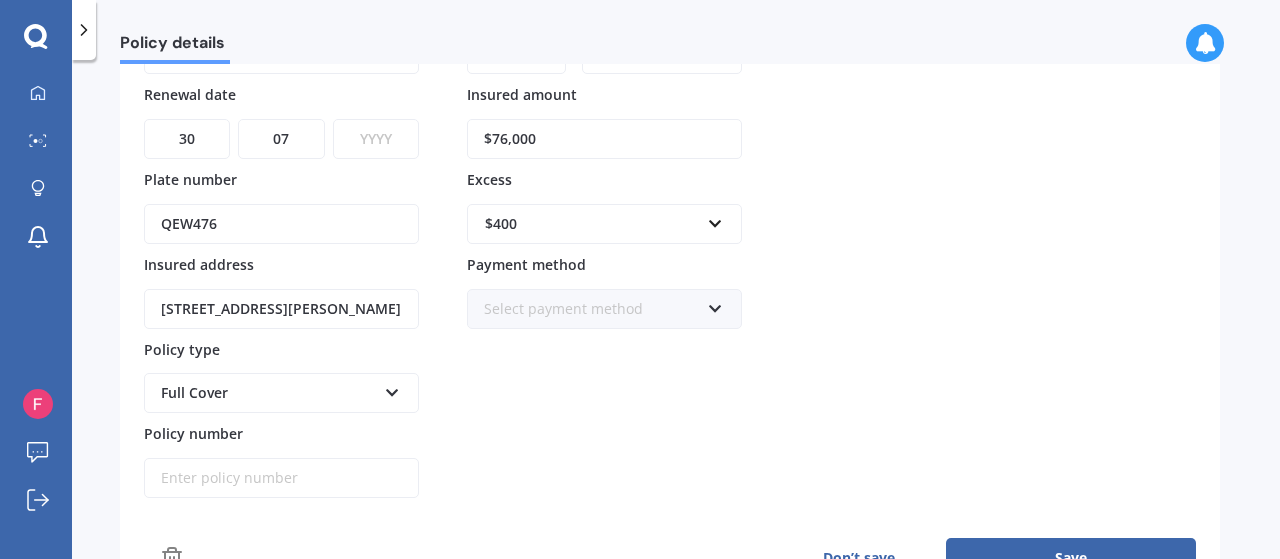 click on "YYYY 2027 2026 2025 2024 2023 2022 2021 2020 2019 2018 2017 2016 2015 2014 2013 2012 2011 2010 2009 2008 2007 2006 2005 2004 2003 2002 2001 2000 1999 1998 1997 1996 1995 1994 1993 1992 1991 1990 1989 1988 1987 1986 1985 1984 1983 1982 1981 1980 1979 1978 1977 1976 1975 1974 1973 1972 1971 1970 1969 1968 1967 1966 1965 1964 1963 1962 1961 1960 1959 1958 1957 1956 1955 1954 1953 1952 1951 1950 1949 1948 1947 1946 1945 1944 1943 1942 1941 1940 1939 1938 1937 1936 1935 1934 1933 1932 1931 1930 1929 1928" at bounding box center (376, 139) 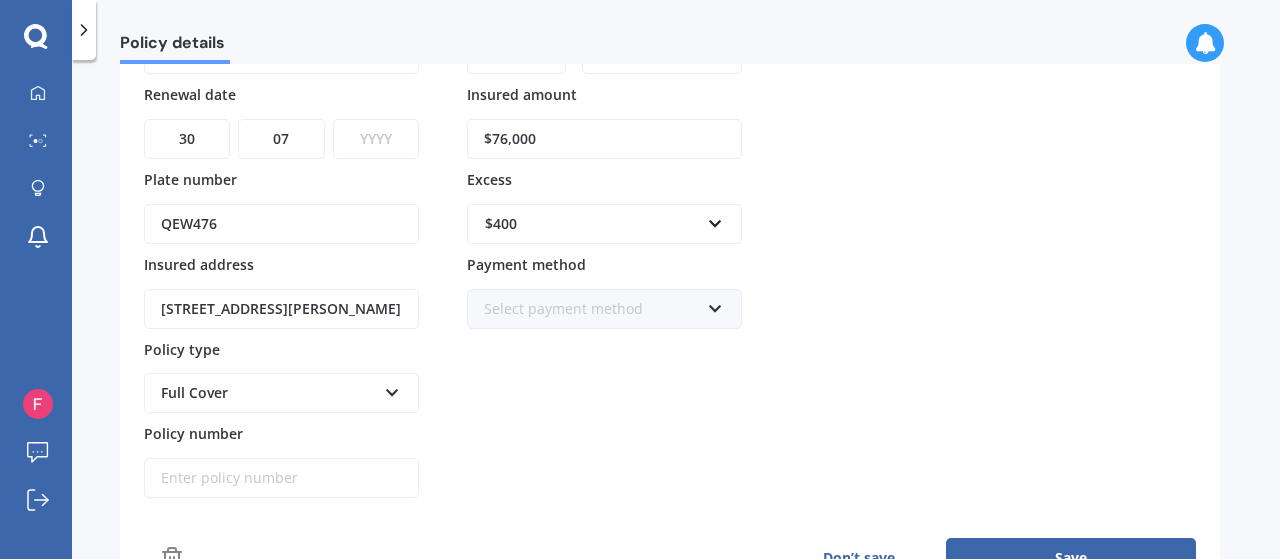 select on "2025" 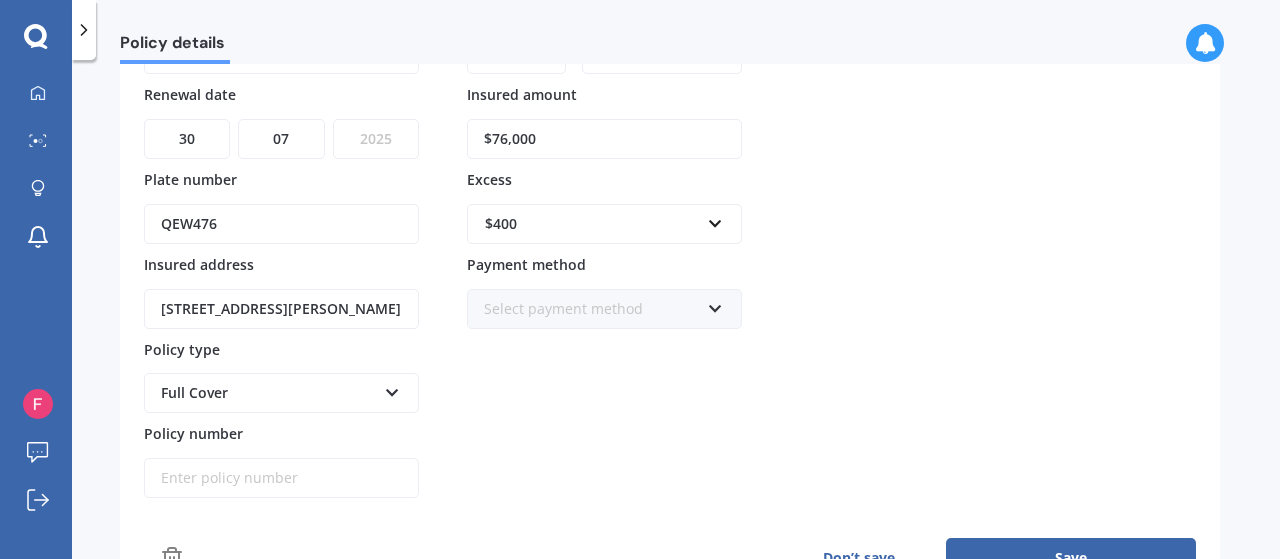 click on "YYYY 2027 2026 2025 2024 2023 2022 2021 2020 2019 2018 2017 2016 2015 2014 2013 2012 2011 2010 2009 2008 2007 2006 2005 2004 2003 2002 2001 2000 1999 1998 1997 1996 1995 1994 1993 1992 1991 1990 1989 1988 1987 1986 1985 1984 1983 1982 1981 1980 1979 1978 1977 1976 1975 1974 1973 1972 1971 1970 1969 1968 1967 1966 1965 1964 1963 1962 1961 1960 1959 1958 1957 1956 1955 1954 1953 1952 1951 1950 1949 1948 1947 1946 1945 1944 1943 1942 1941 1940 1939 1938 1937 1936 1935 1934 1933 1932 1931 1930 1929 1928" at bounding box center [376, 139] 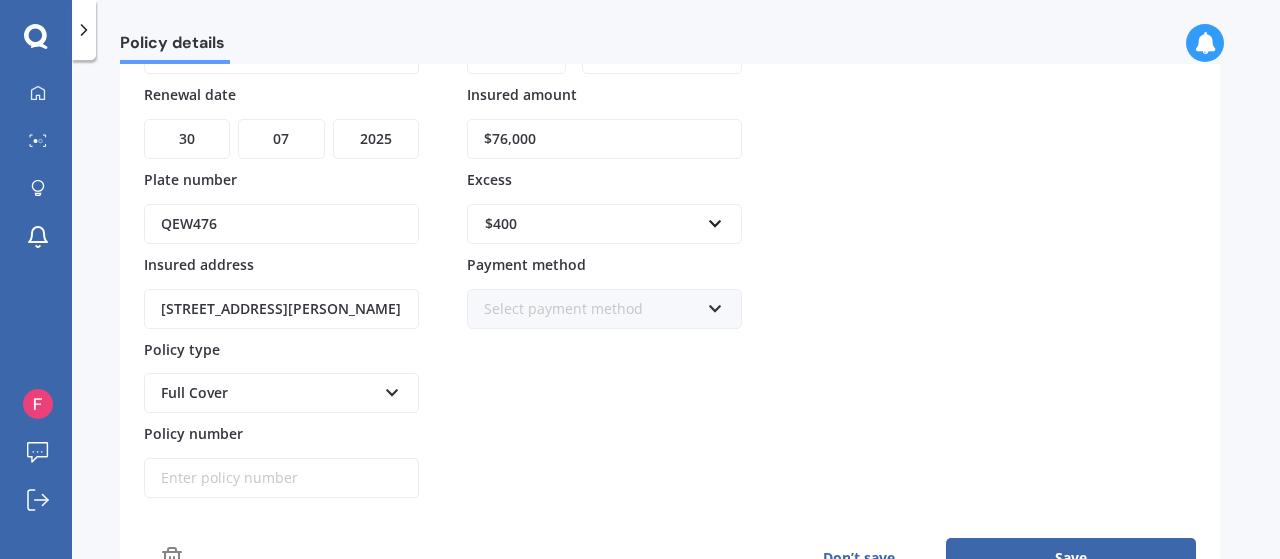 scroll, scrollTop: 400, scrollLeft: 0, axis: vertical 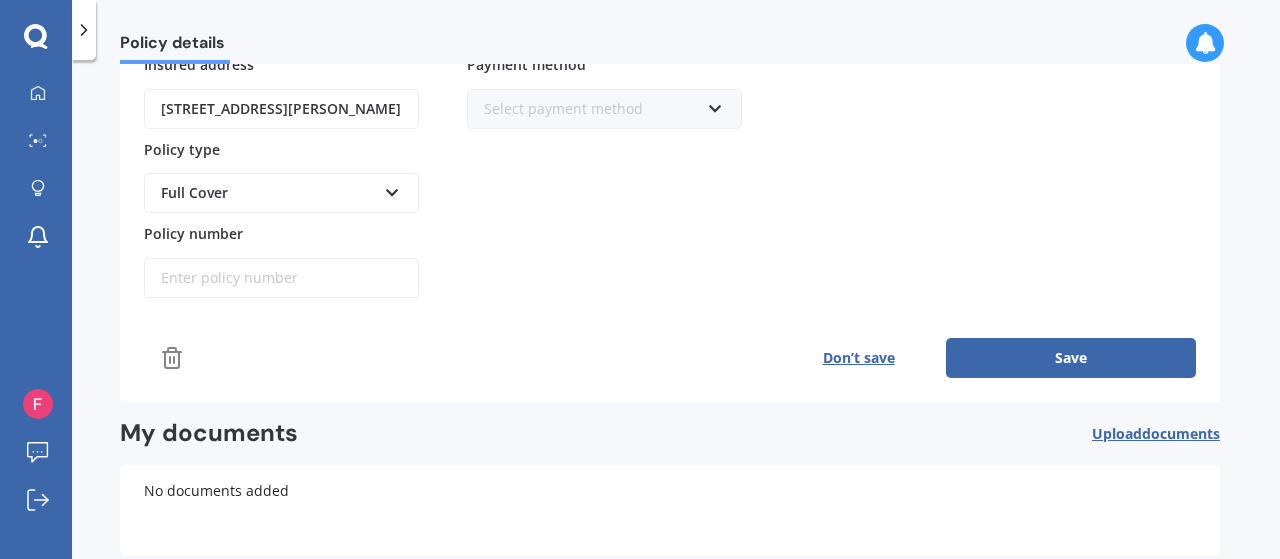 click on "Save" at bounding box center [1071, 358] 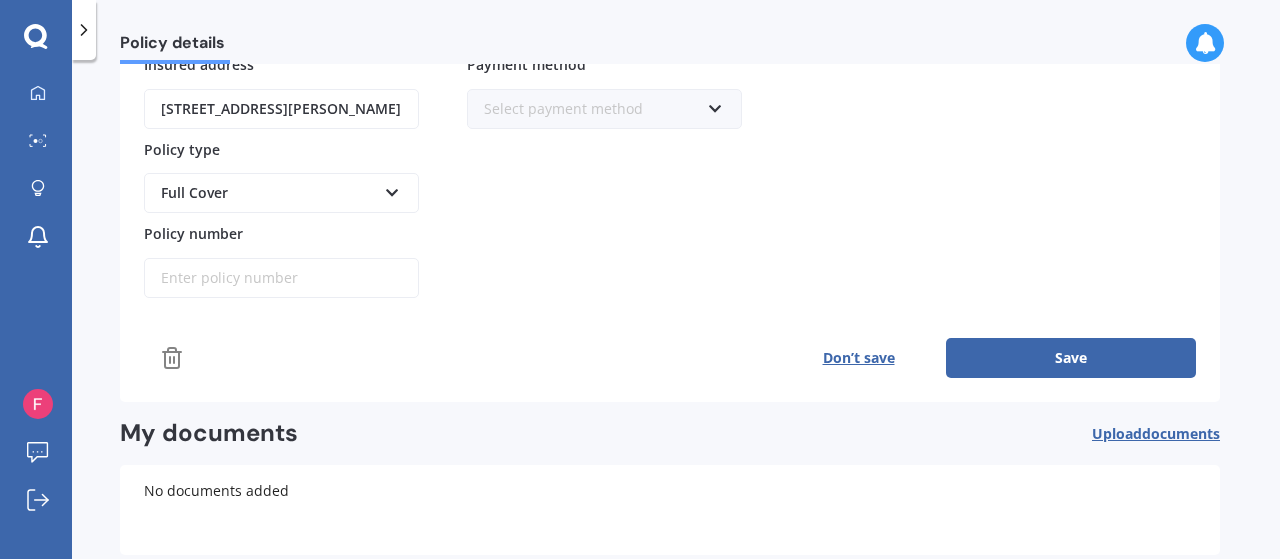 scroll, scrollTop: 0, scrollLeft: 0, axis: both 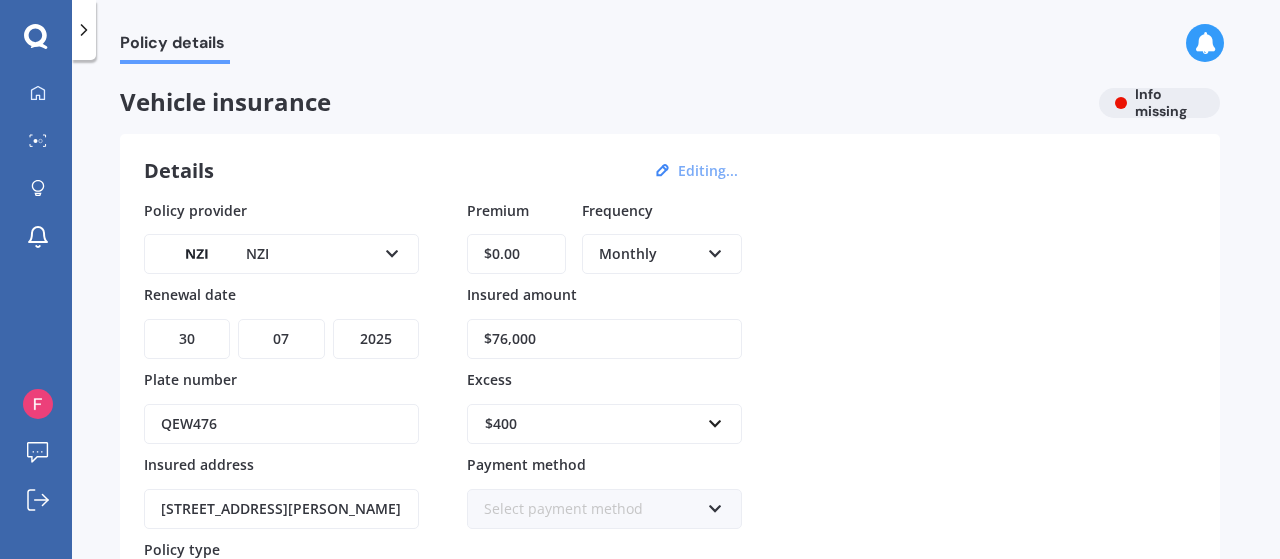 type on "$0.00" 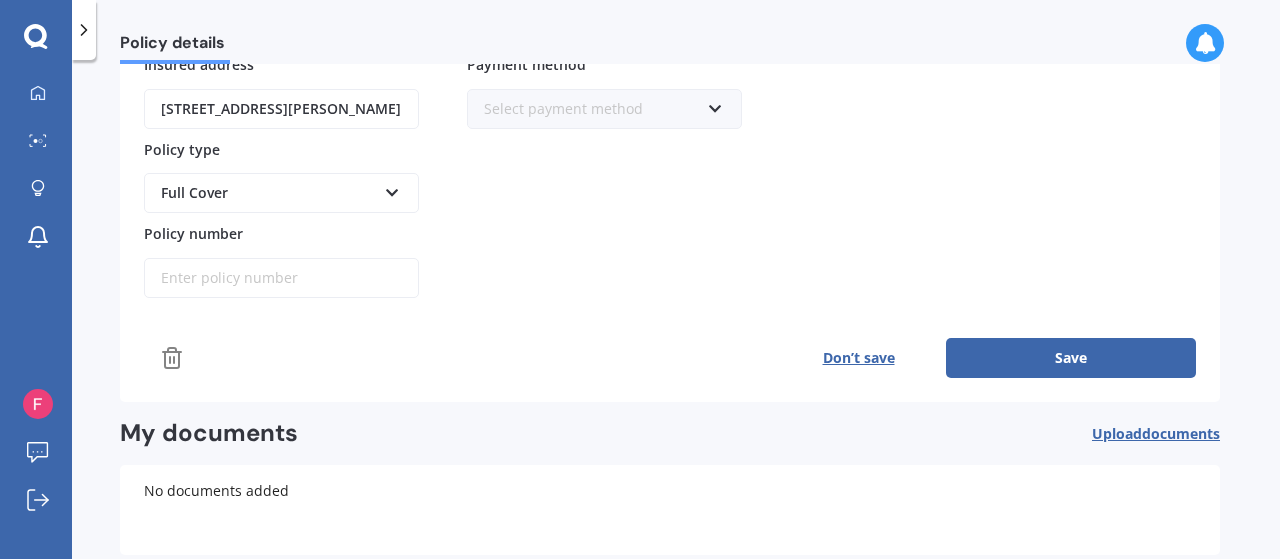 click on "Save" at bounding box center (1071, 358) 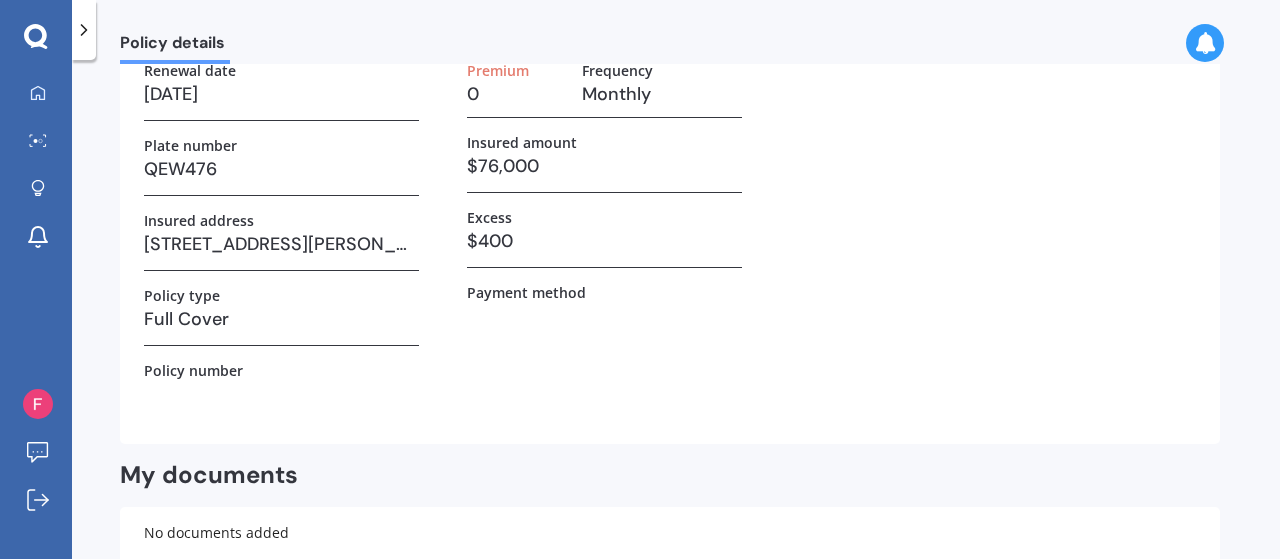scroll, scrollTop: 0, scrollLeft: 0, axis: both 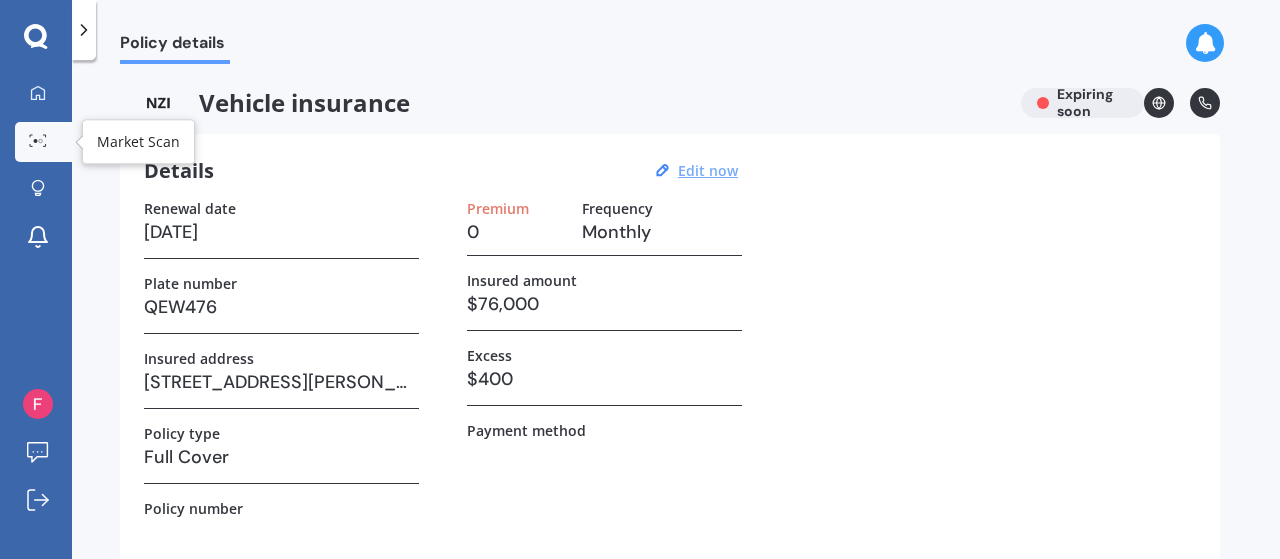 click 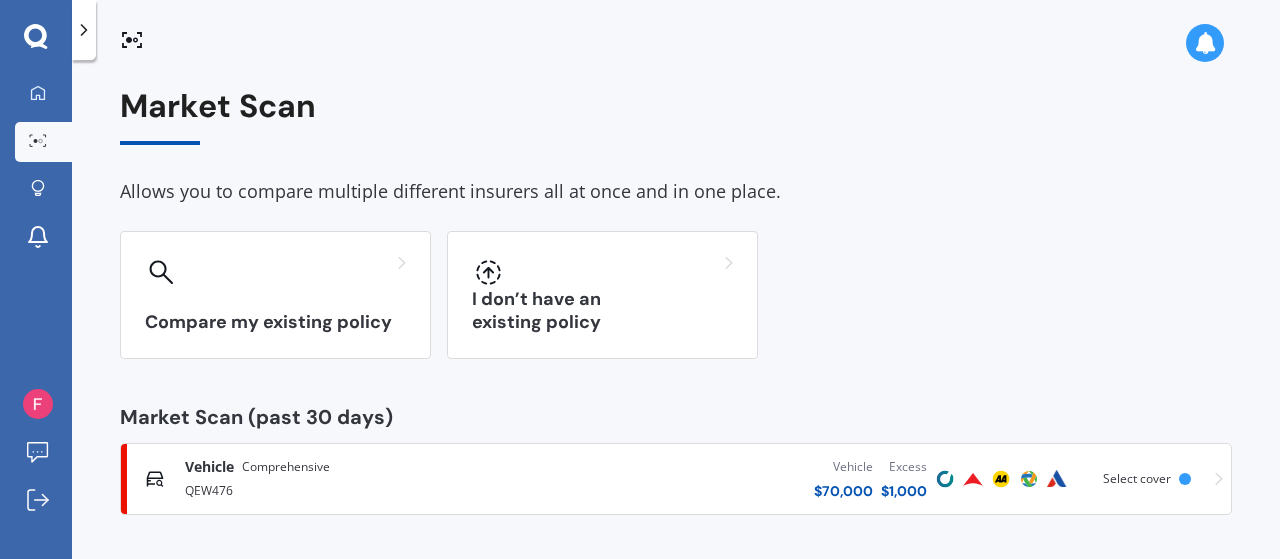 click at bounding box center (945, 479) 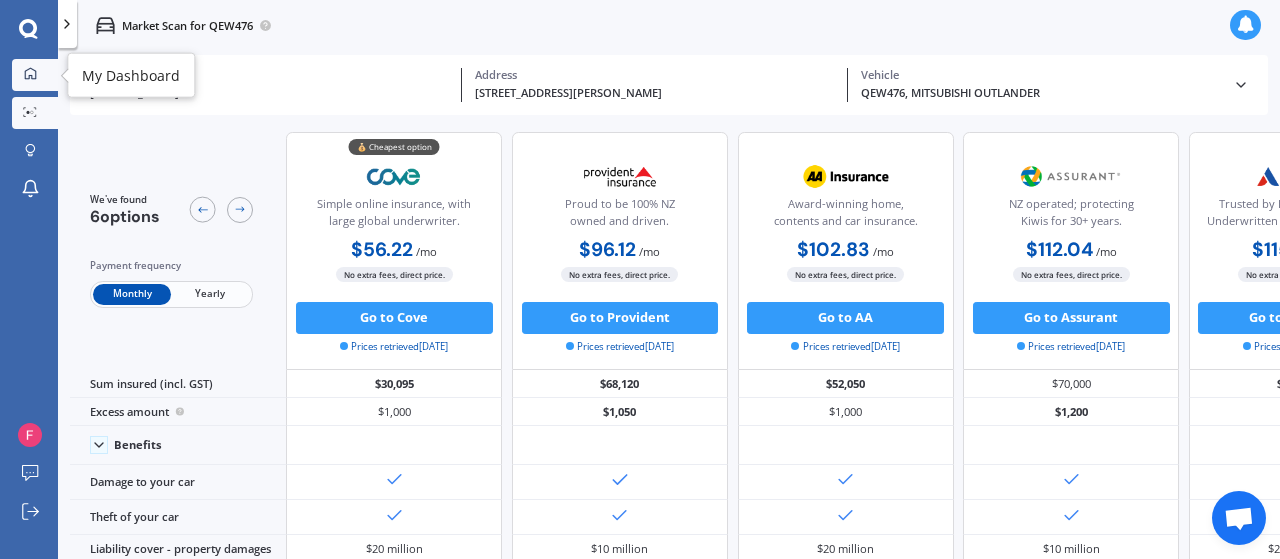 click at bounding box center [30, 74] 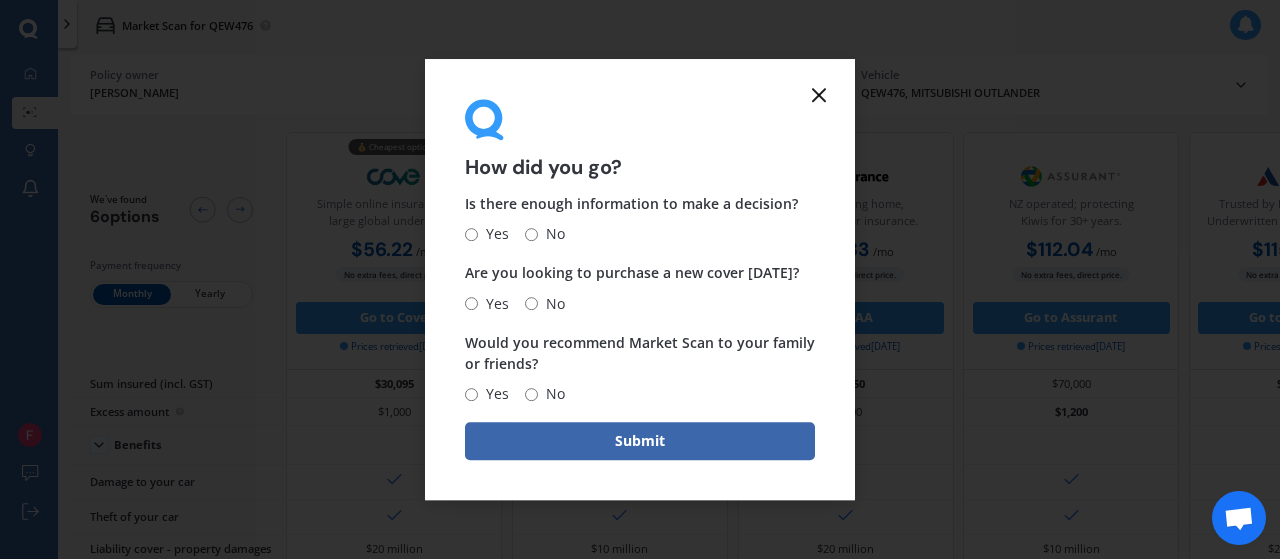 click 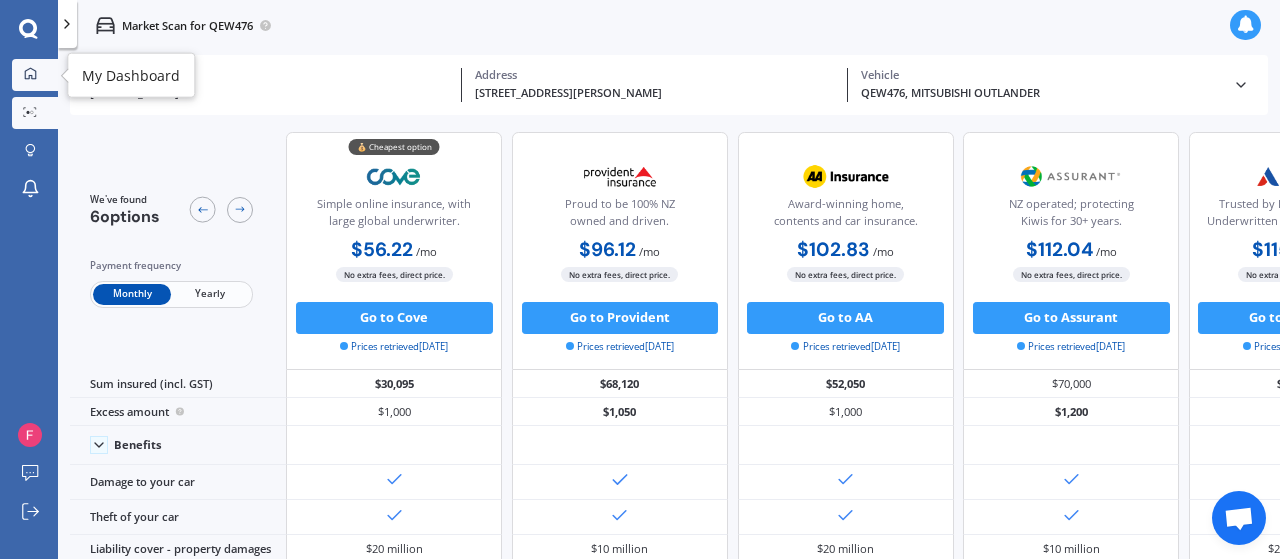 click 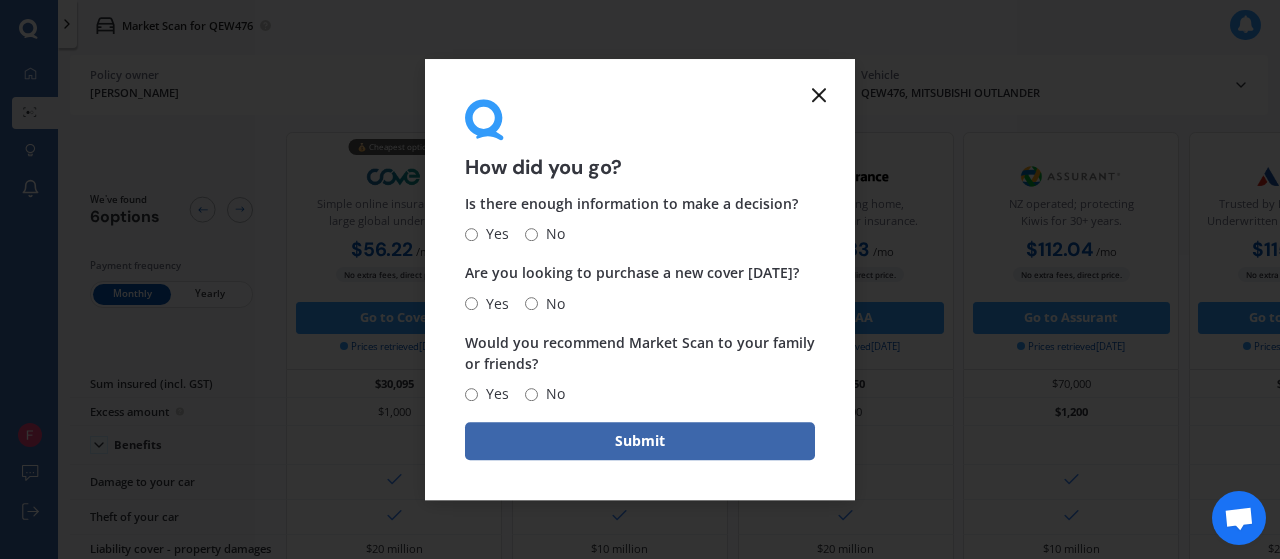 click 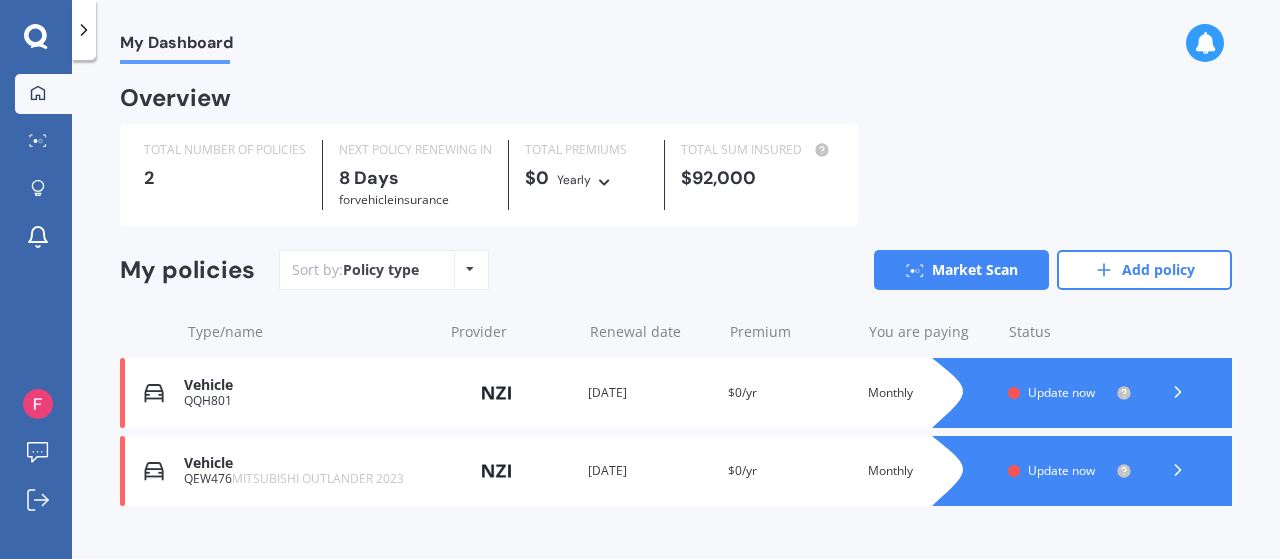 click on "Policy type Alphabetical Date added Renewing next" at bounding box center [469, 270] 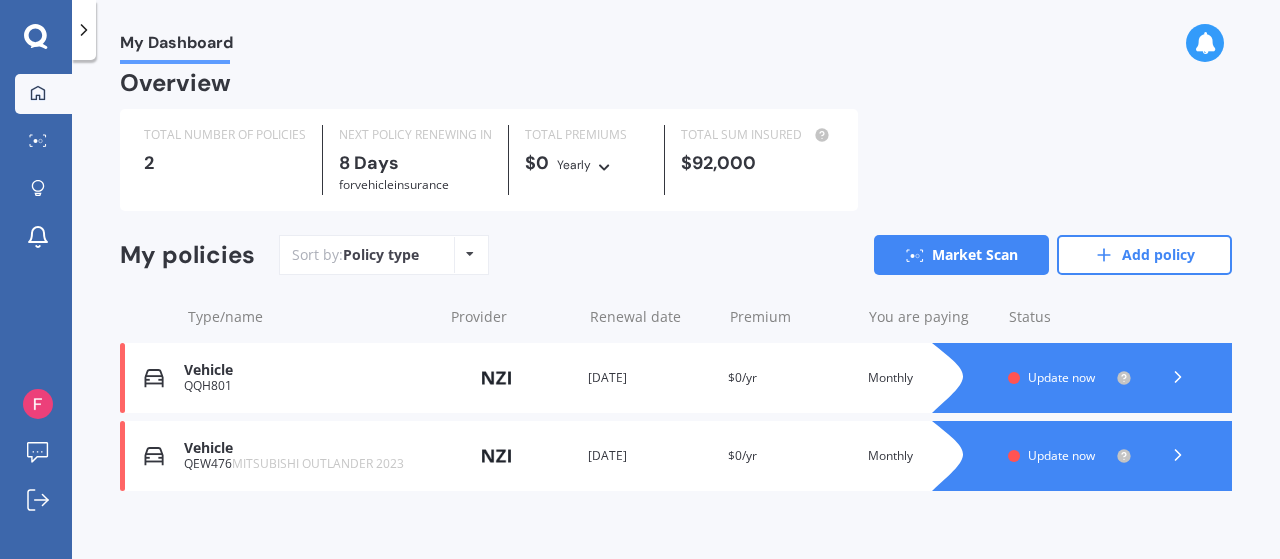 scroll, scrollTop: 0, scrollLeft: 0, axis: both 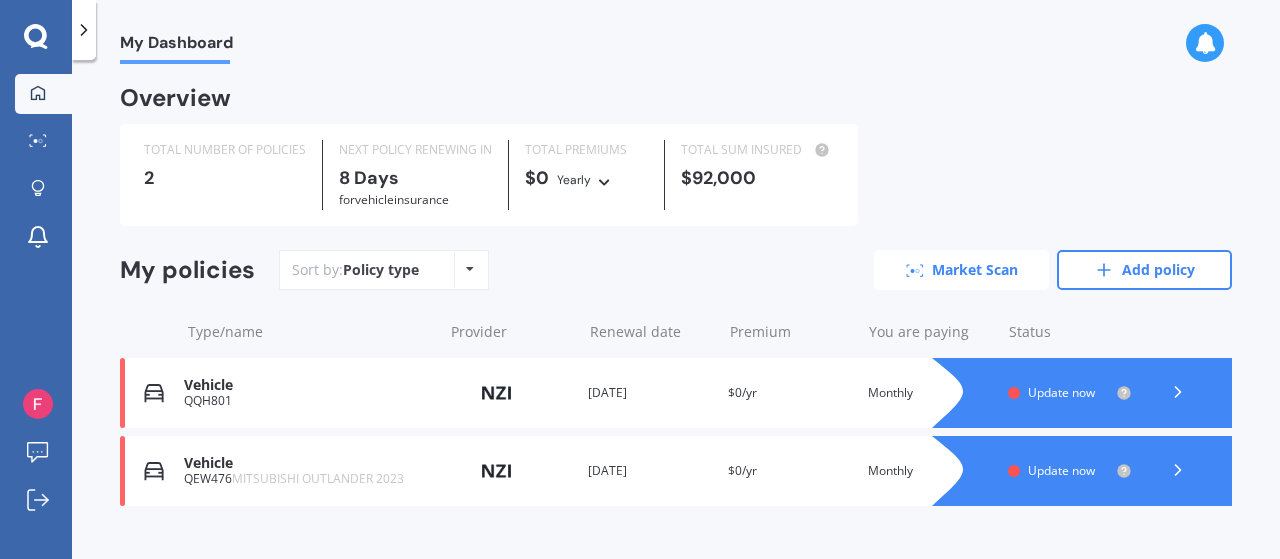 click on "Market Scan" at bounding box center (961, 270) 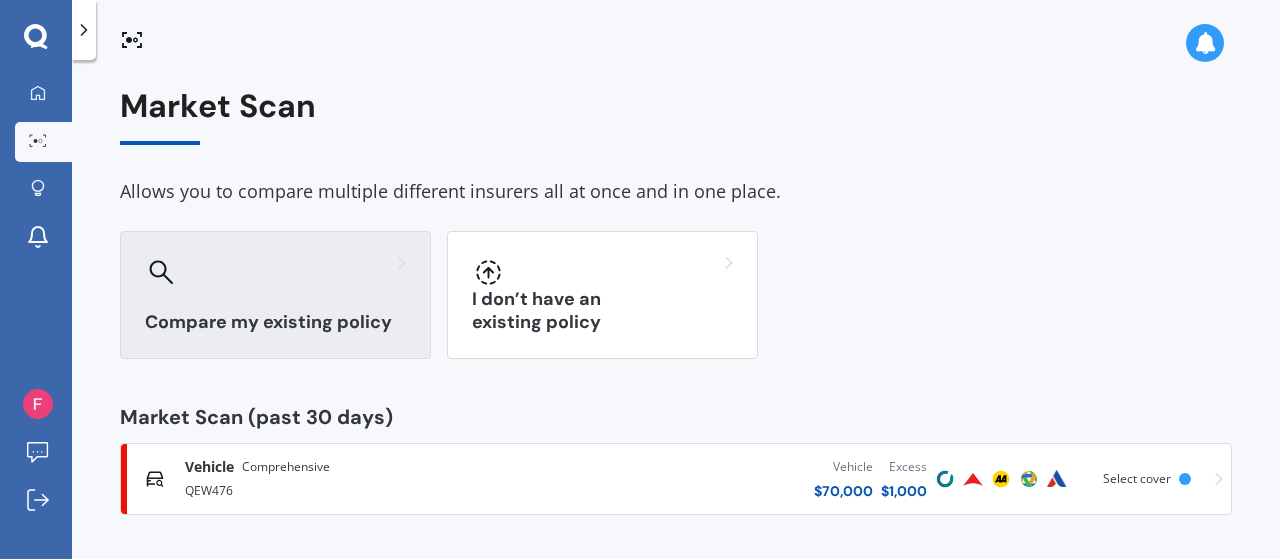 click on "Compare my existing policy" at bounding box center (275, 322) 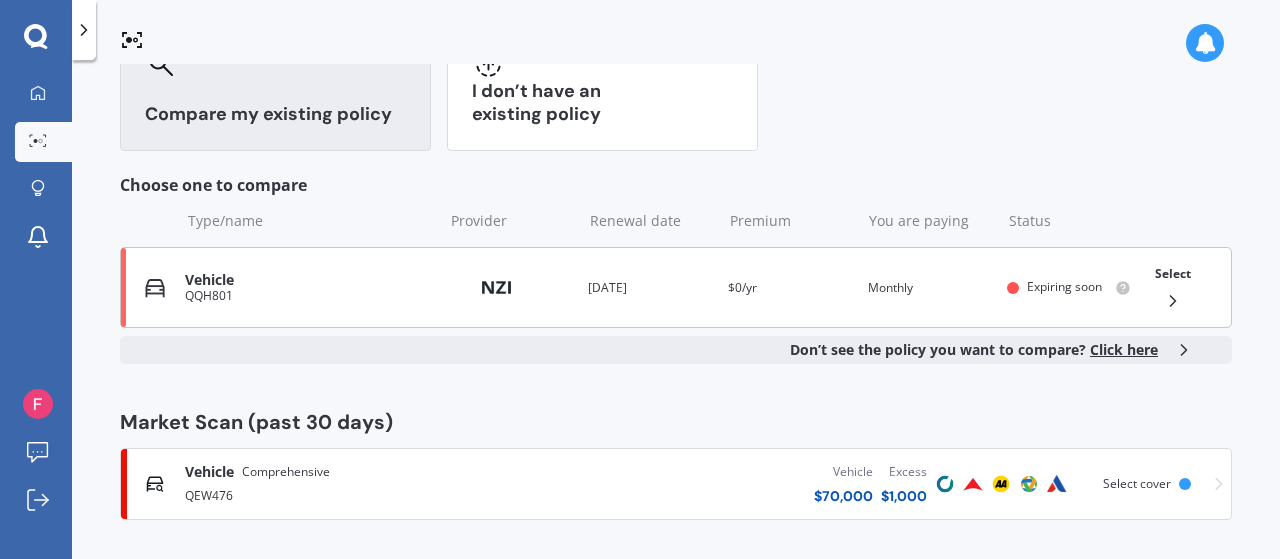 scroll, scrollTop: 212, scrollLeft: 0, axis: vertical 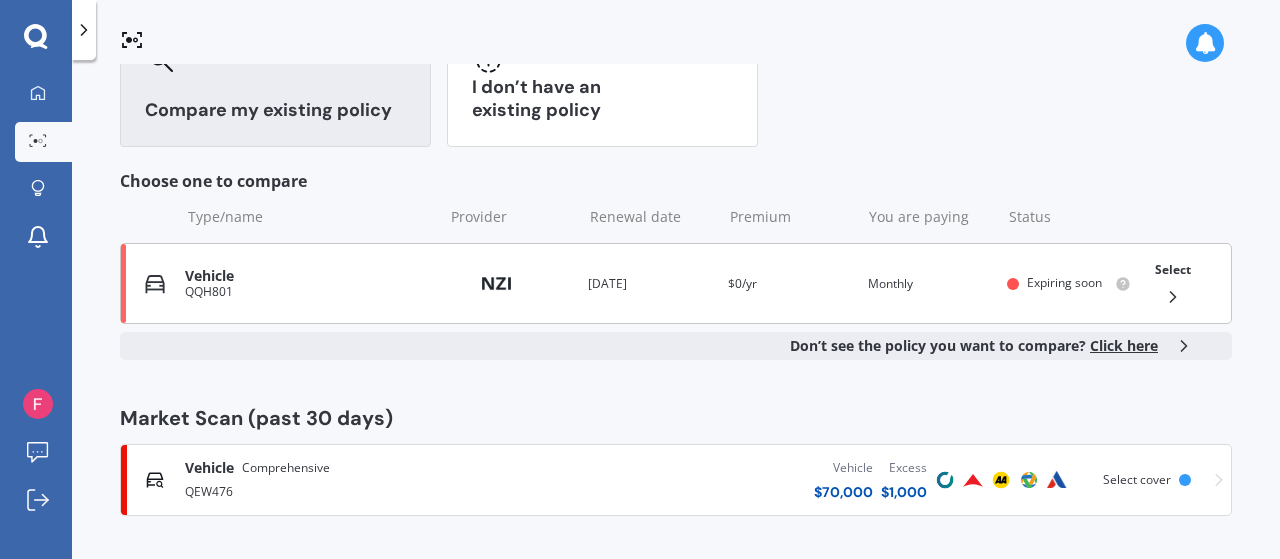 click 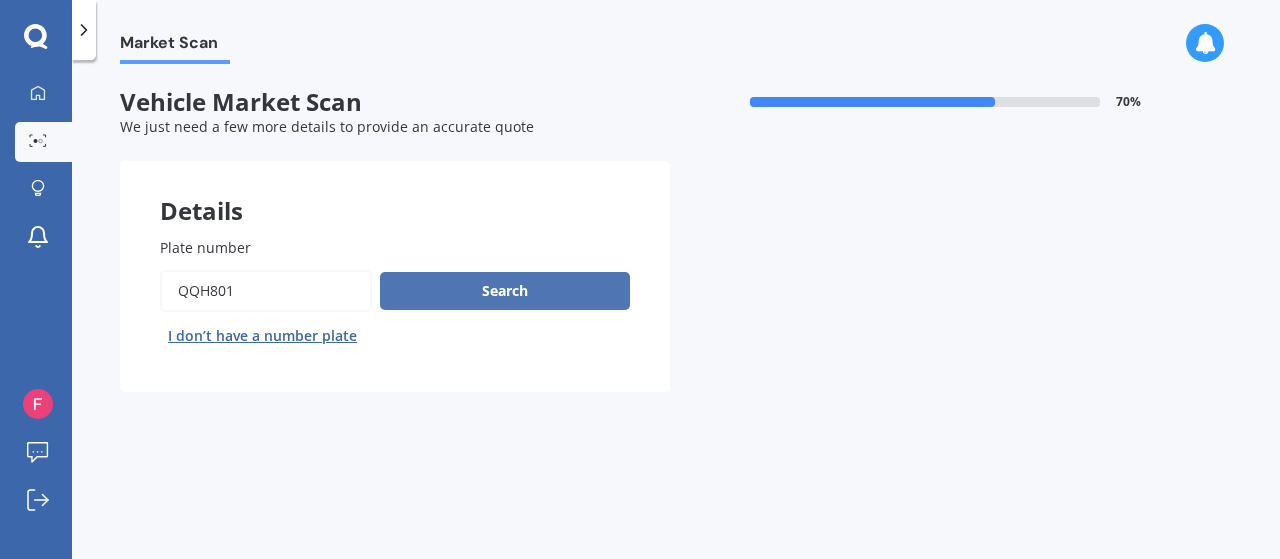 click on "Search" at bounding box center [505, 291] 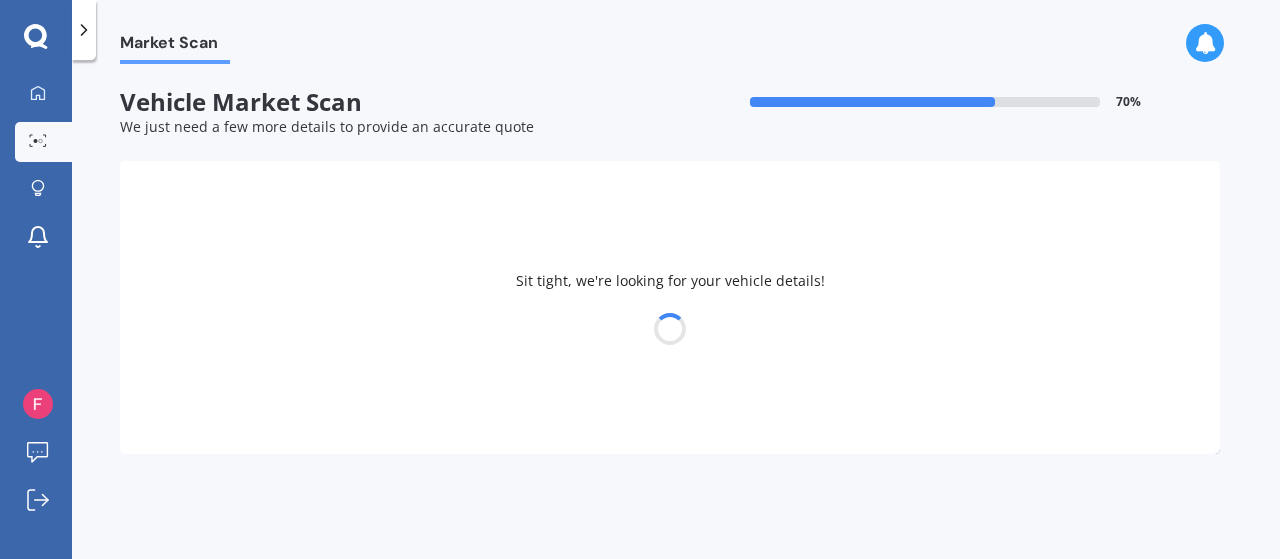 select on "NISSAN" 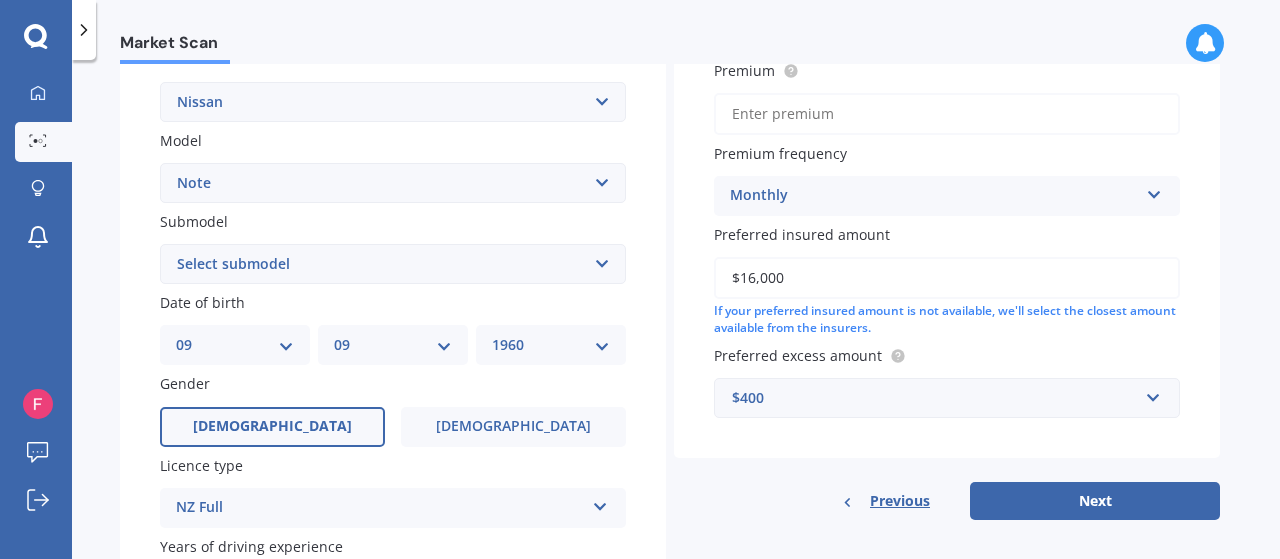 scroll, scrollTop: 500, scrollLeft: 0, axis: vertical 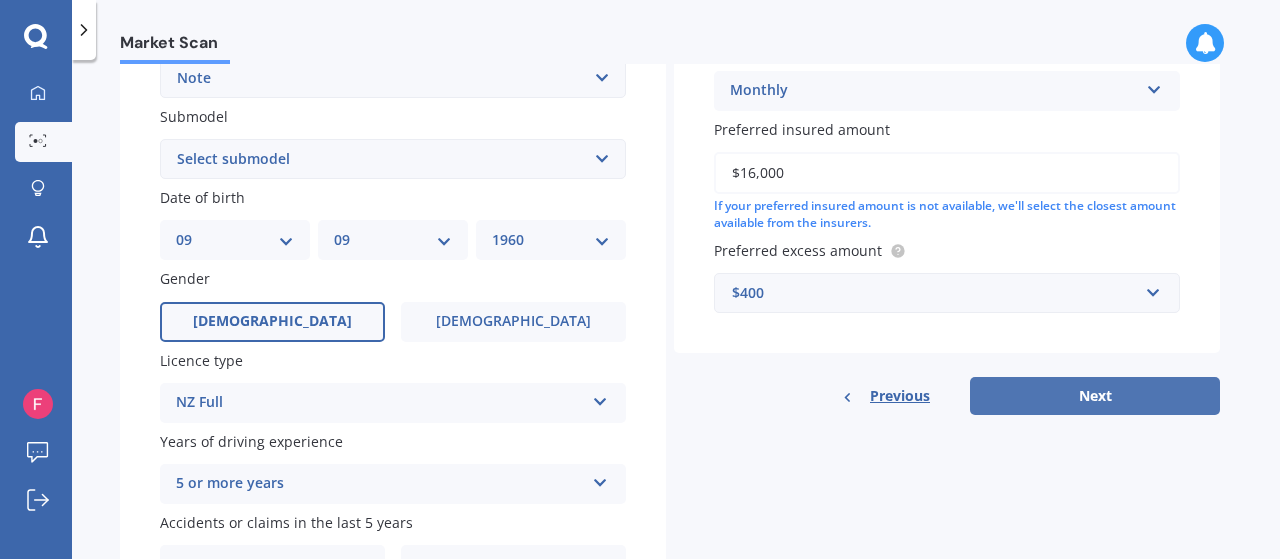 click on "Next" at bounding box center [1095, 396] 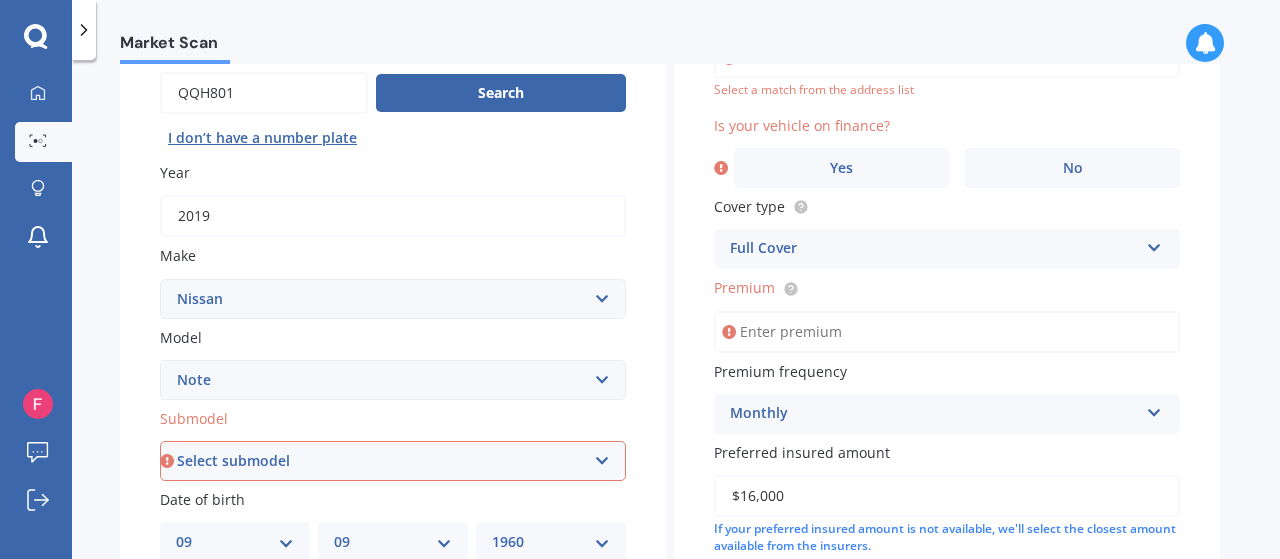 scroll, scrollTop: 300, scrollLeft: 0, axis: vertical 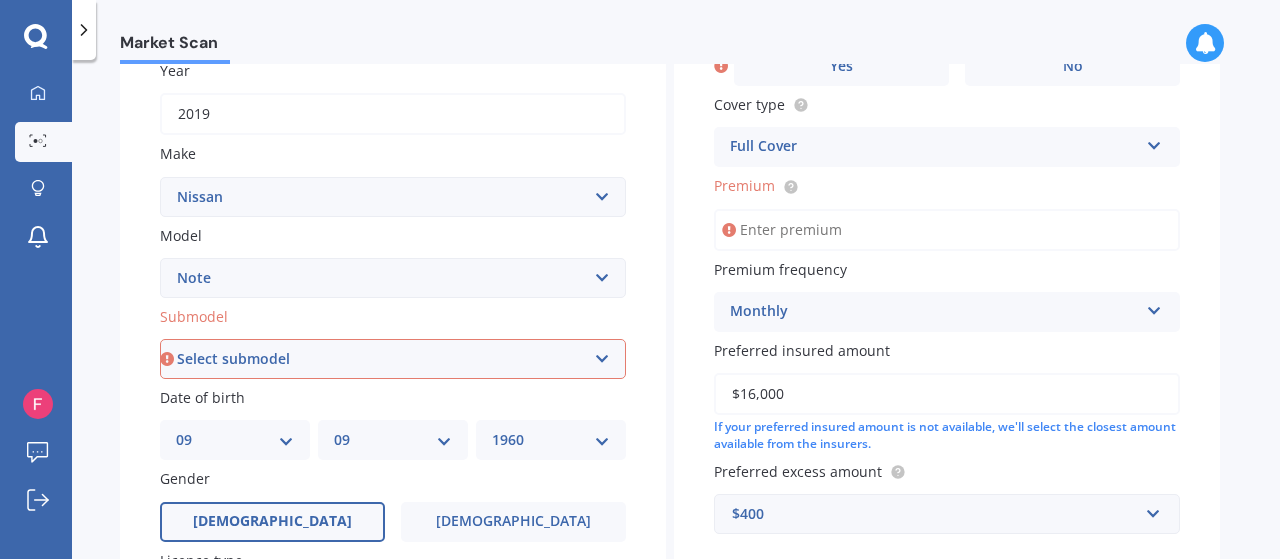 click on "Select submodel (All) E-Power Hatchback Non Turbo Station Wagon turbo" at bounding box center [393, 359] 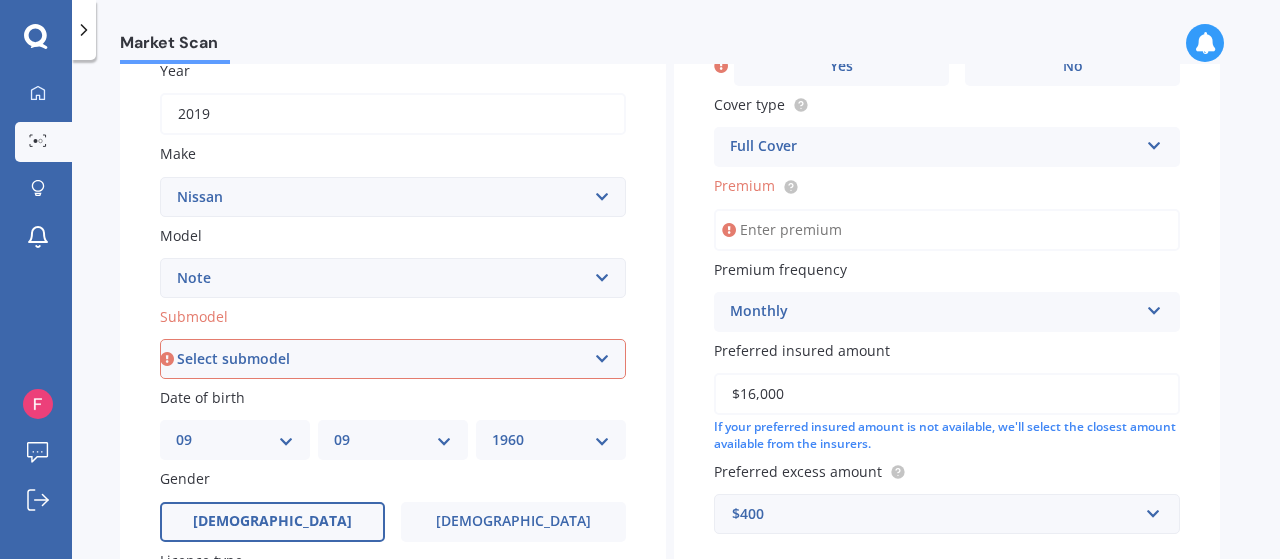 select on "E-POWER" 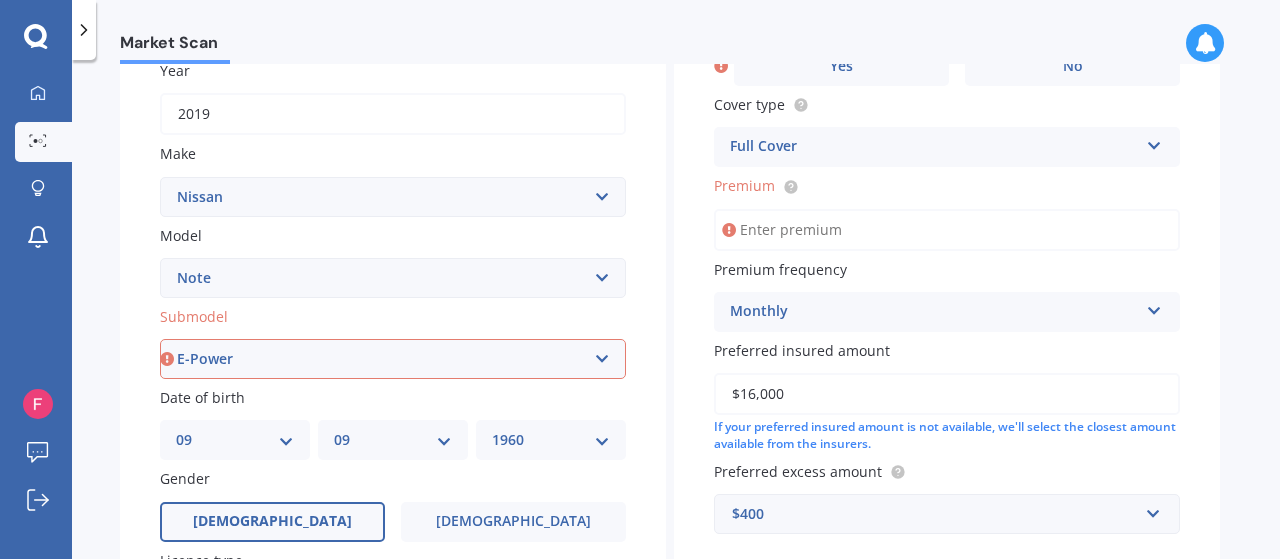 click on "Select submodel (All) E-Power Hatchback Non Turbo Station Wagon turbo" at bounding box center (393, 359) 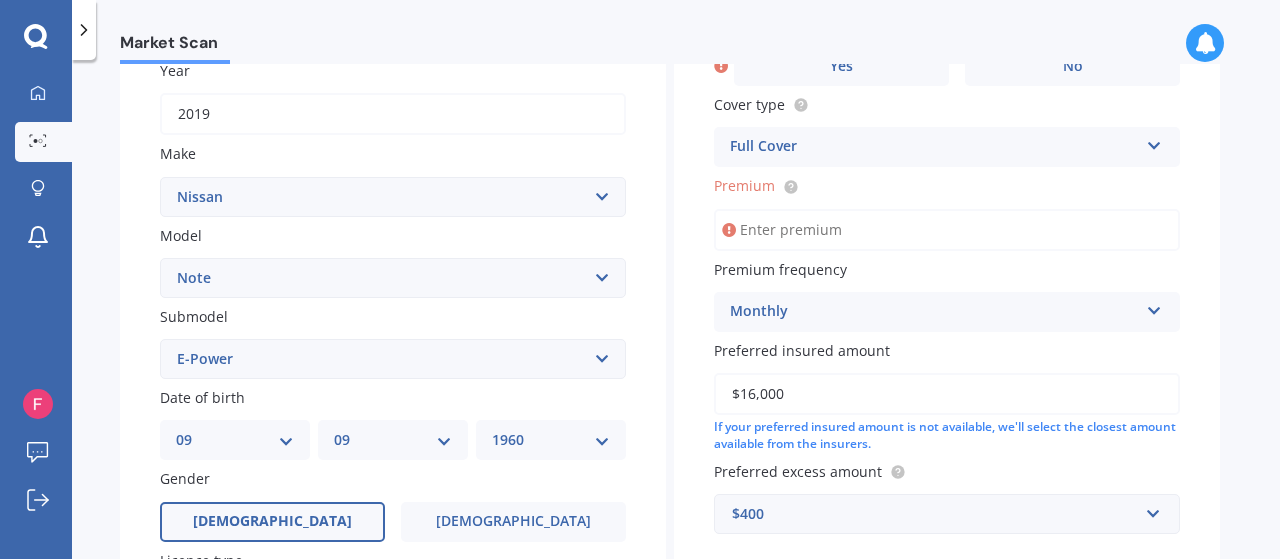 scroll, scrollTop: 525, scrollLeft: 0, axis: vertical 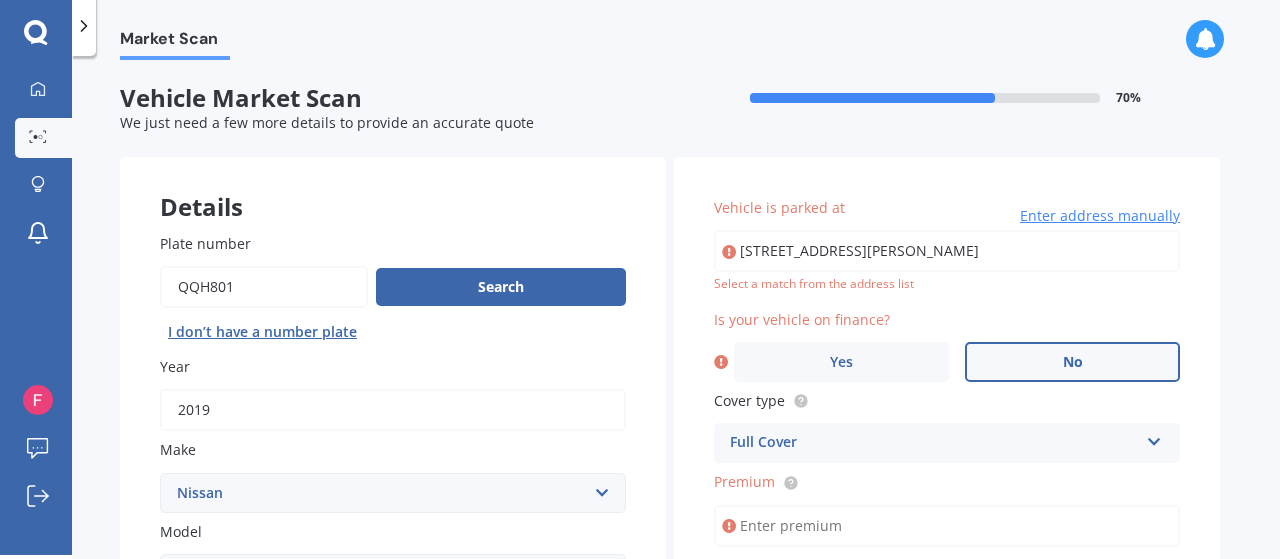 drag, startPoint x: 1057, startPoint y: 357, endPoint x: 1035, endPoint y: 371, distance: 26.076809 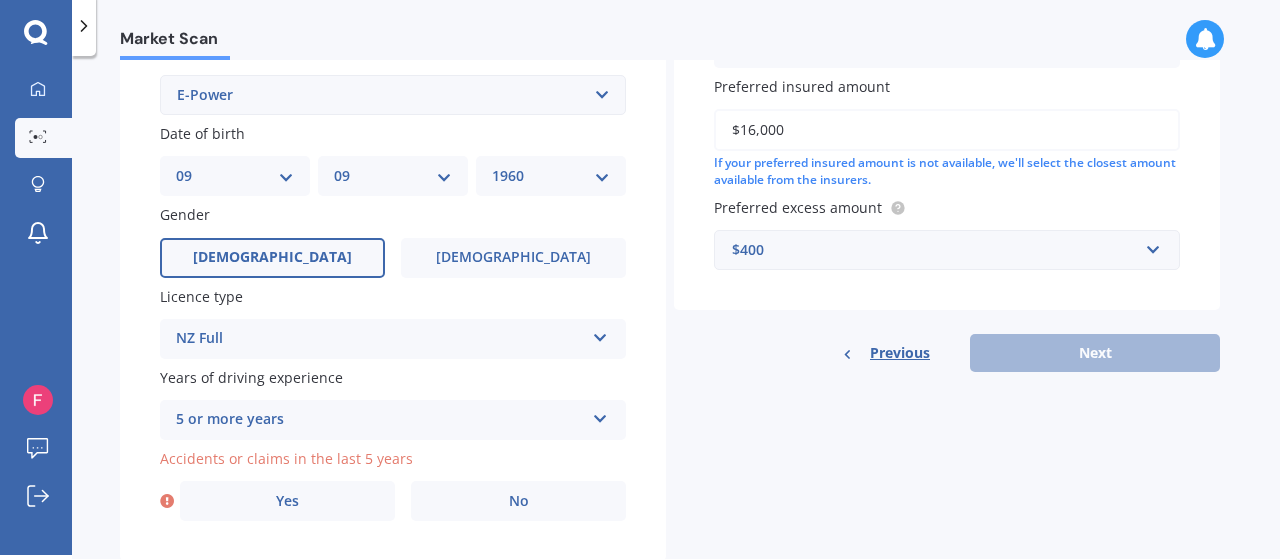 scroll, scrollTop: 600, scrollLeft: 0, axis: vertical 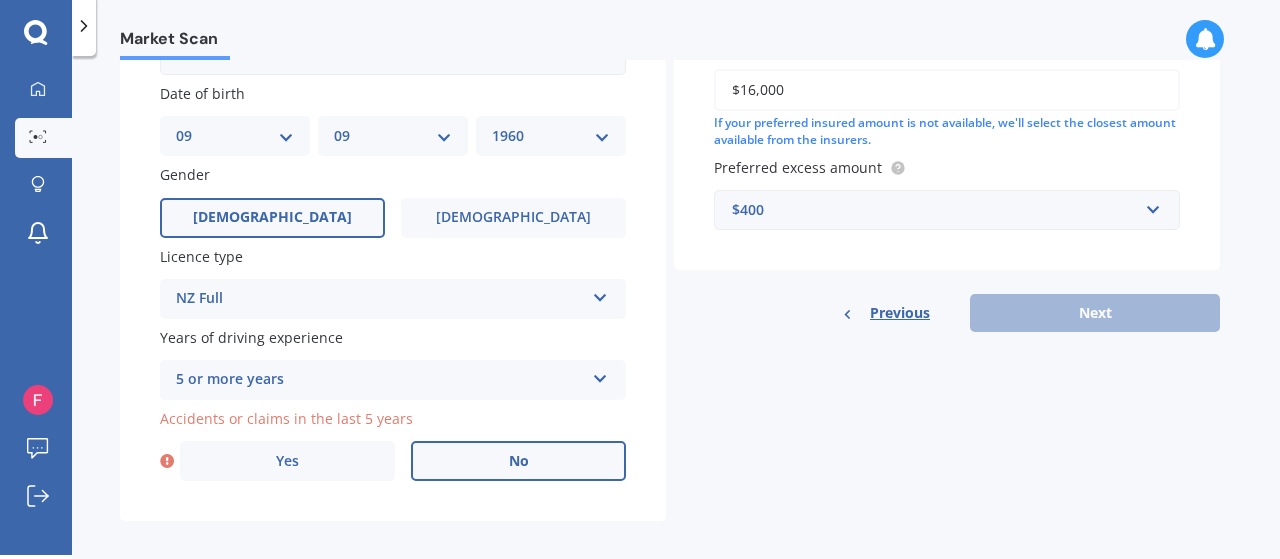 click on "No" at bounding box center (518, 461) 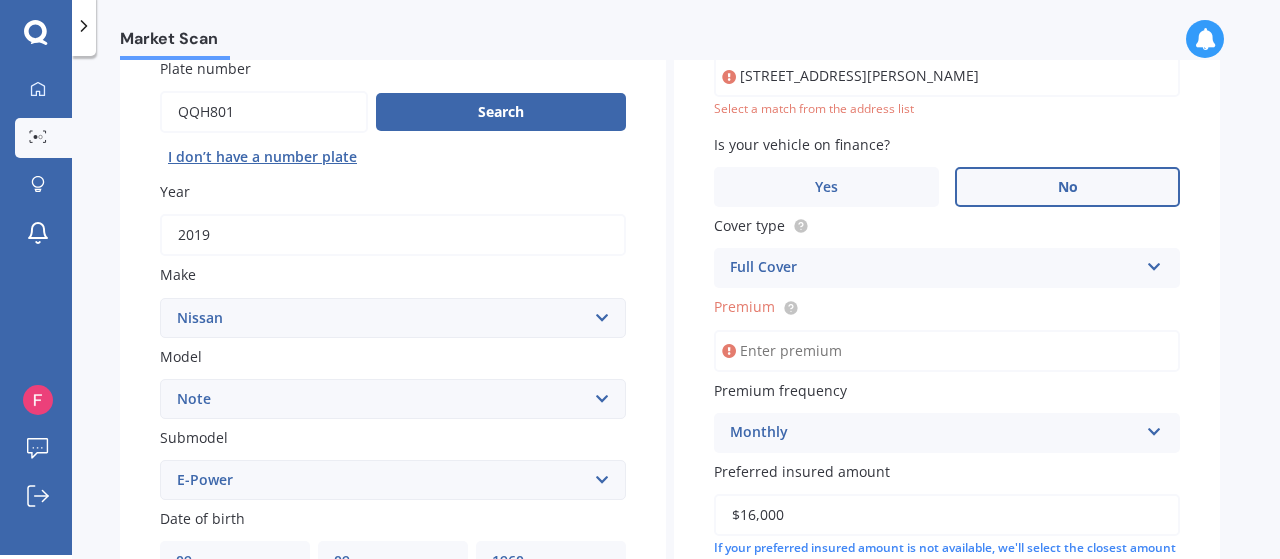 scroll, scrollTop: 136, scrollLeft: 0, axis: vertical 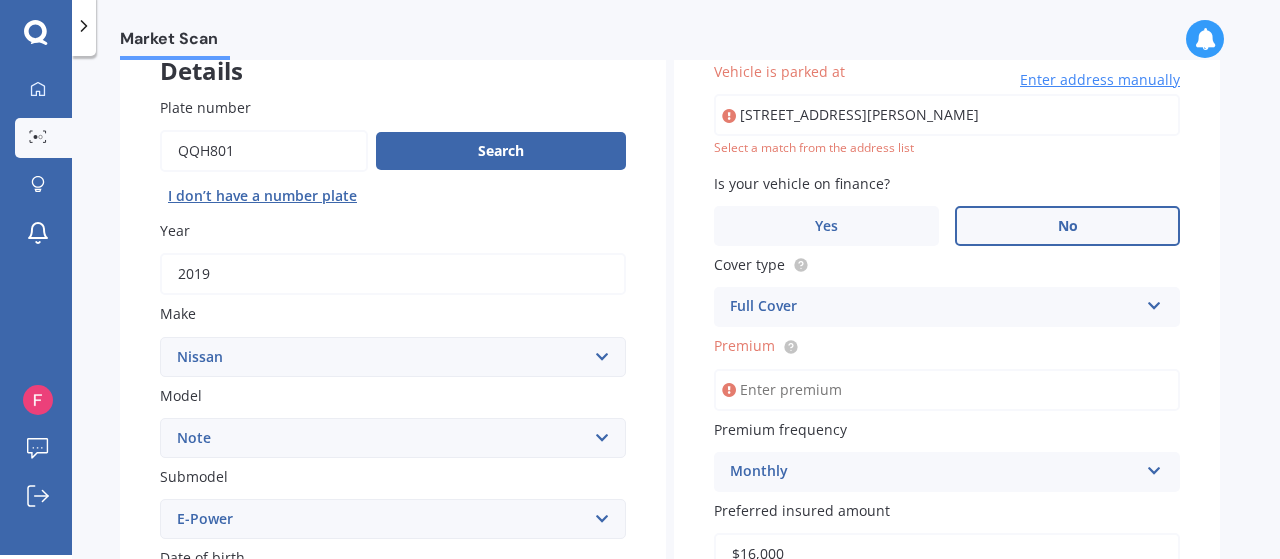type on "[STREET_ADDRESS][PERSON_NAME]" 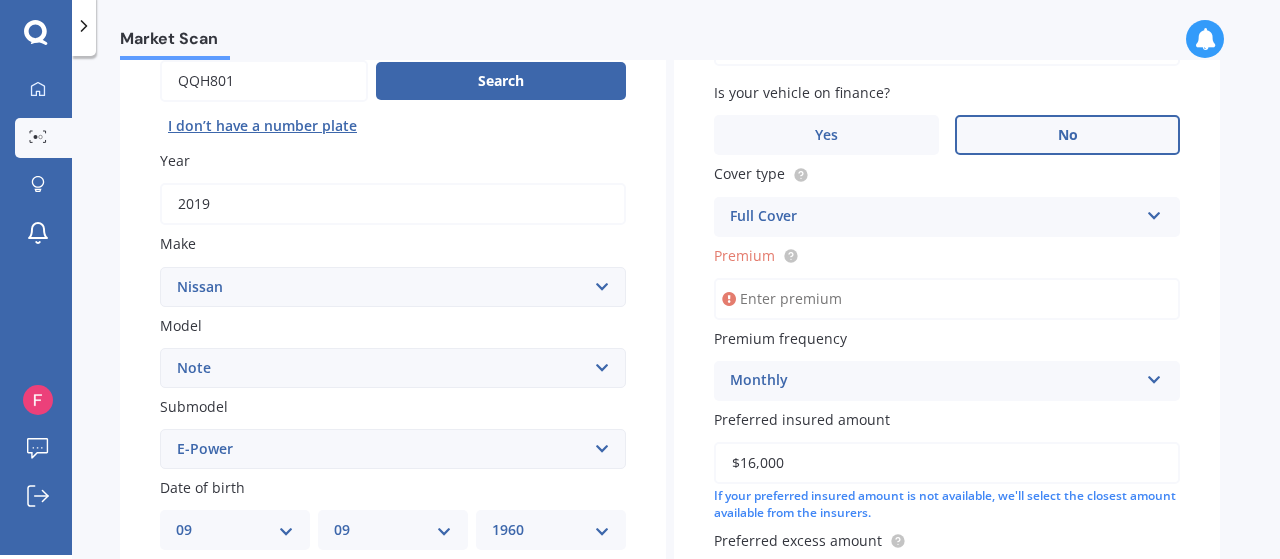 scroll, scrollTop: 236, scrollLeft: 0, axis: vertical 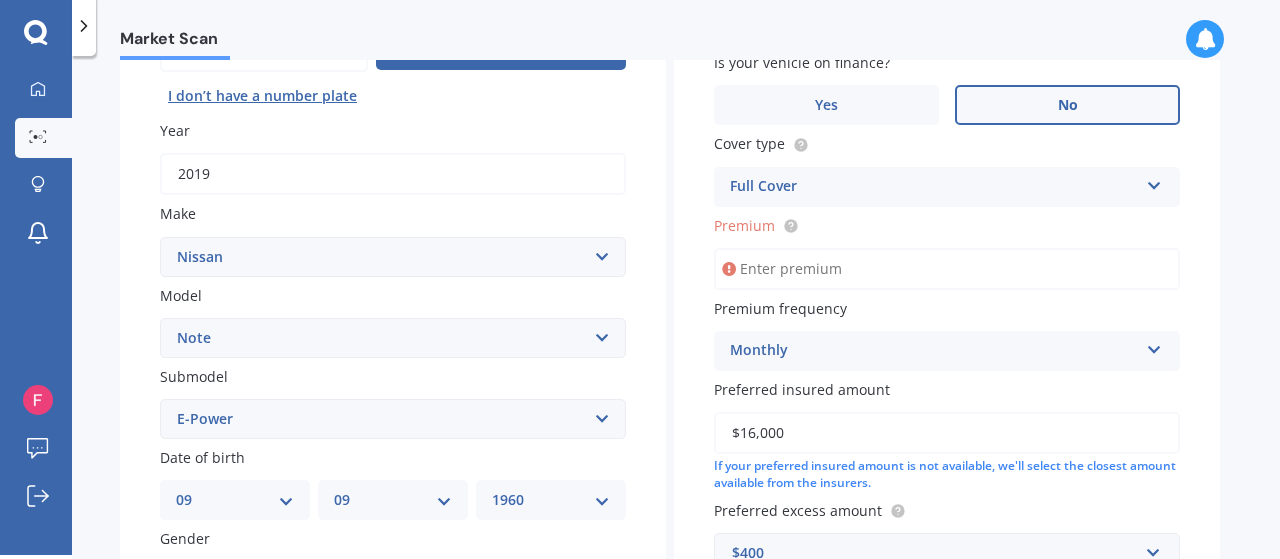 click on "Premium" at bounding box center [947, 269] 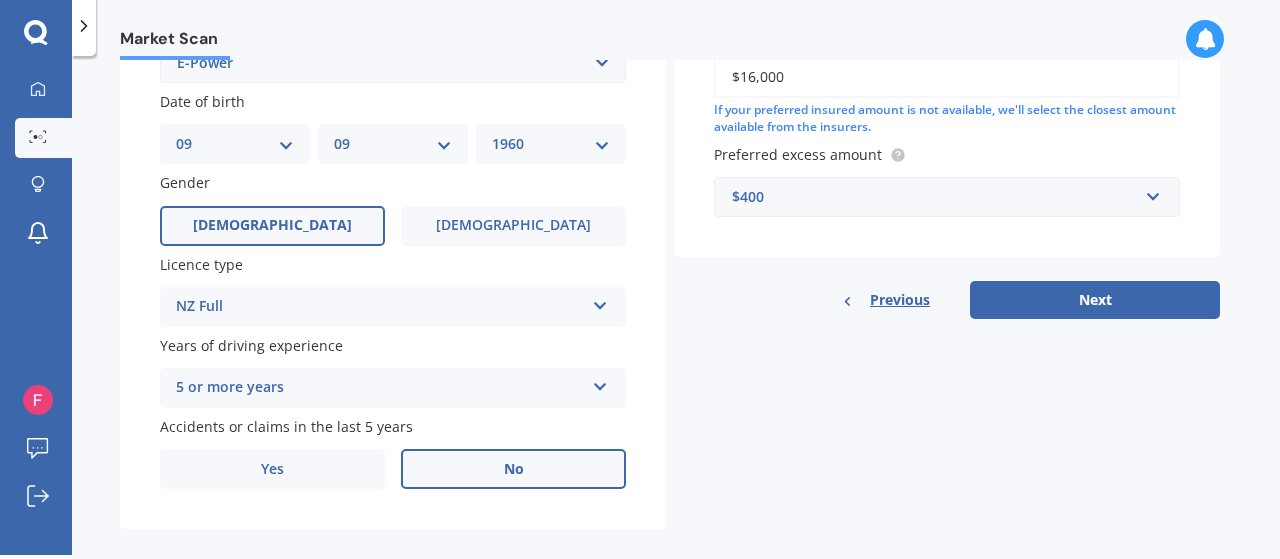 scroll, scrollTop: 621, scrollLeft: 0, axis: vertical 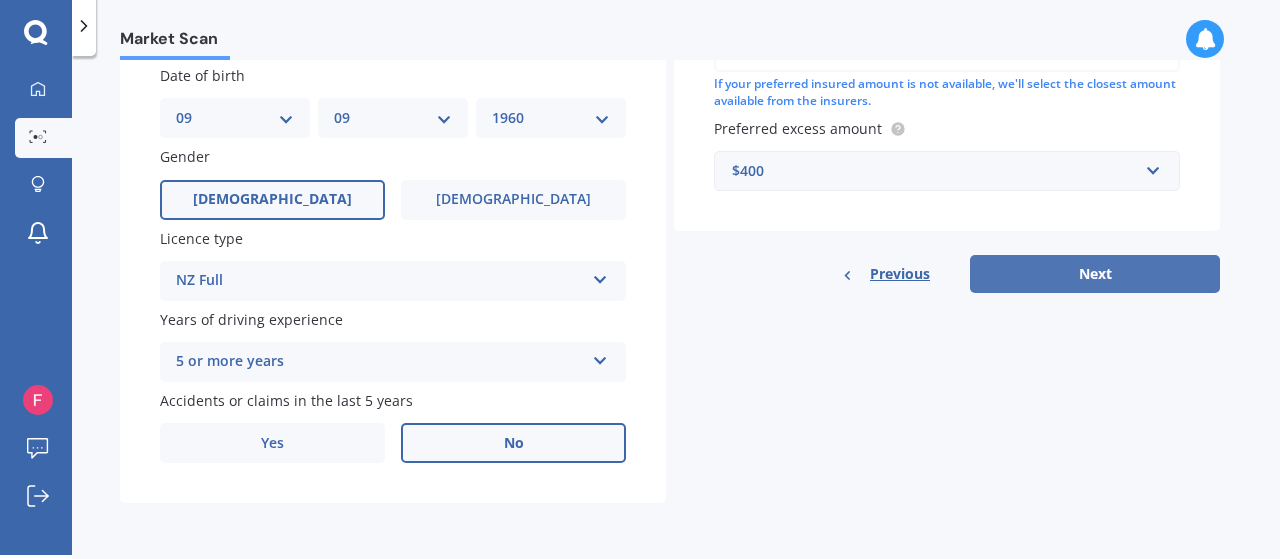 click on "Next" at bounding box center (1095, 274) 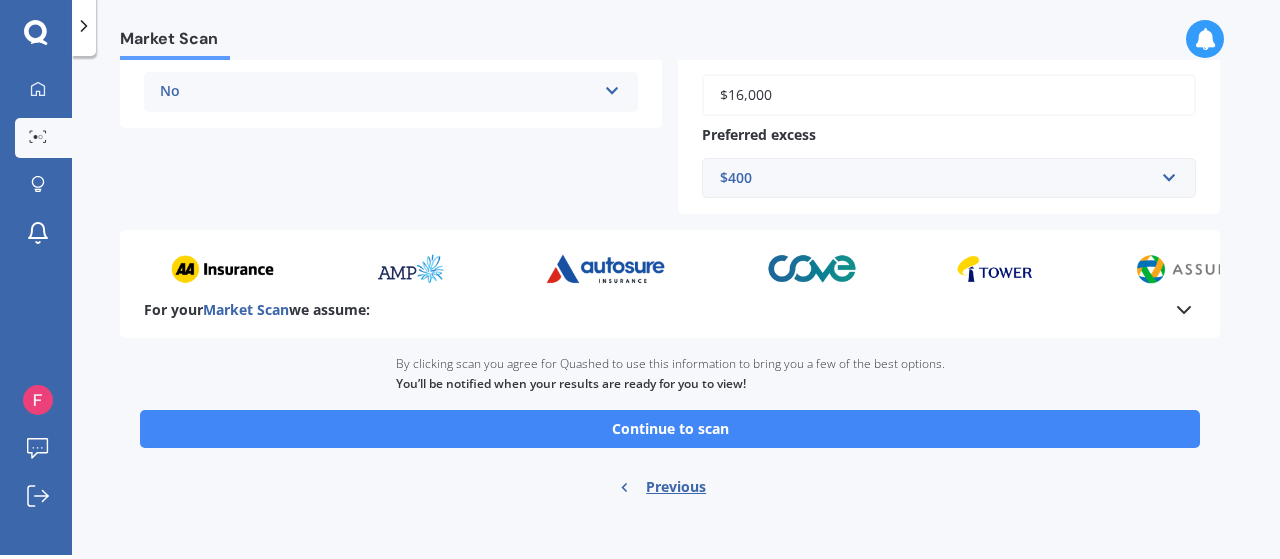 scroll, scrollTop: 558, scrollLeft: 0, axis: vertical 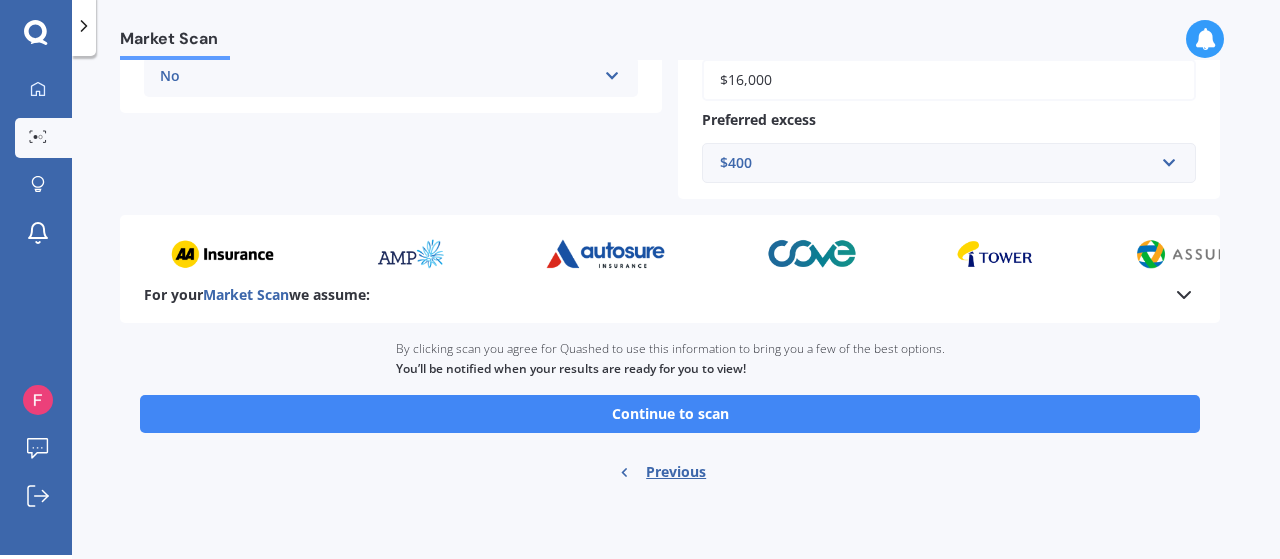 click on "Continue to scan" at bounding box center (670, 414) 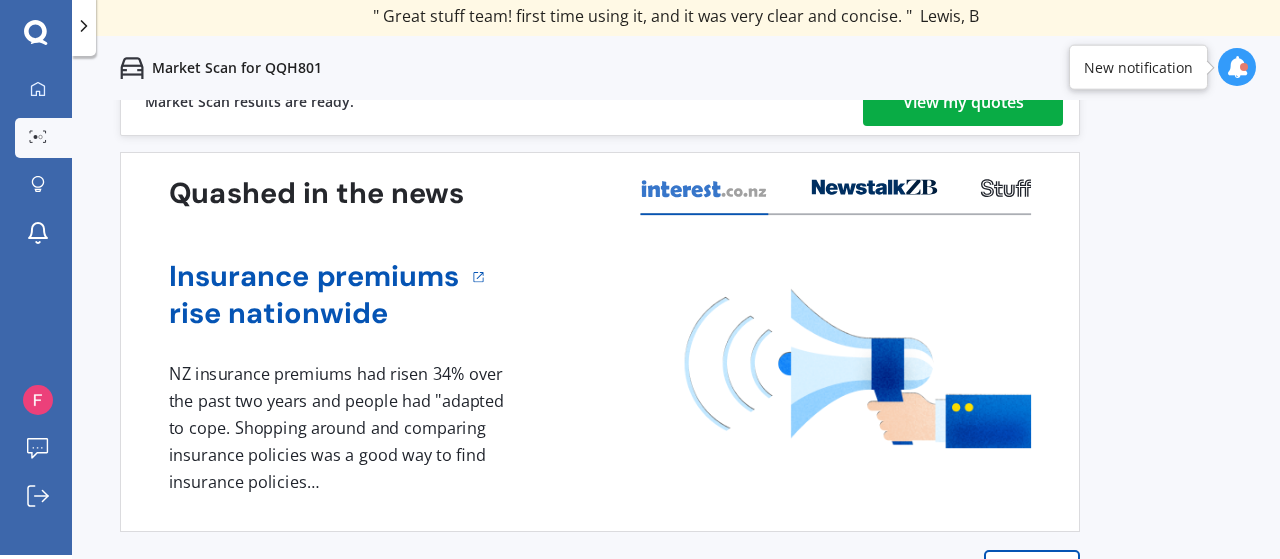 scroll, scrollTop: 86, scrollLeft: 0, axis: vertical 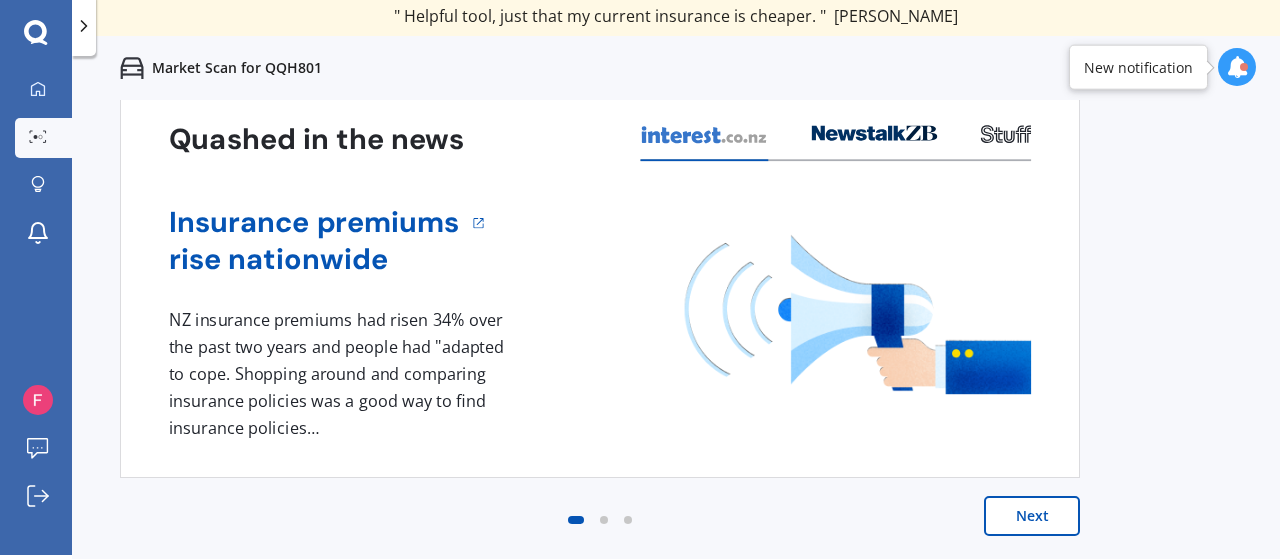 click on "Next" at bounding box center (1032, 516) 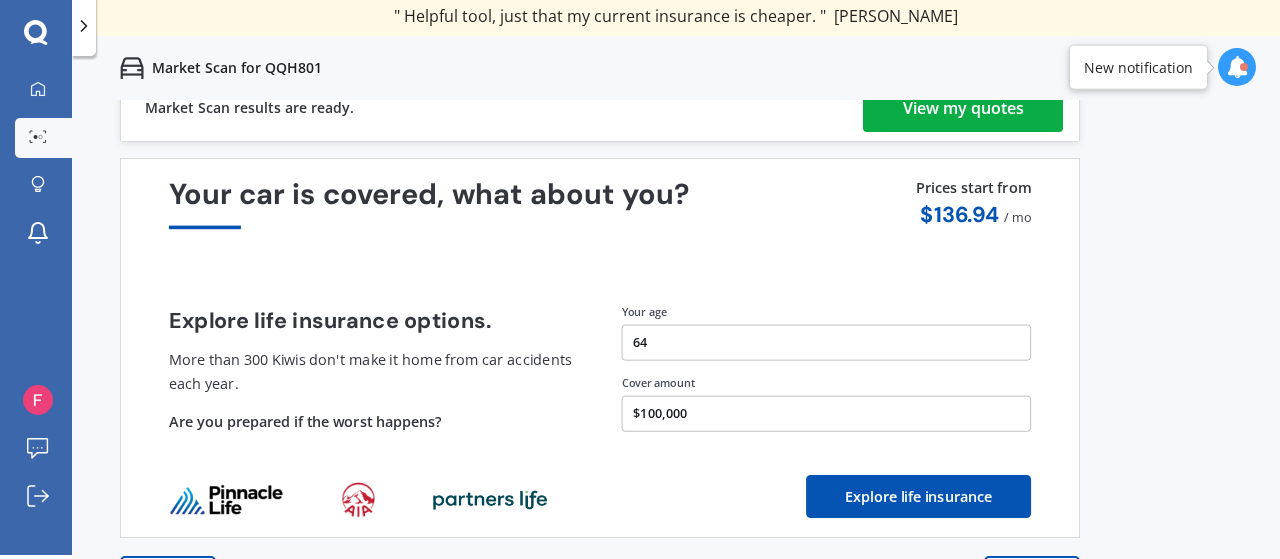 scroll, scrollTop: 0, scrollLeft: 0, axis: both 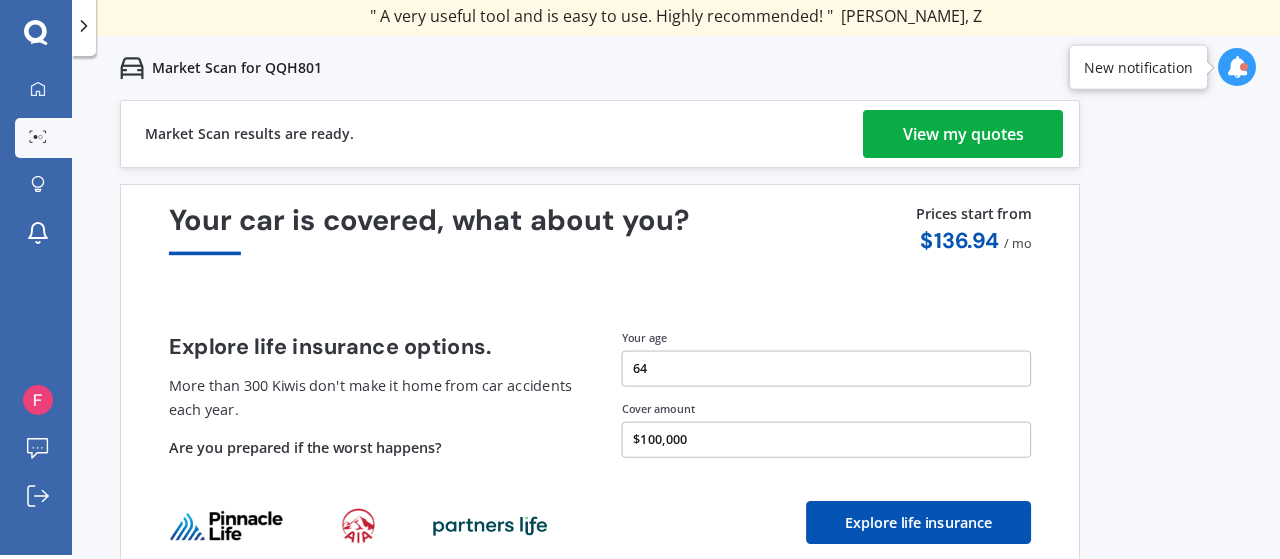 click on "View my quotes" at bounding box center (963, 134) 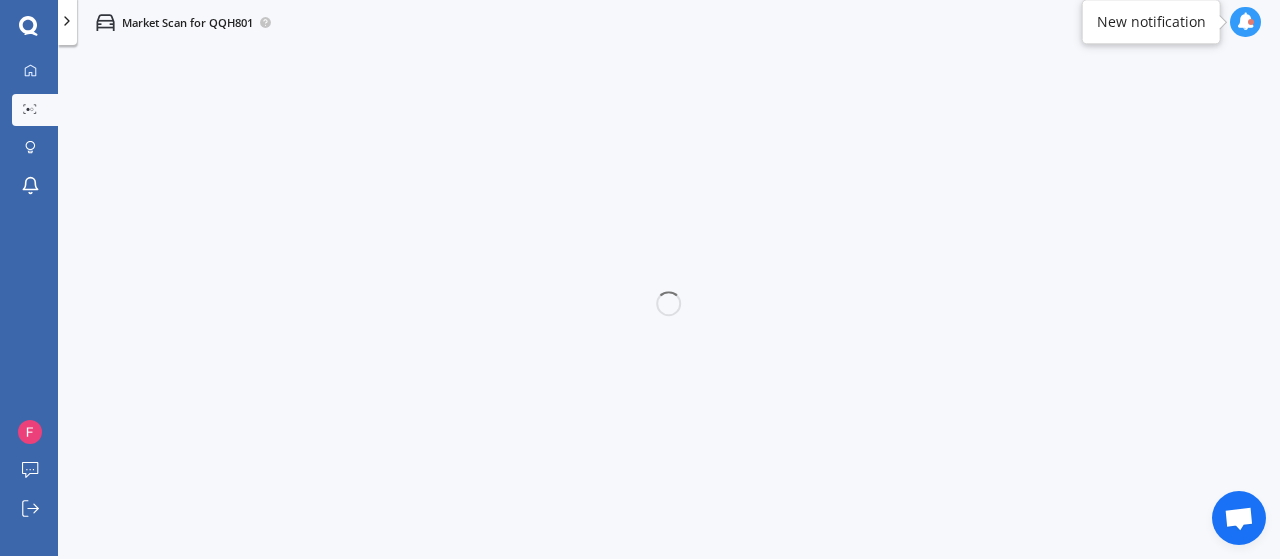 scroll, scrollTop: 4, scrollLeft: 0, axis: vertical 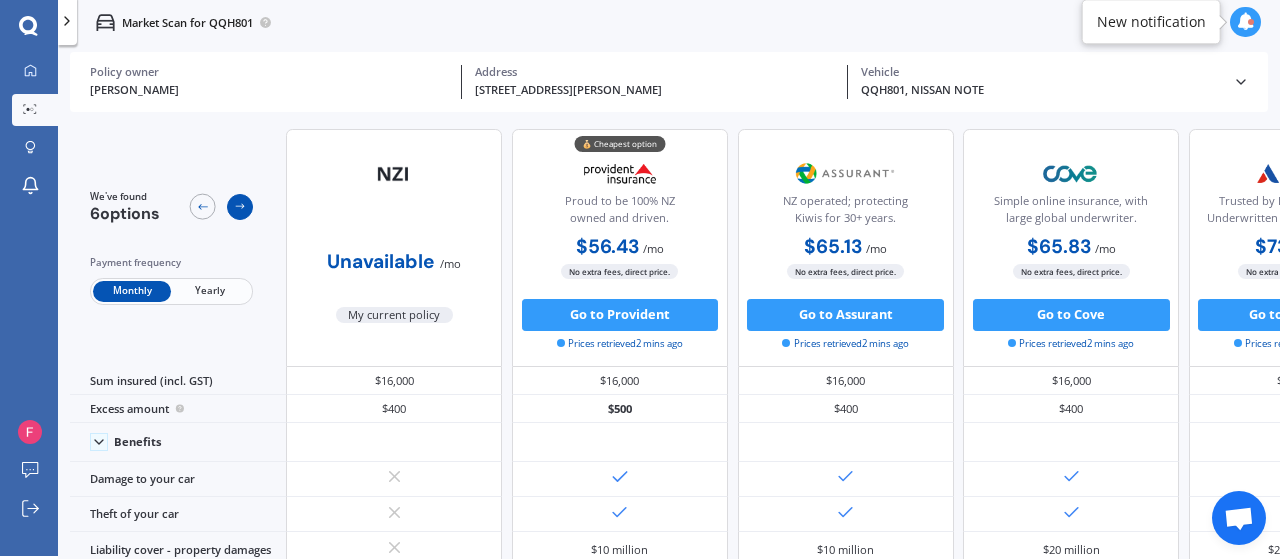 click 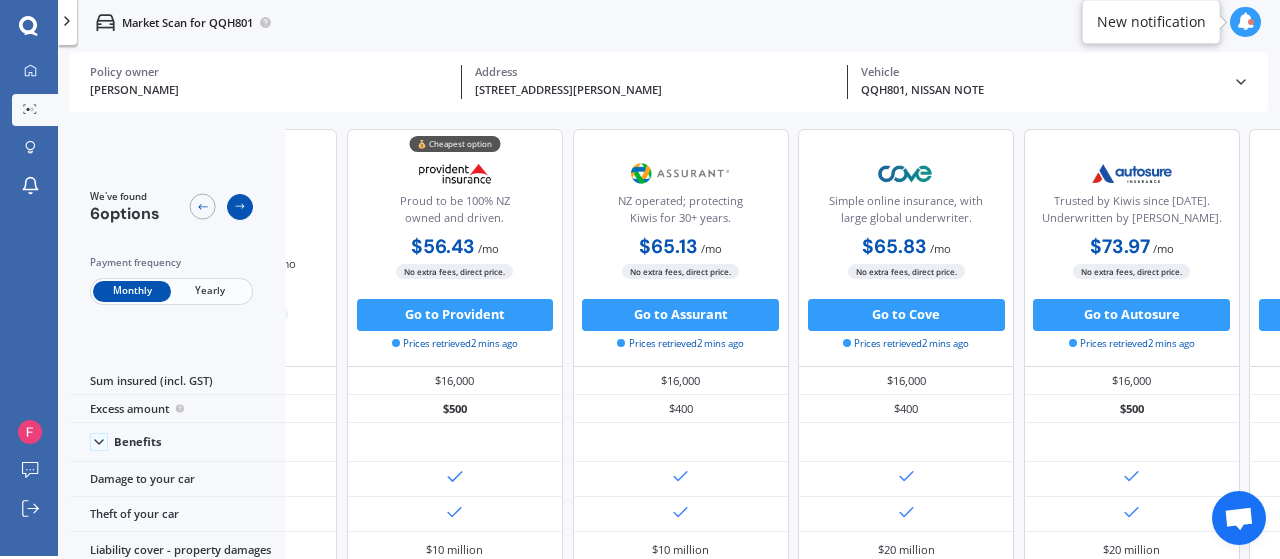 scroll, scrollTop: 0, scrollLeft: 270, axis: horizontal 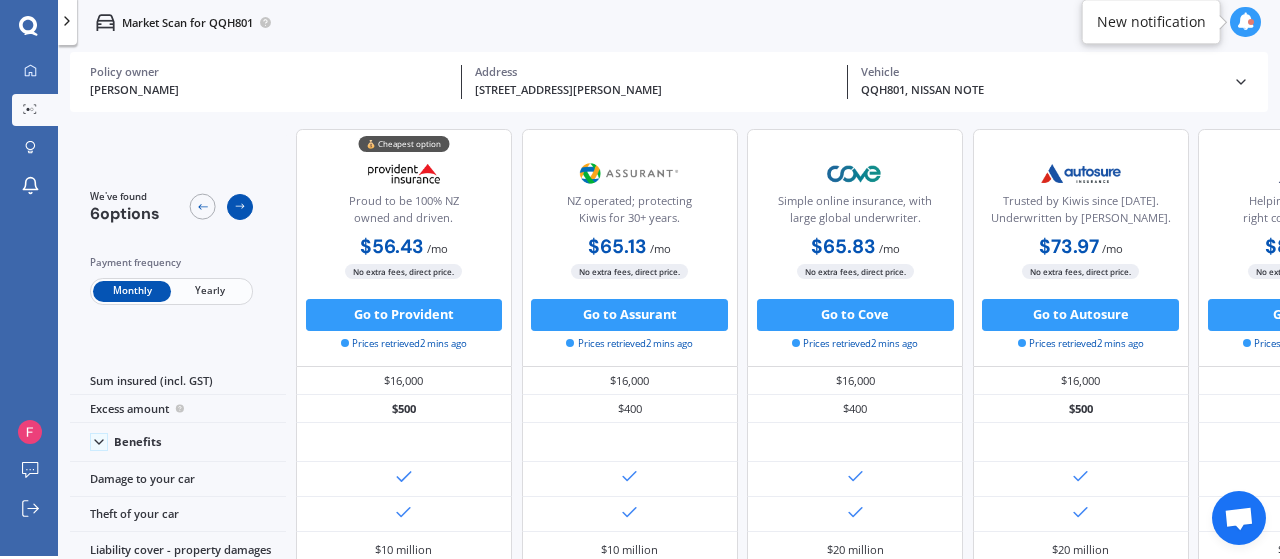 click 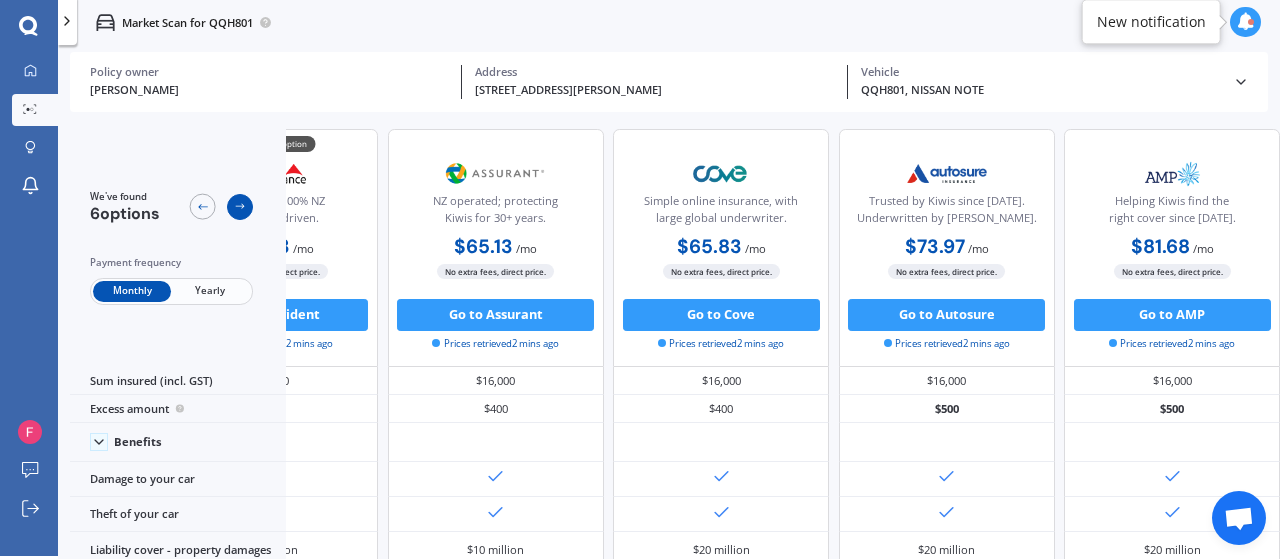 scroll, scrollTop: 0, scrollLeft: 448, axis: horizontal 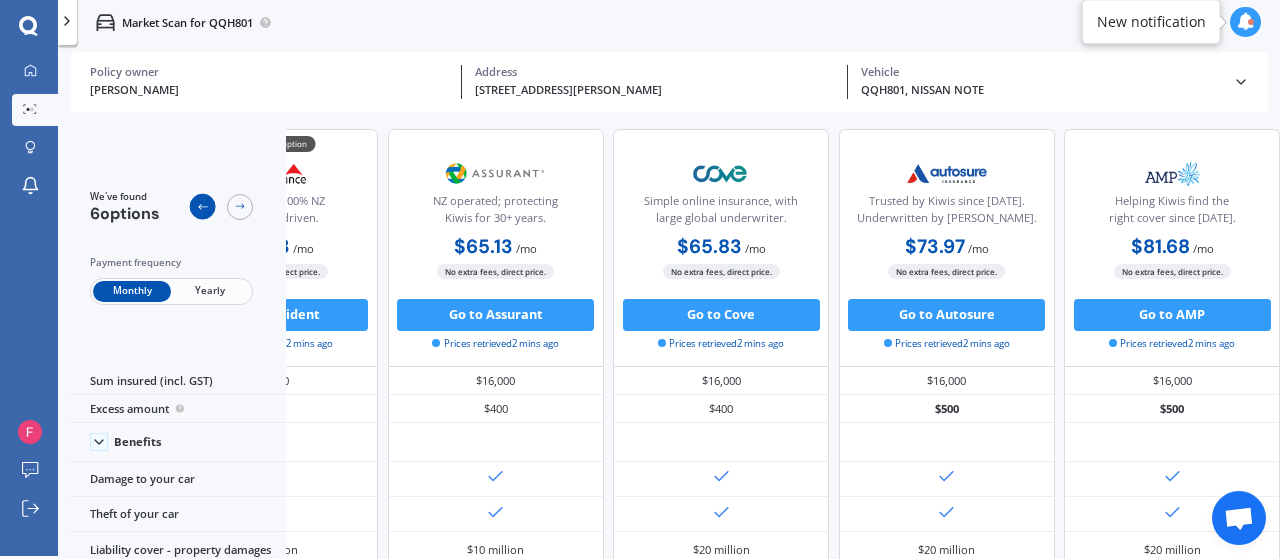 click 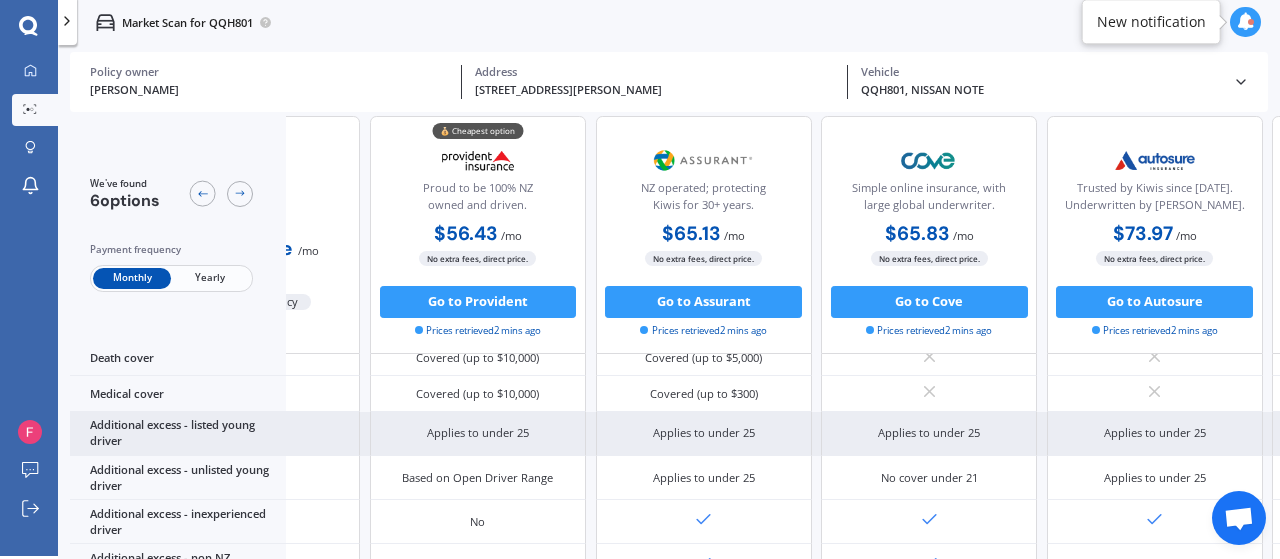 scroll, scrollTop: 1142, scrollLeft: 178, axis: both 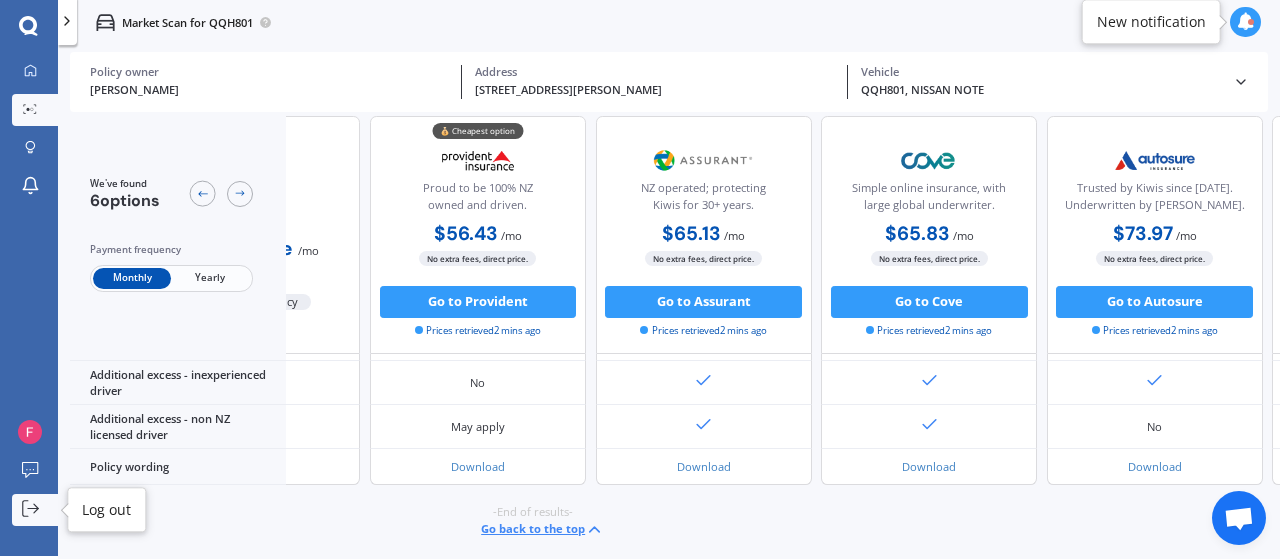 click 